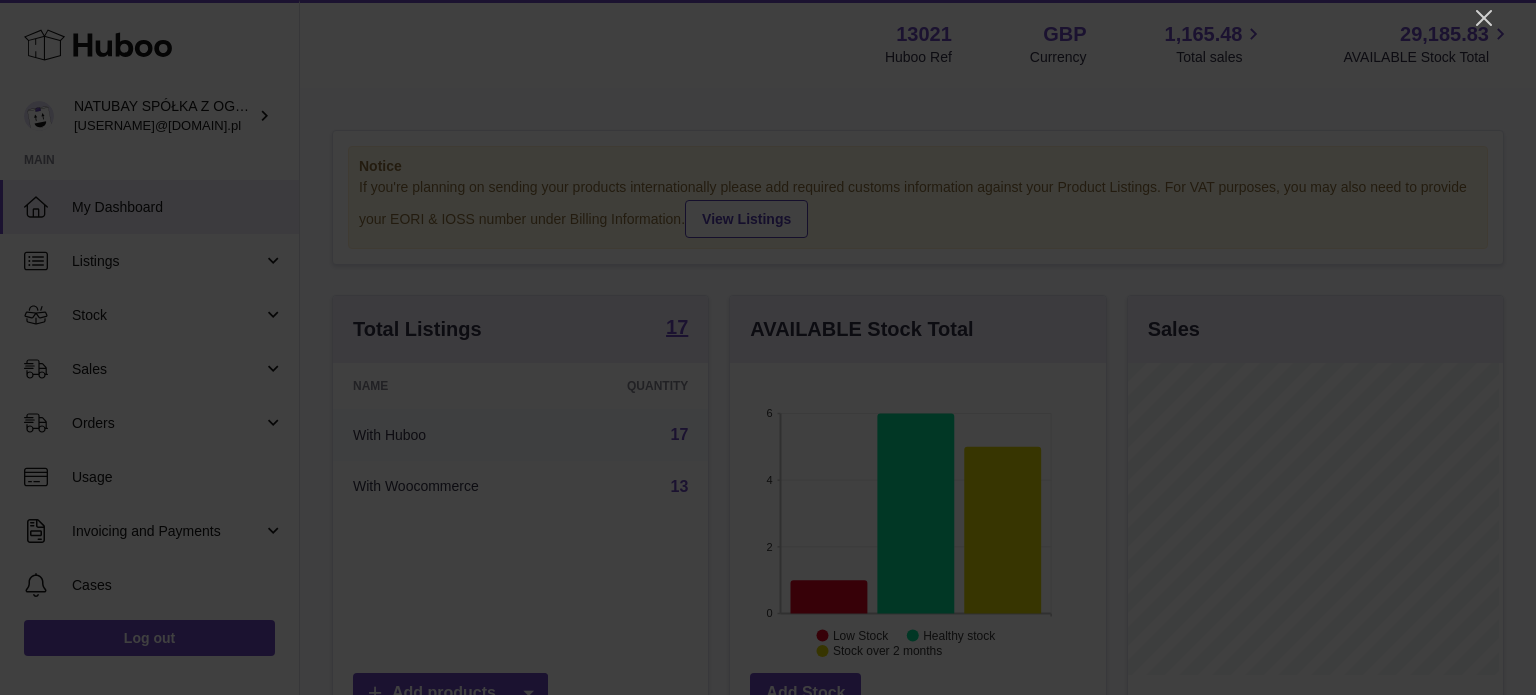 scroll, scrollTop: 0, scrollLeft: 0, axis: both 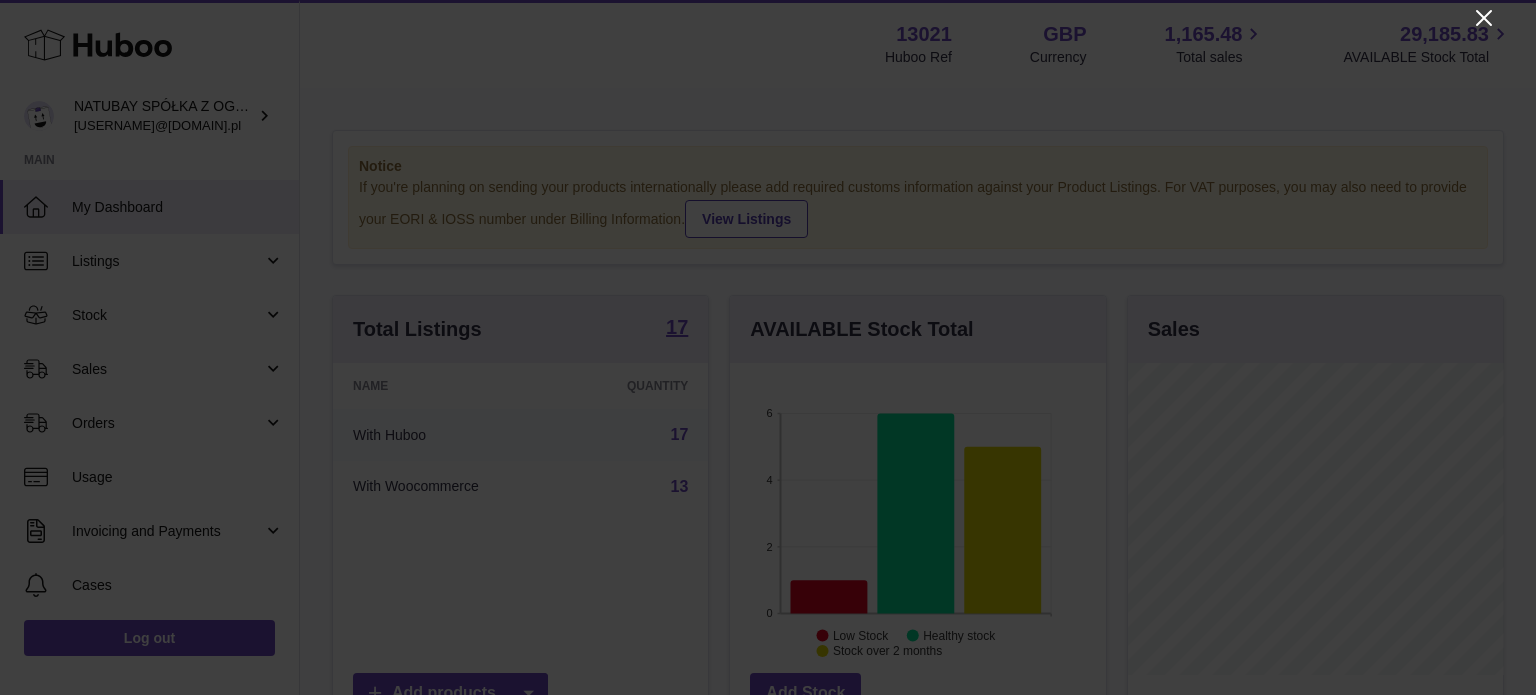 click 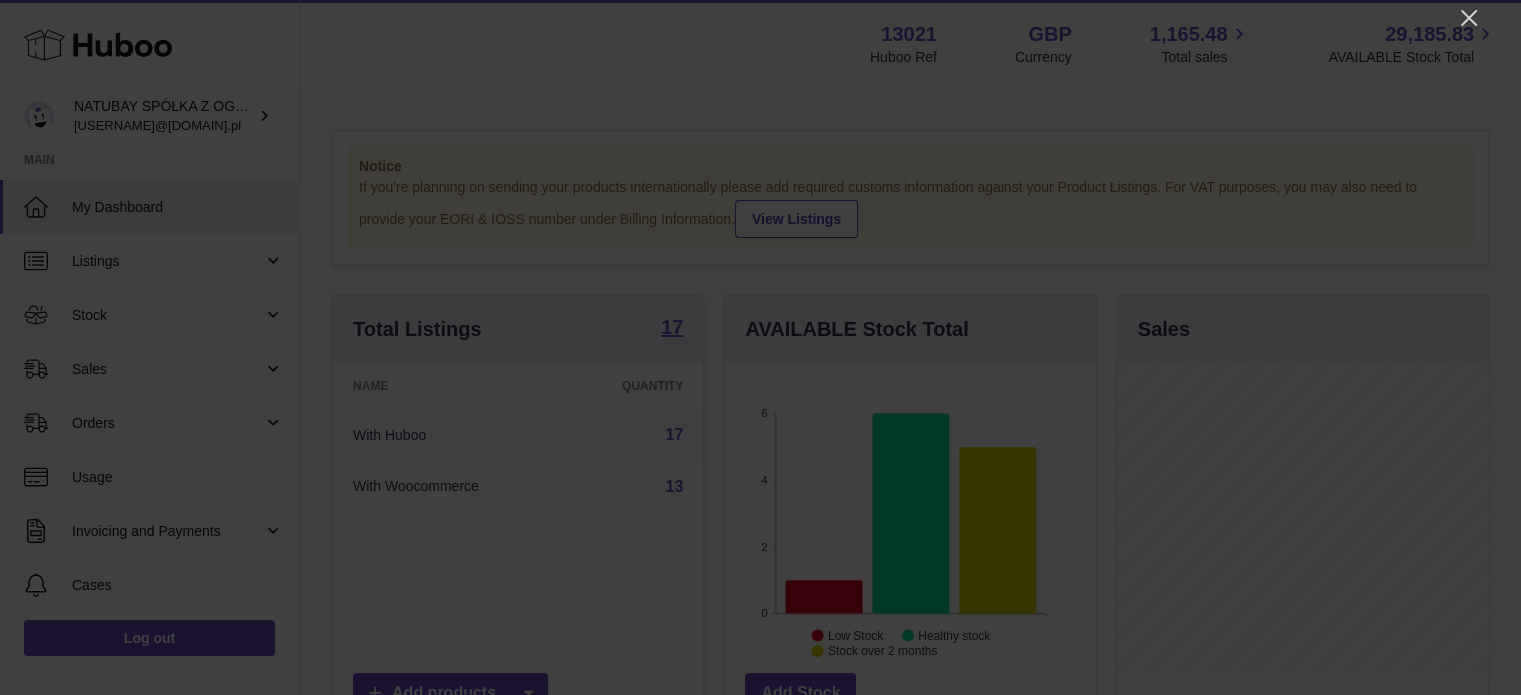 scroll, scrollTop: 312, scrollLeft: 371, axis: both 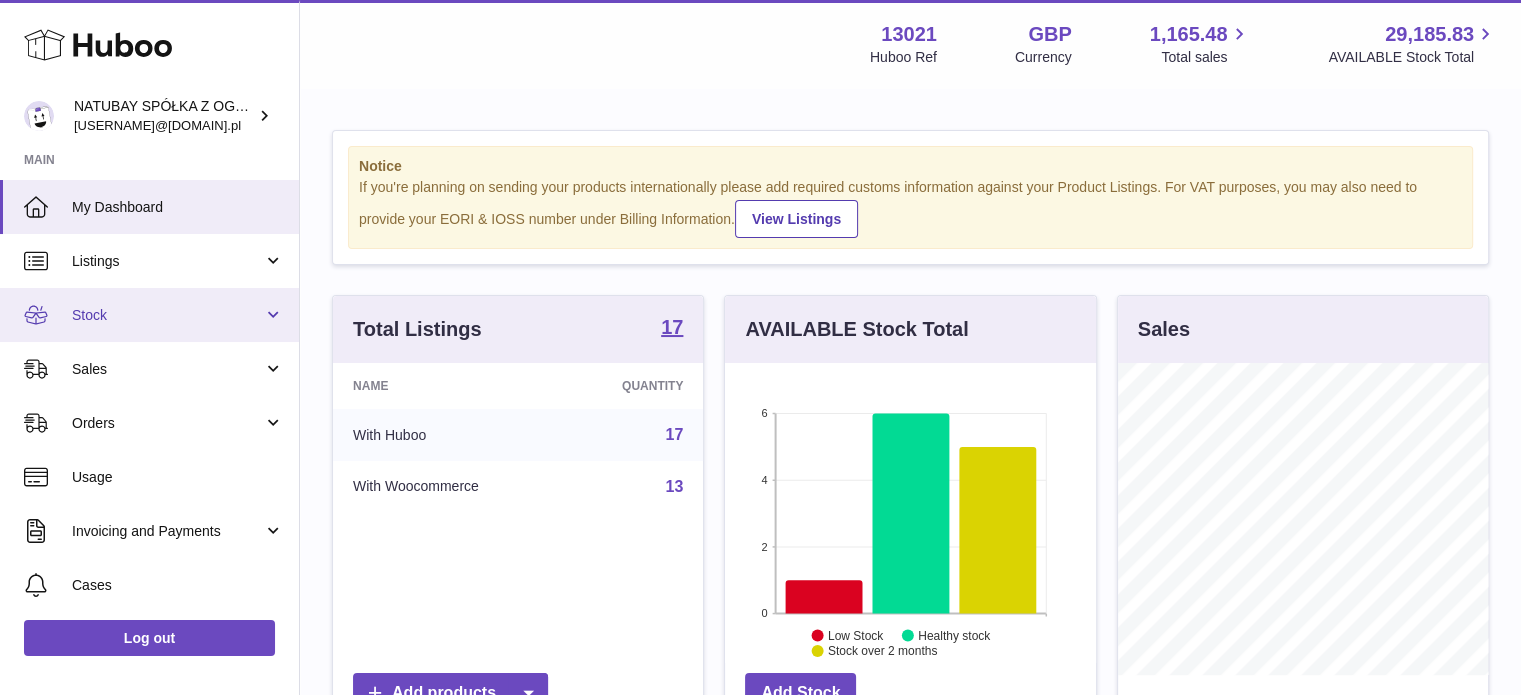 click on "Stock" at bounding box center [167, 315] 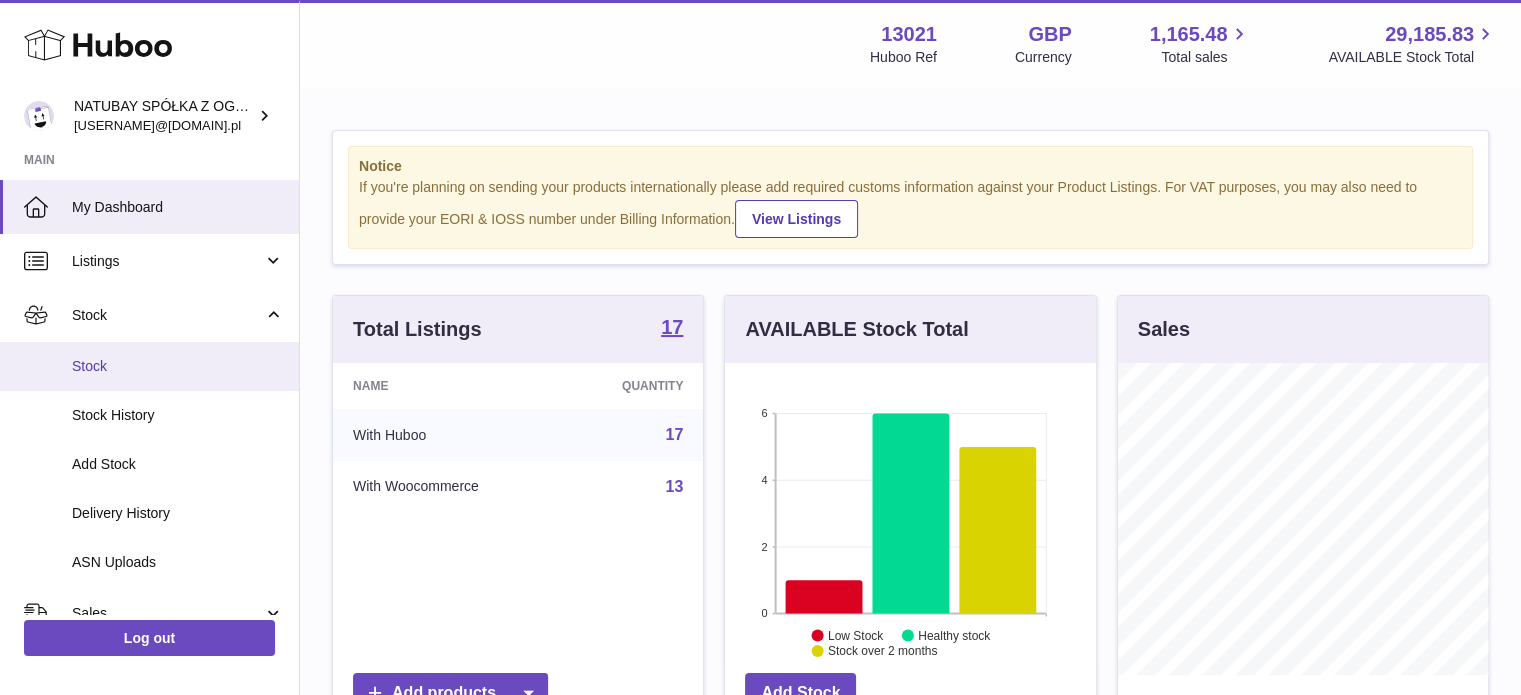click on "Stock" at bounding box center [178, 366] 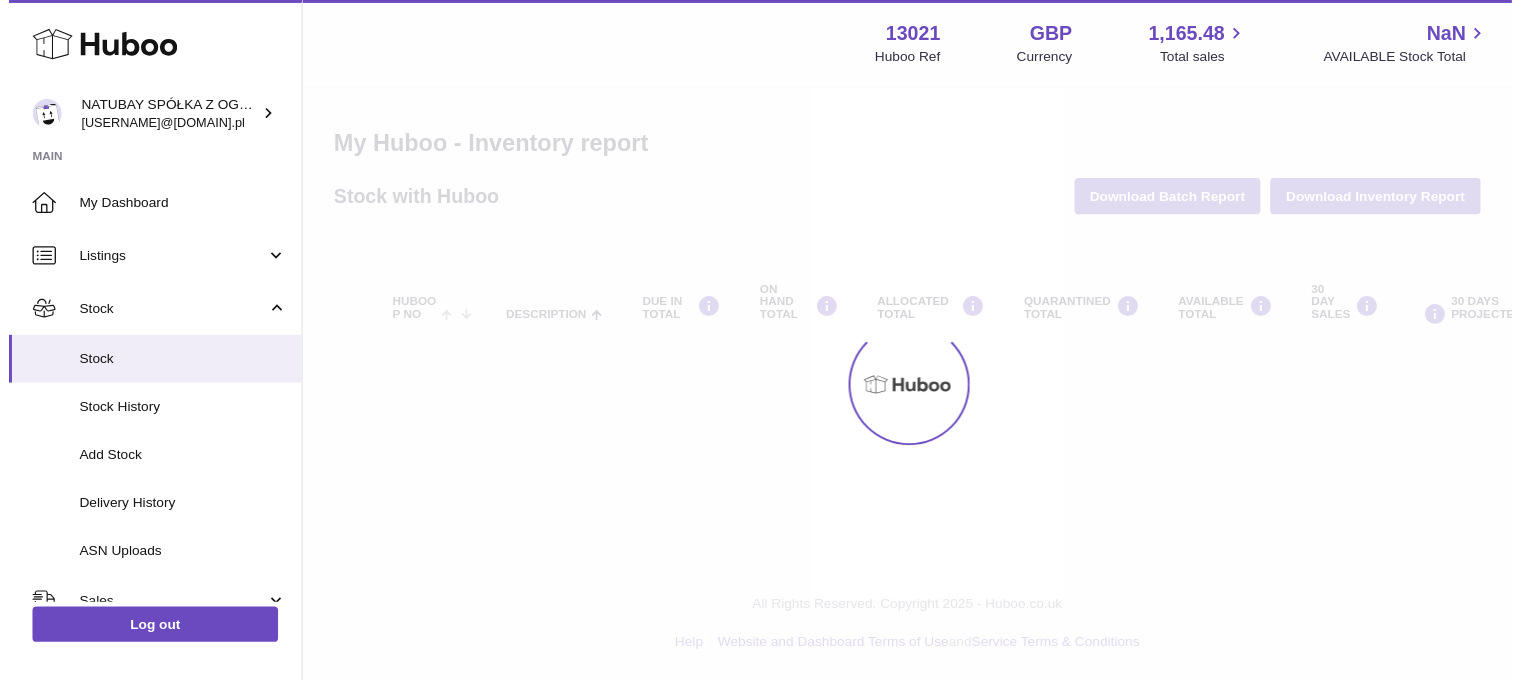 scroll, scrollTop: 0, scrollLeft: 0, axis: both 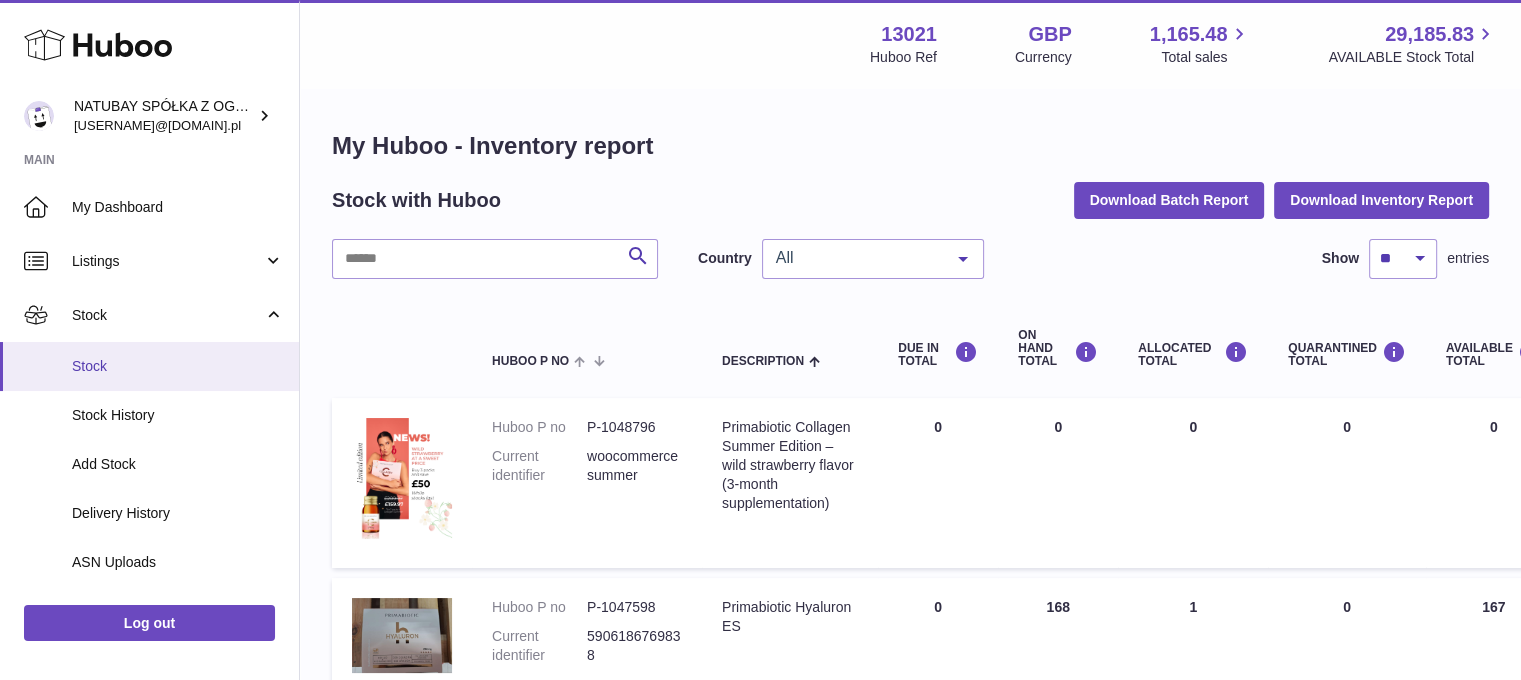 click on "Stock" at bounding box center (178, 366) 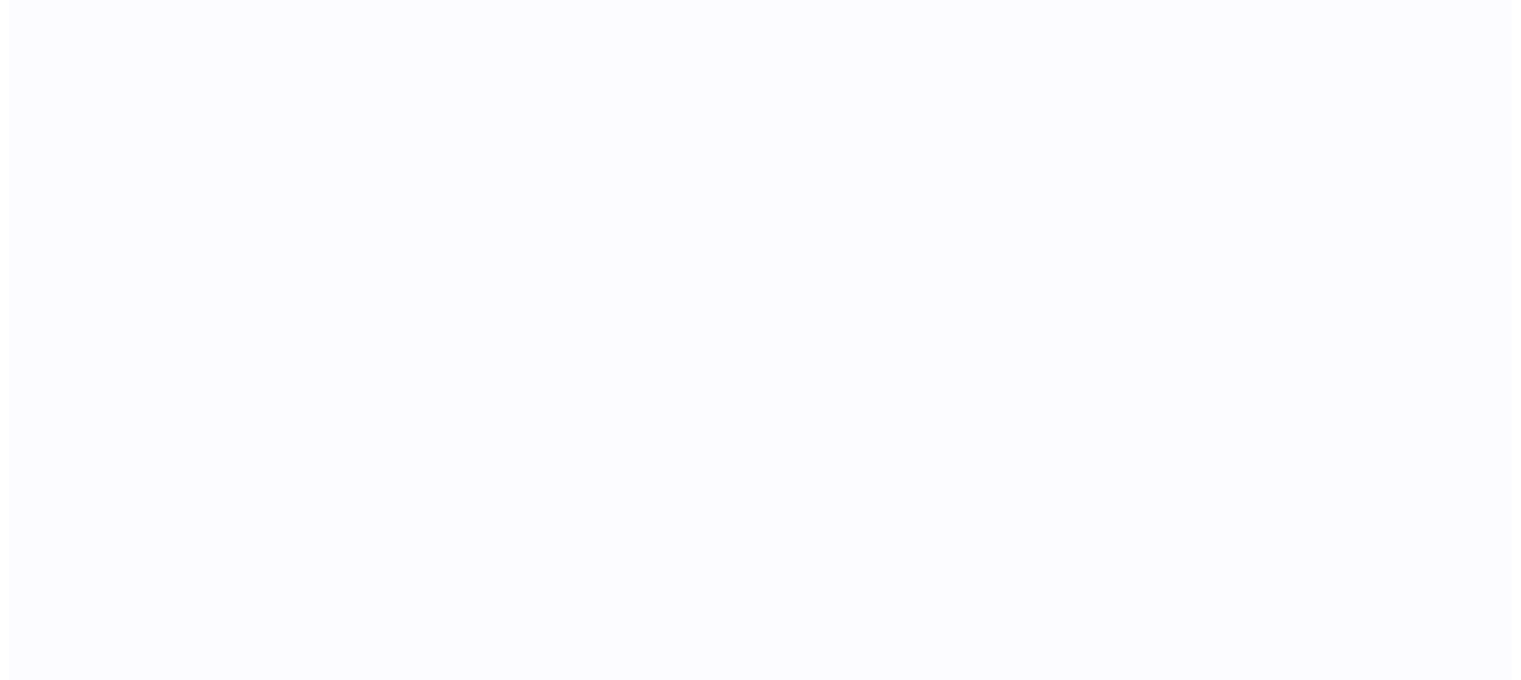 scroll, scrollTop: 0, scrollLeft: 0, axis: both 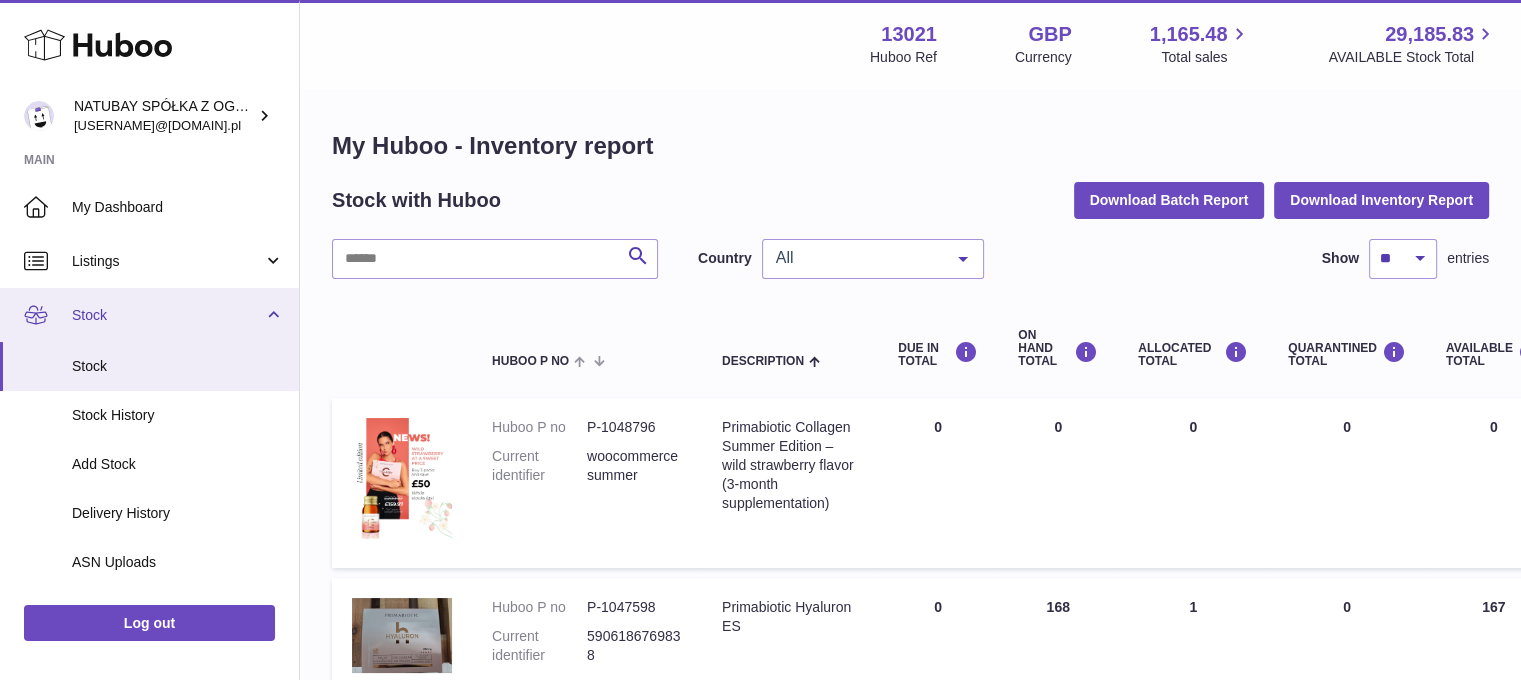 click on "Stock" at bounding box center (149, 315) 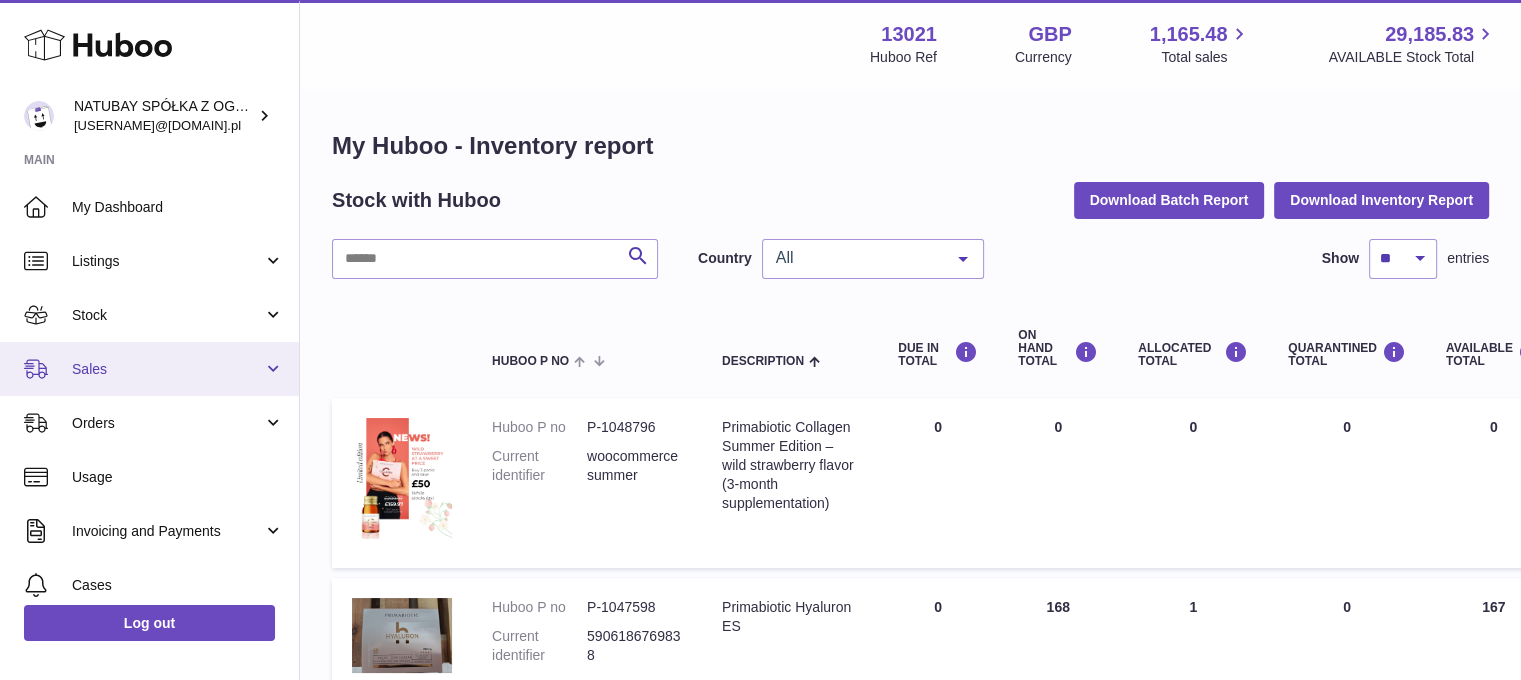 click on "Sales" at bounding box center (167, 369) 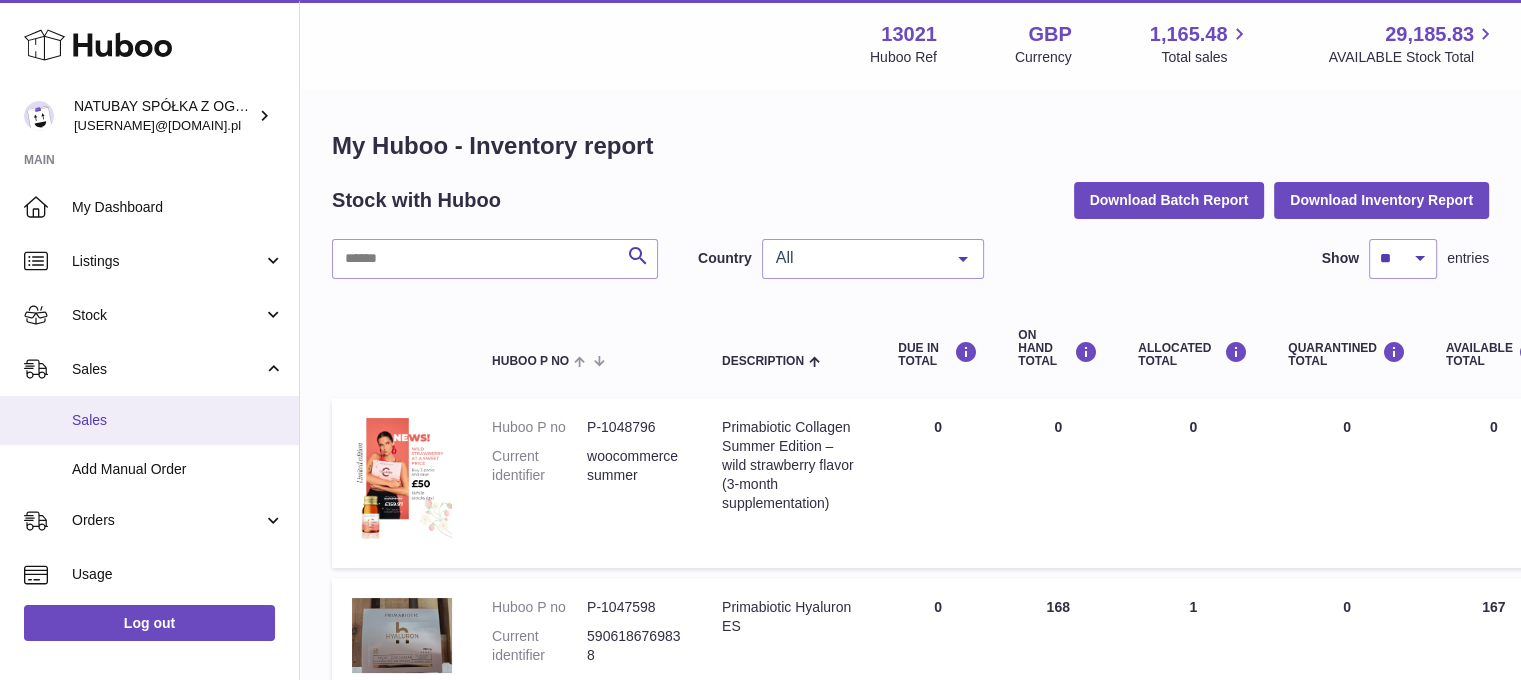 click on "Sales" at bounding box center [178, 420] 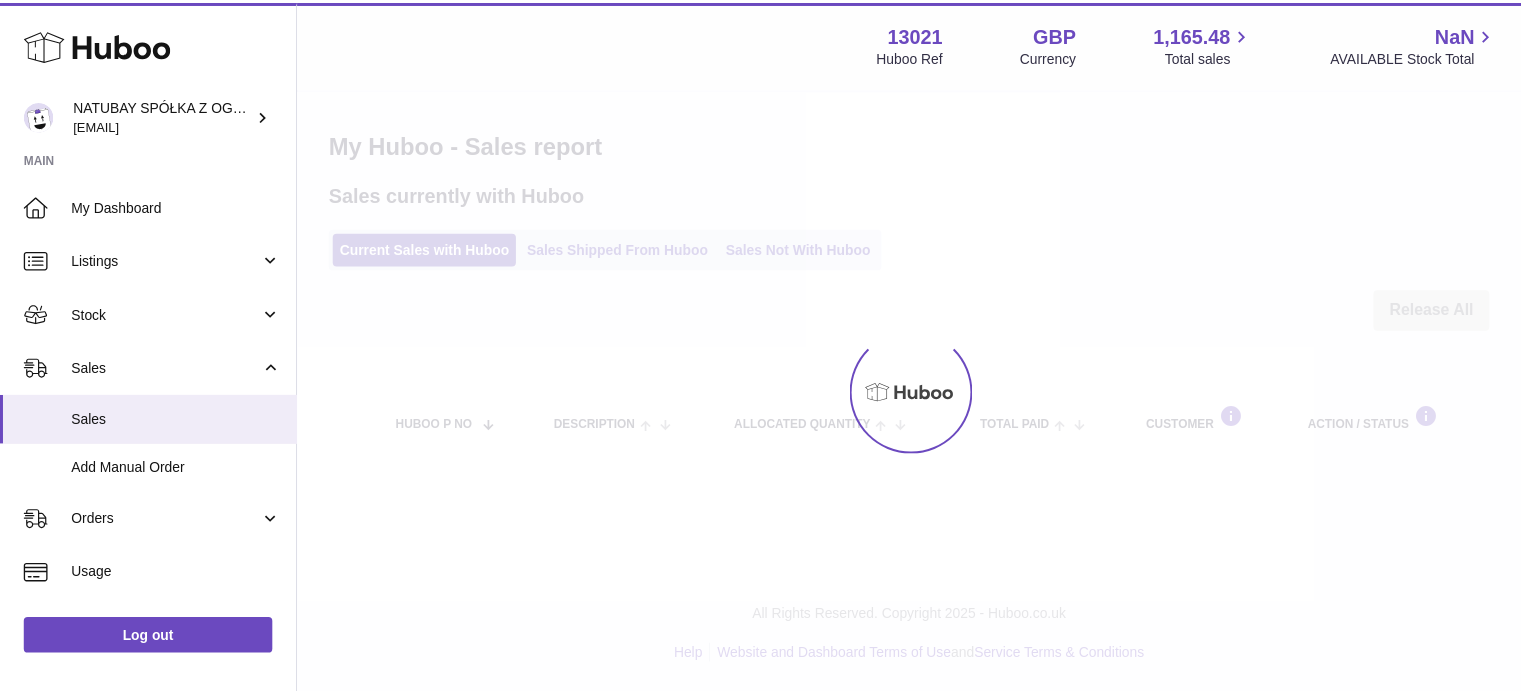 scroll, scrollTop: 0, scrollLeft: 0, axis: both 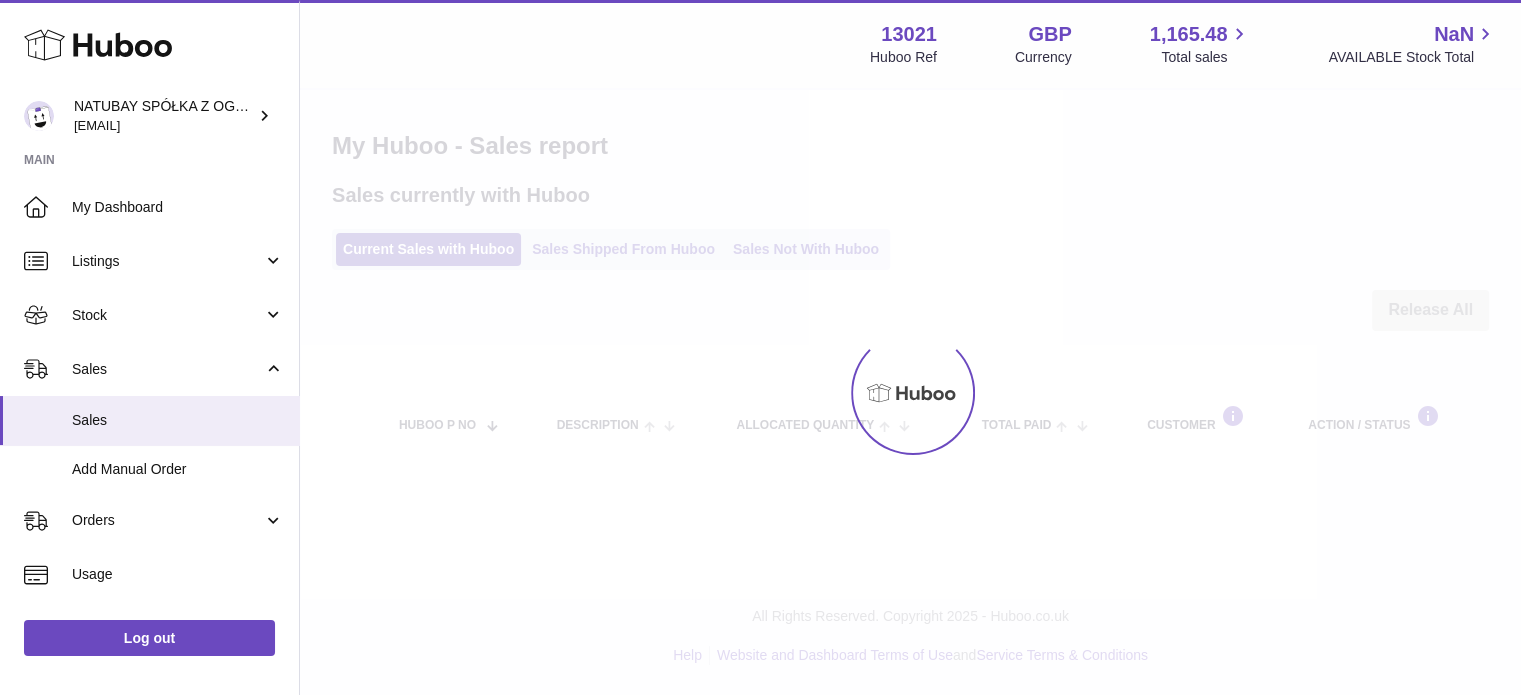 click at bounding box center (910, 392) 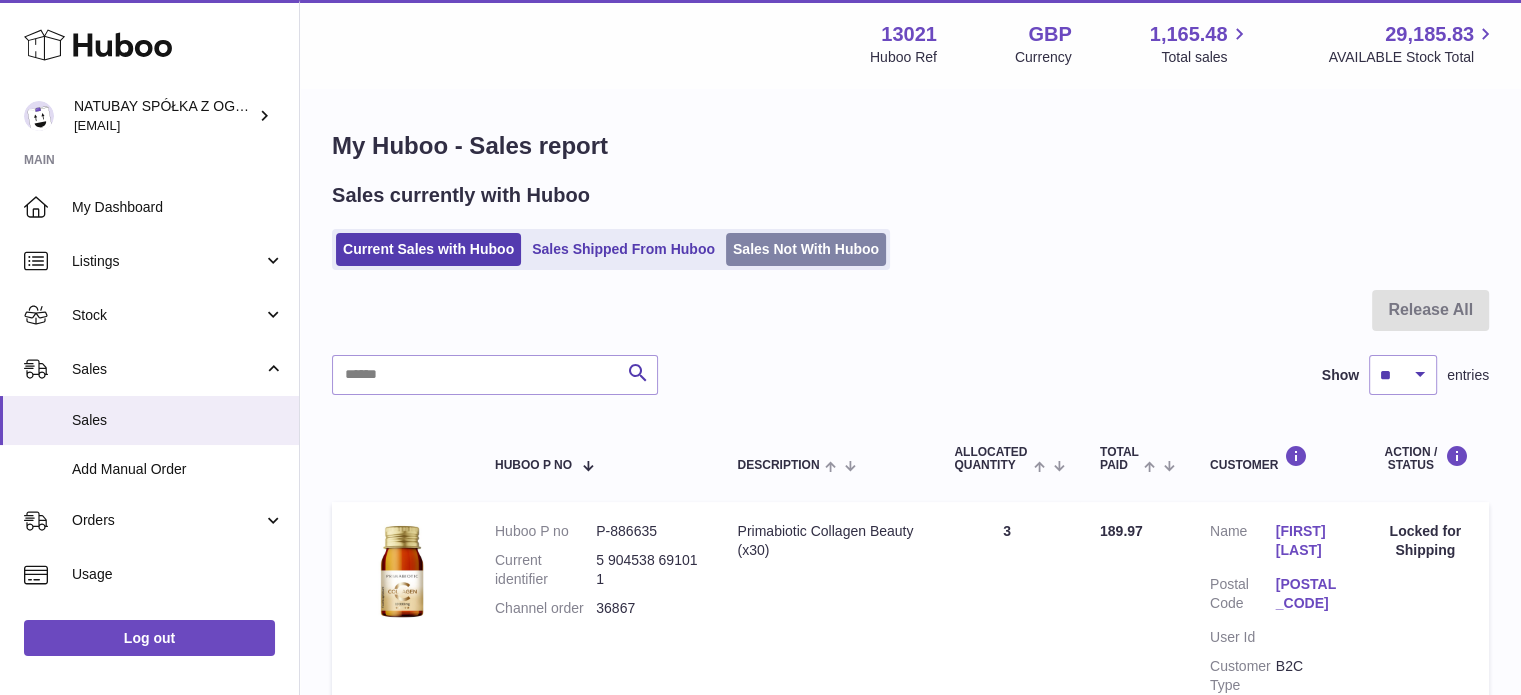 click on "Sales Not With Huboo" at bounding box center (806, 249) 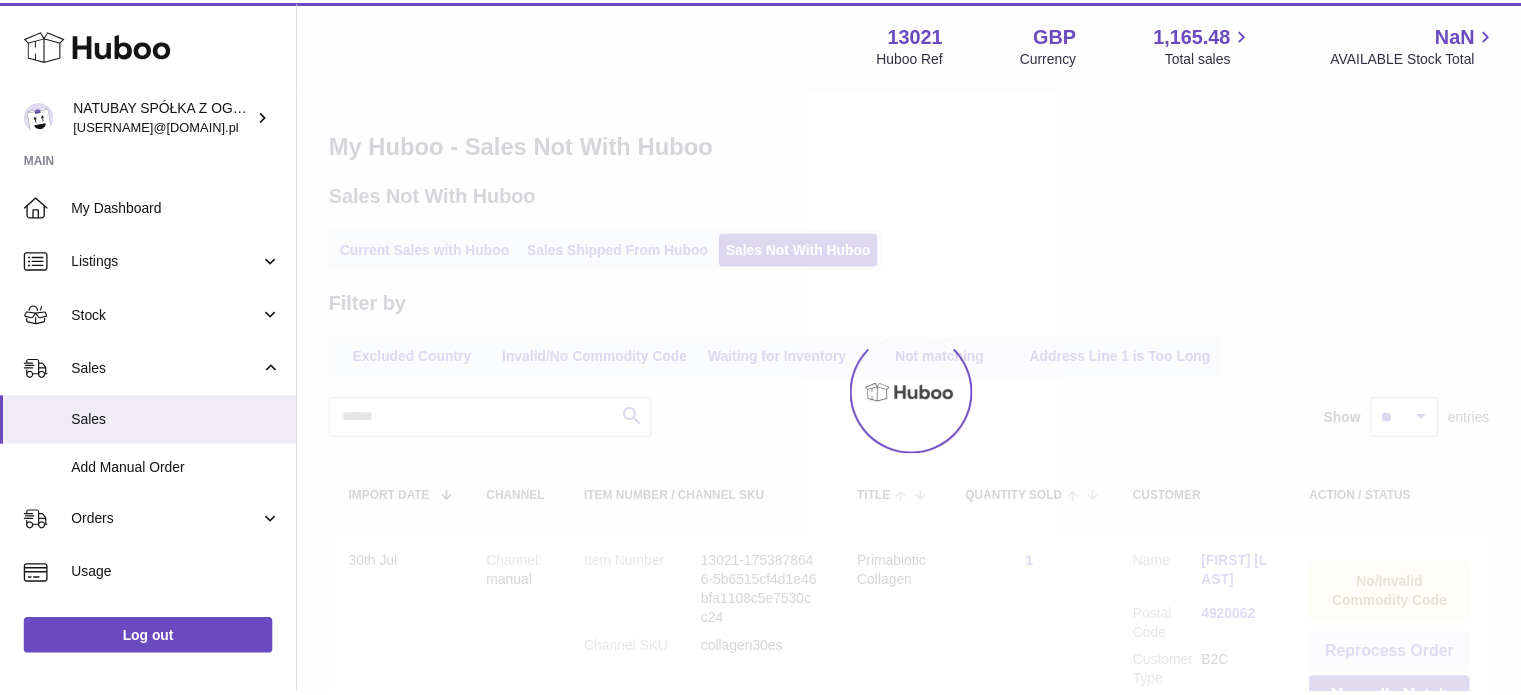 scroll, scrollTop: 0, scrollLeft: 0, axis: both 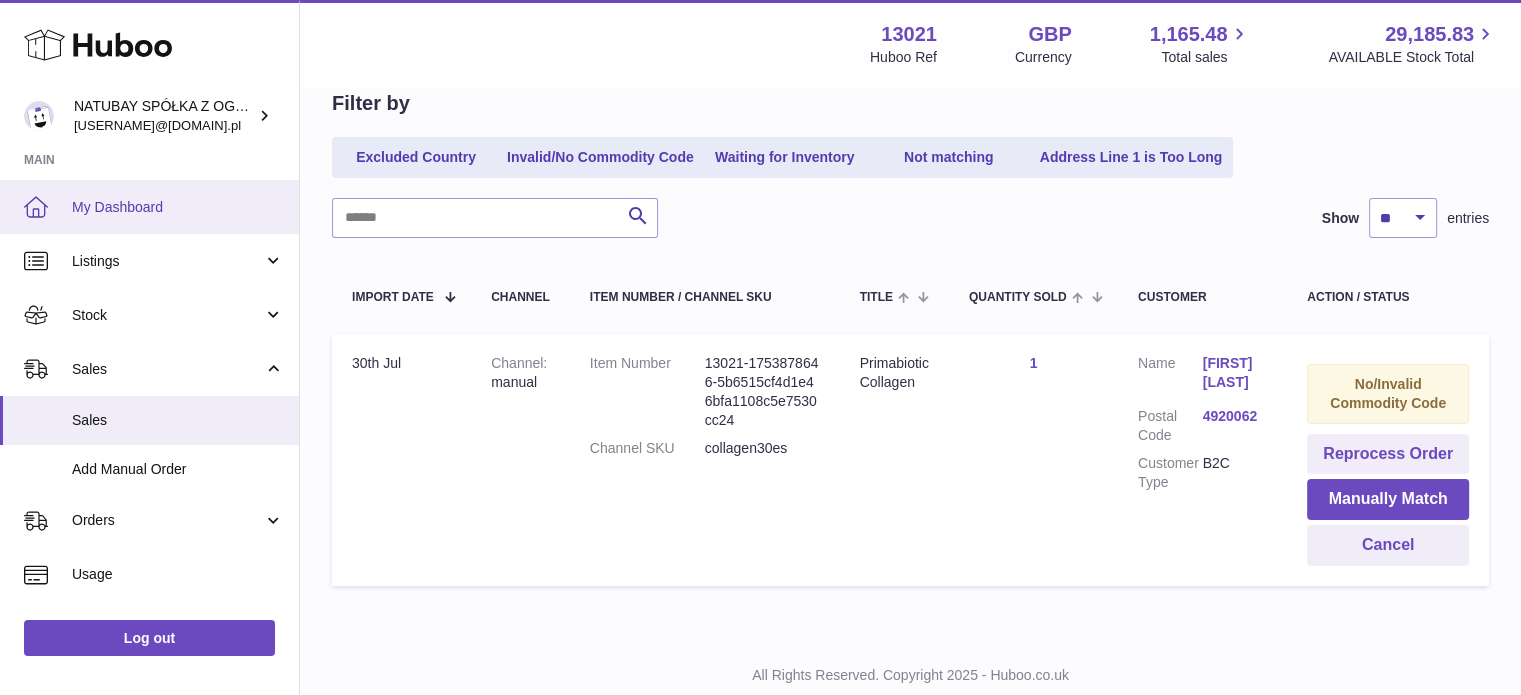 click on "My Dashboard" at bounding box center [149, 207] 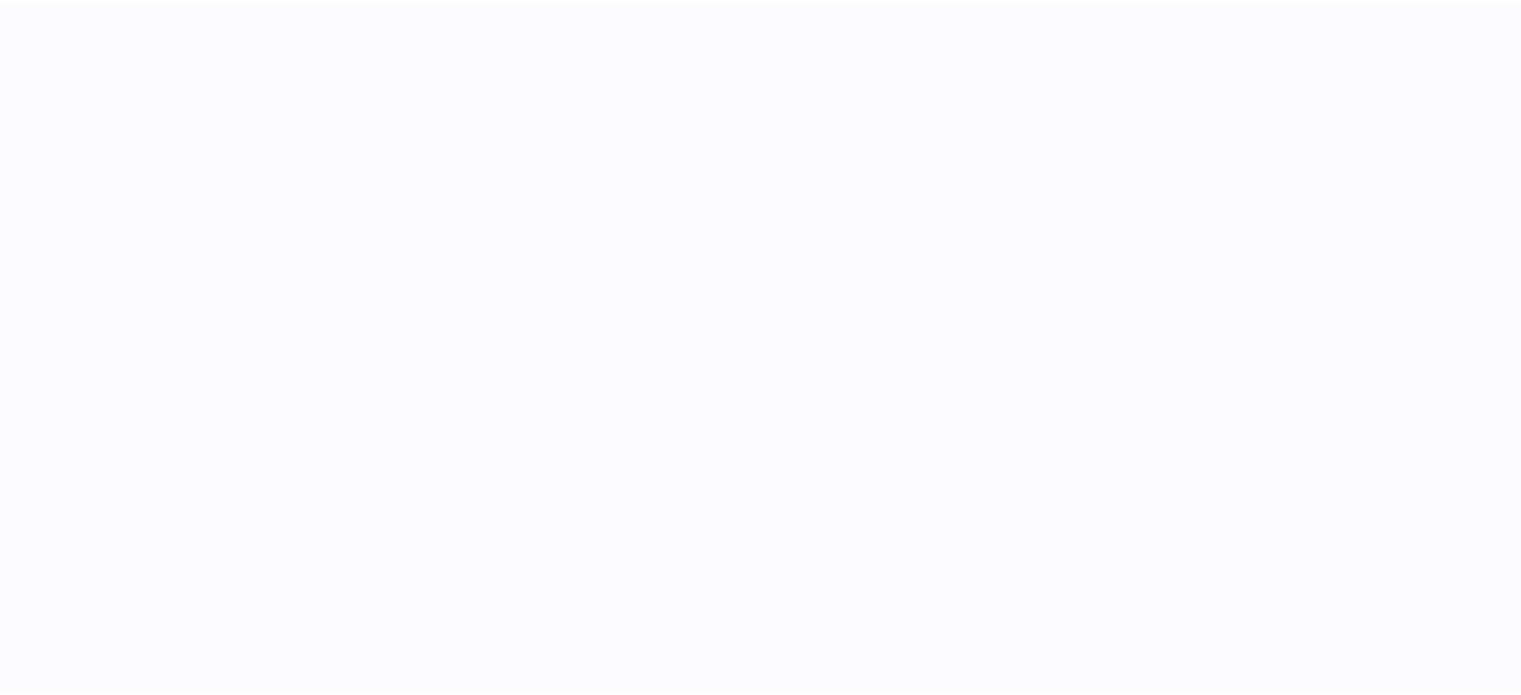 scroll, scrollTop: 0, scrollLeft: 0, axis: both 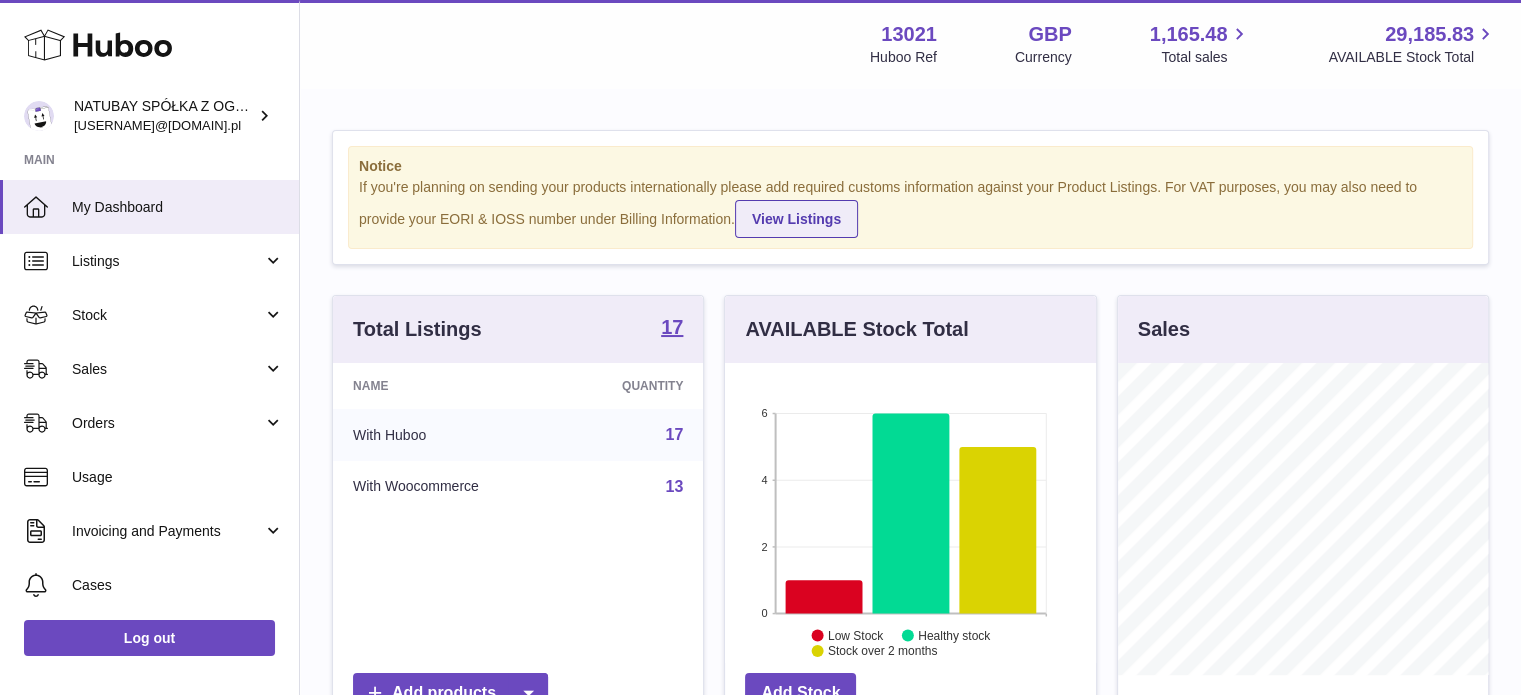 click on "View Listings" at bounding box center (796, 219) 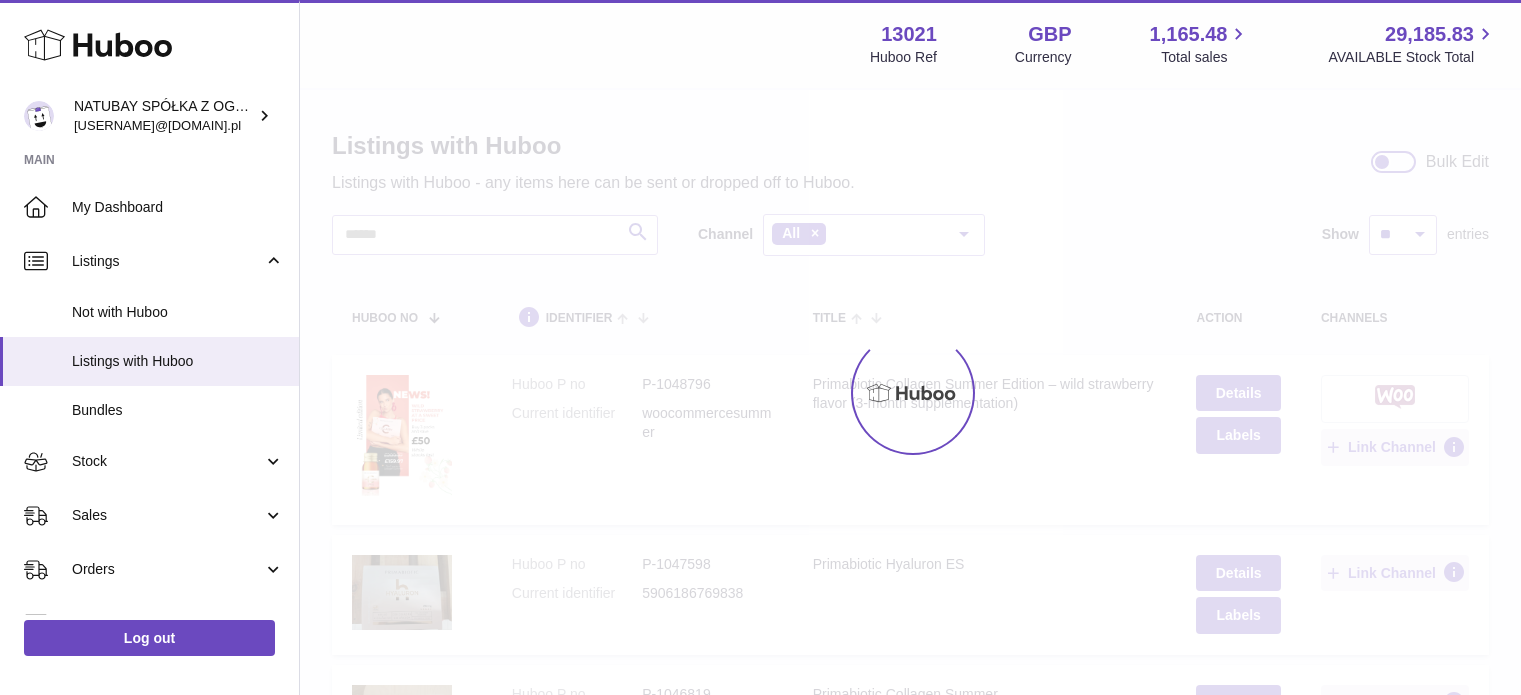 scroll, scrollTop: 0, scrollLeft: 0, axis: both 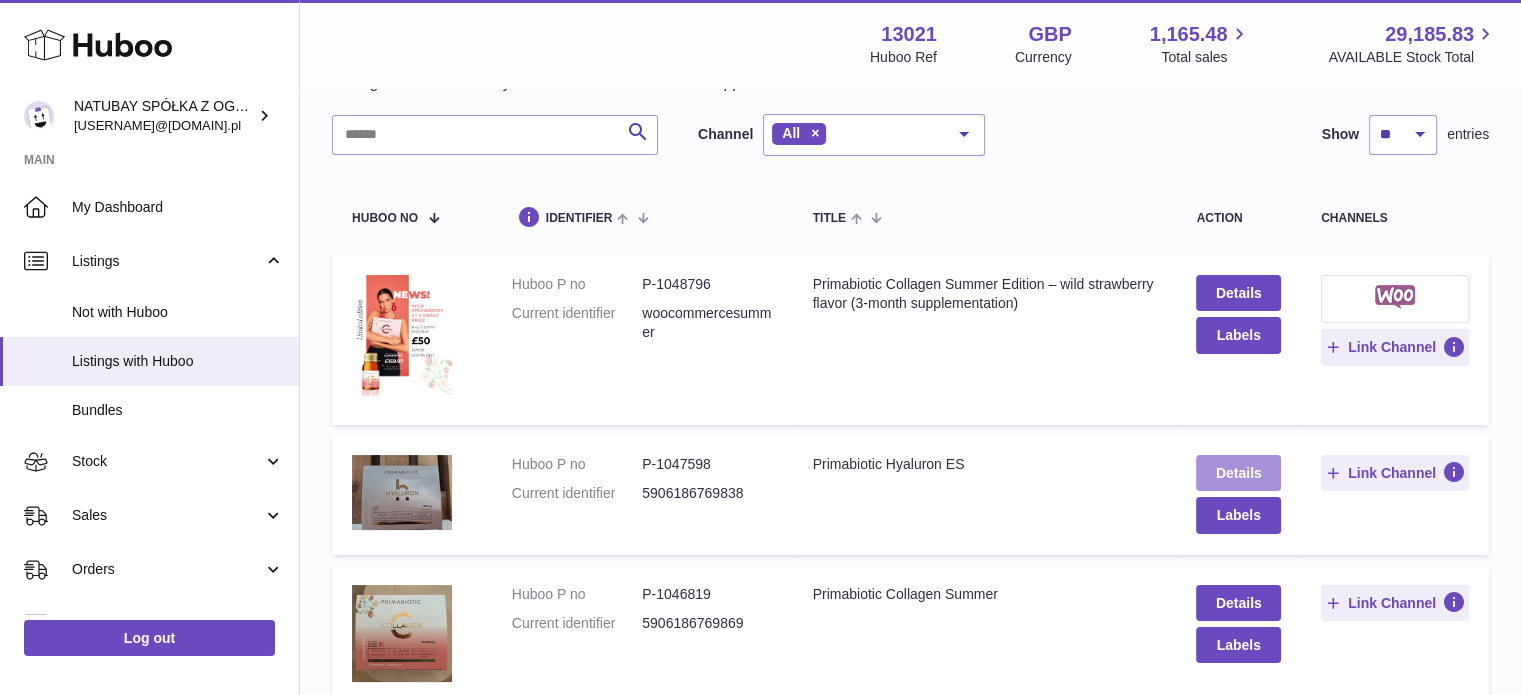 click on "Details" at bounding box center (1238, 473) 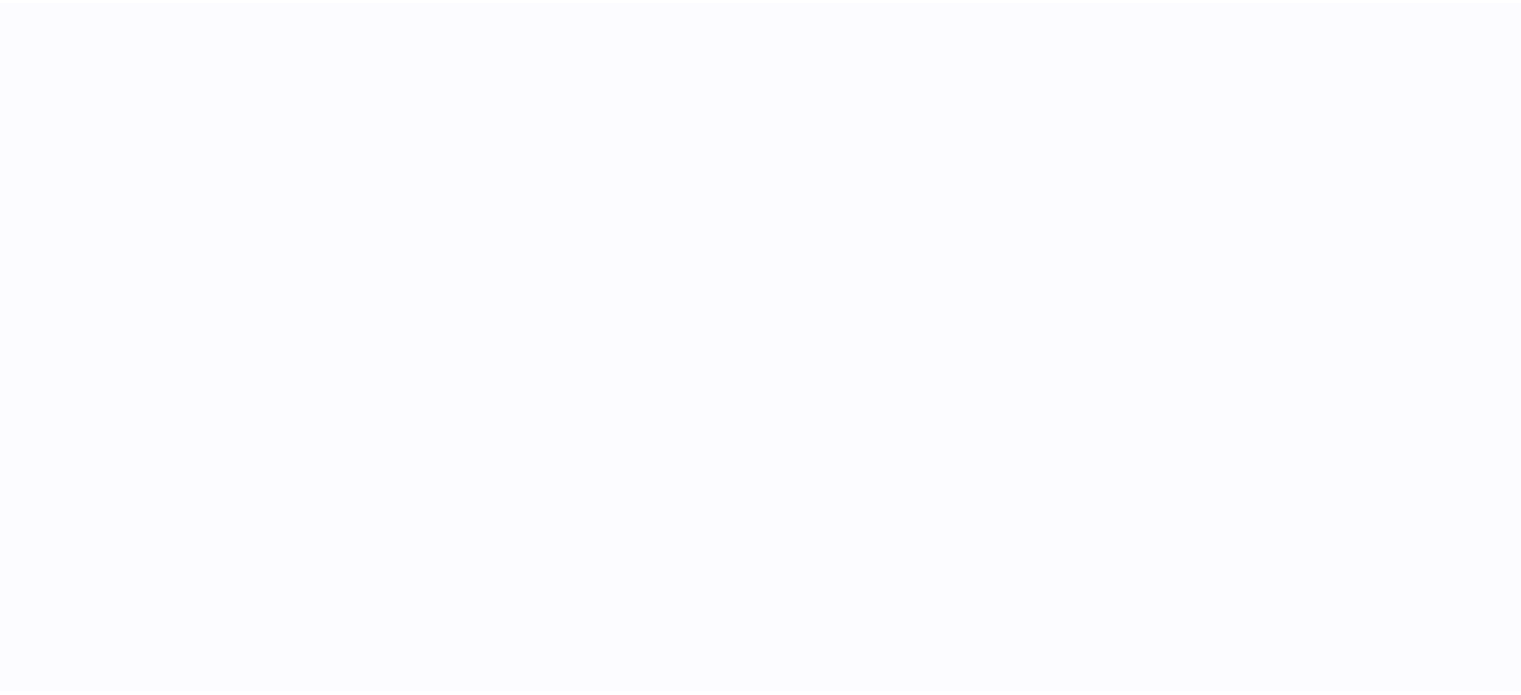 scroll, scrollTop: 0, scrollLeft: 0, axis: both 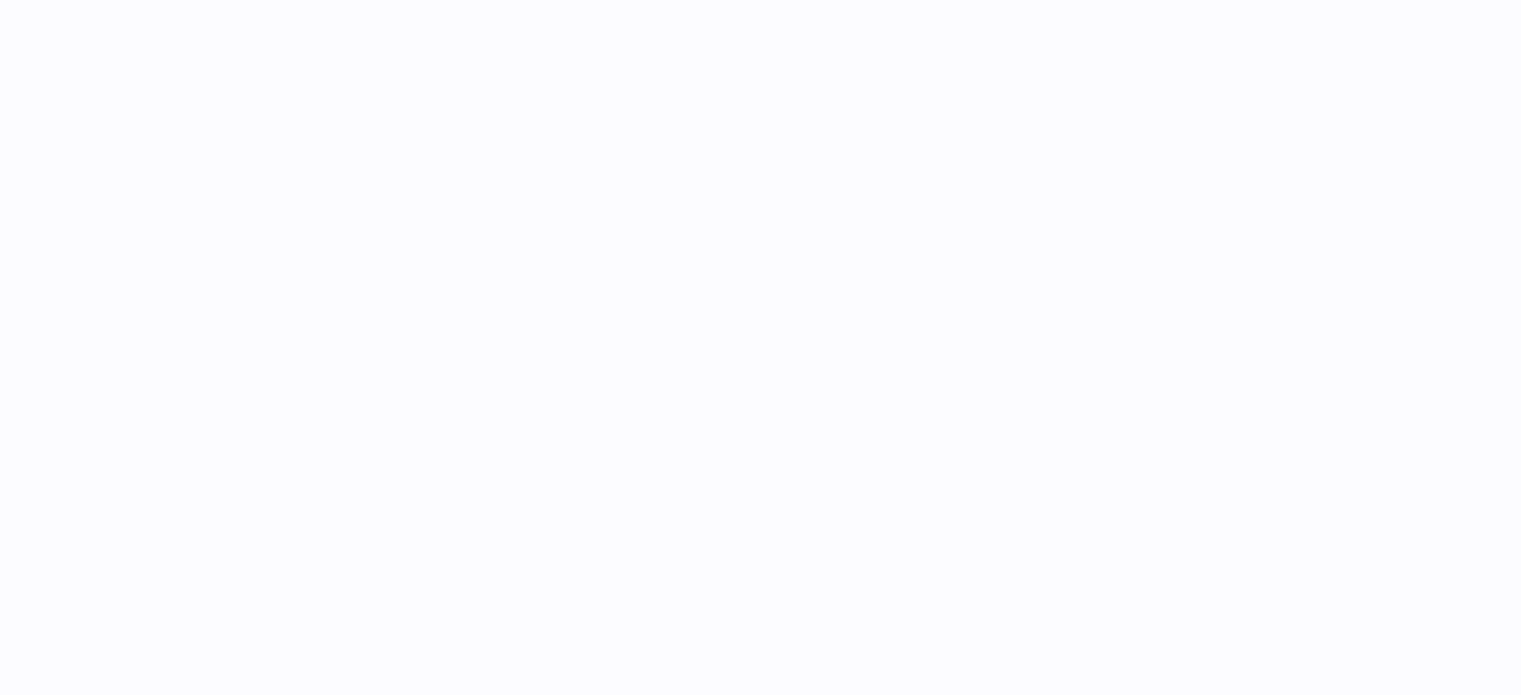 select 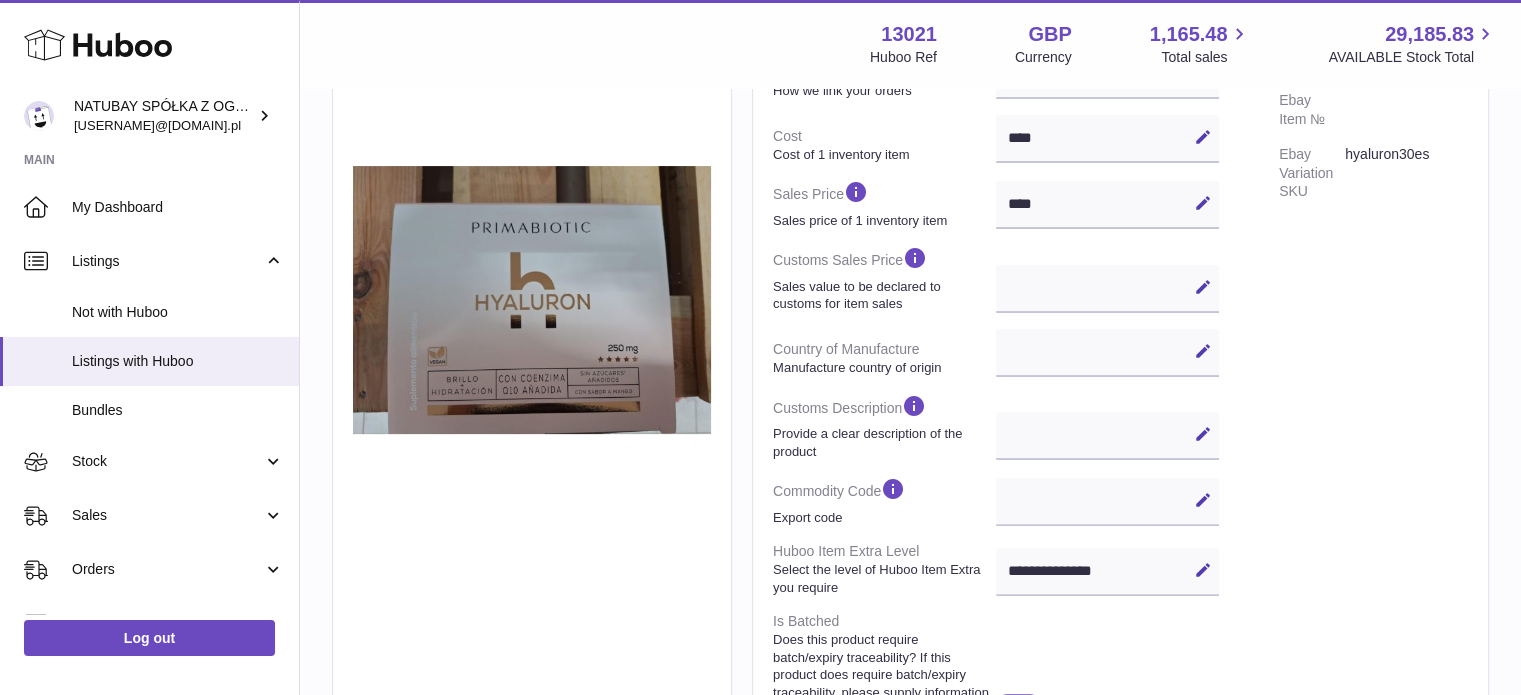 scroll, scrollTop: 500, scrollLeft: 0, axis: vertical 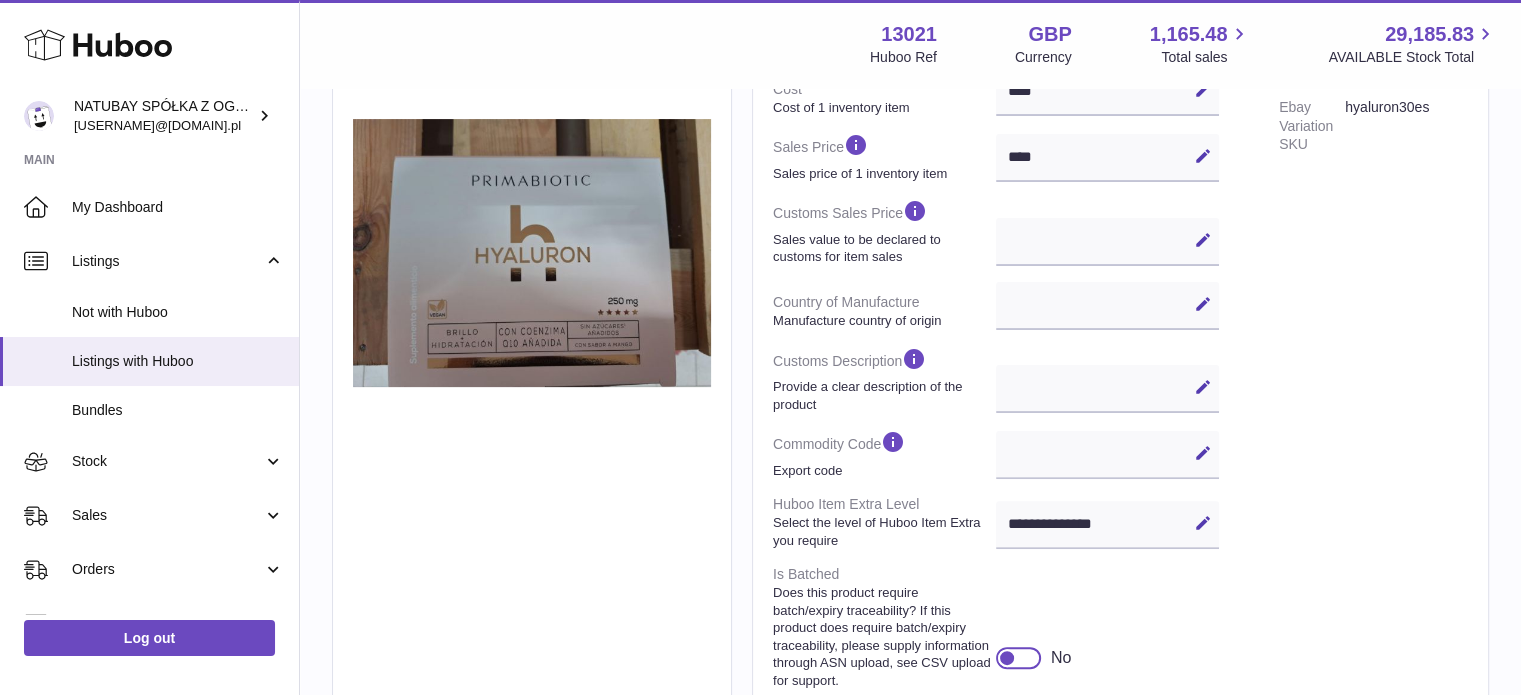 click on "Edit     Cancel     Save" at bounding box center (1107, 455) 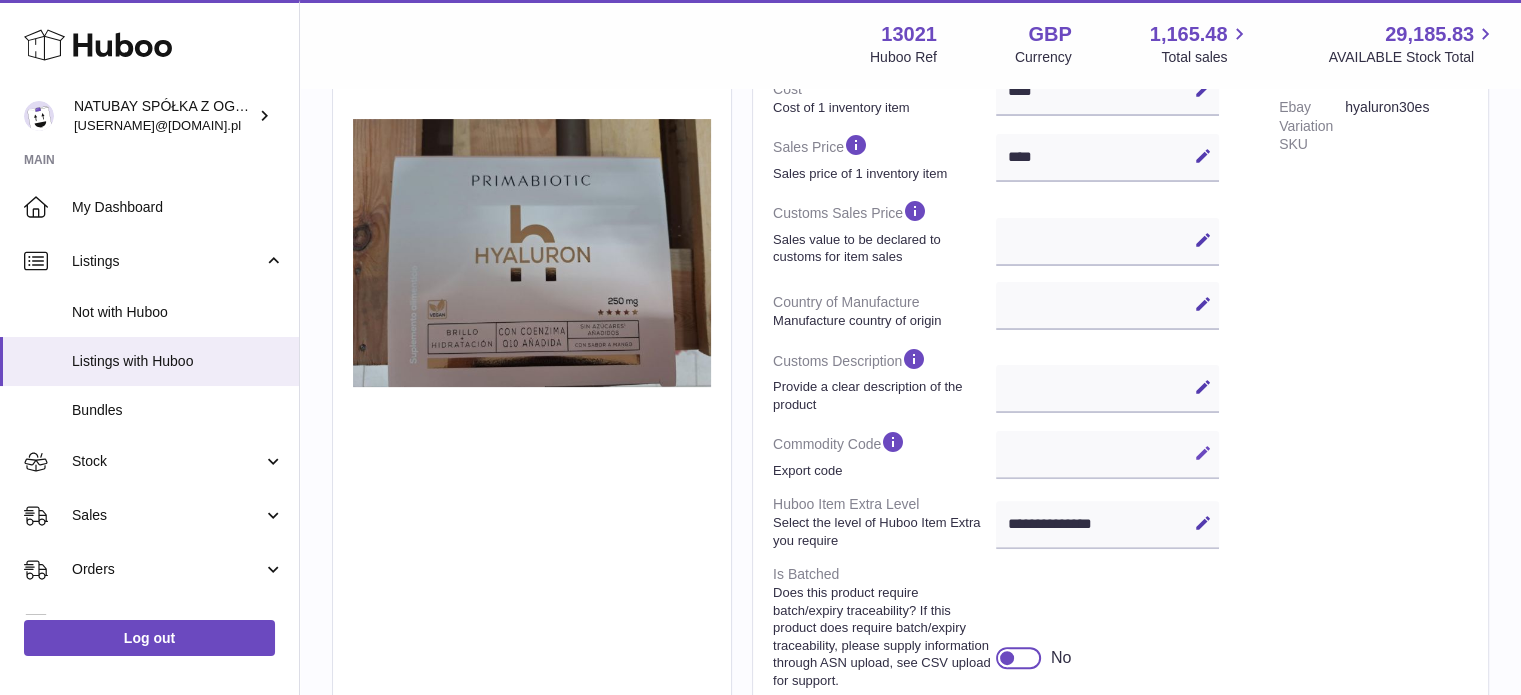 click on "Edit" at bounding box center [1203, 453] 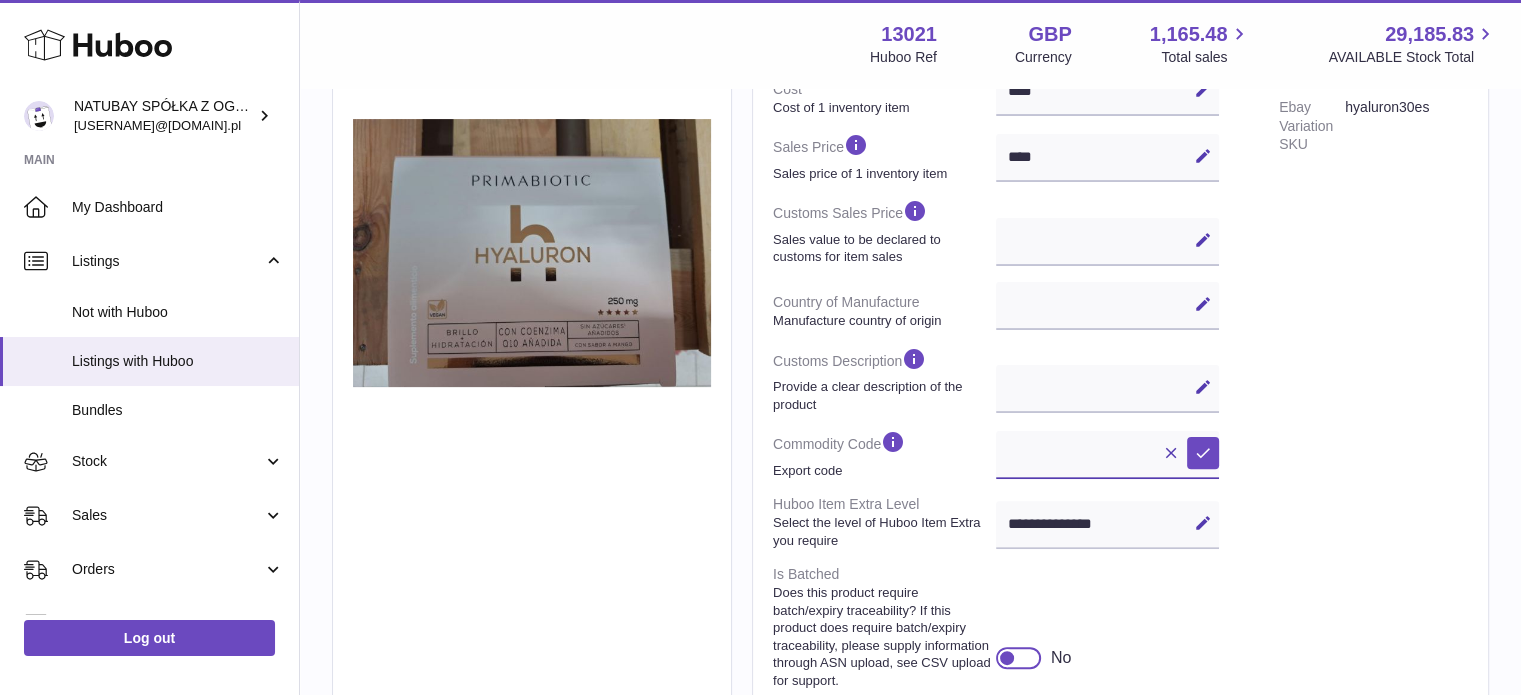 click at bounding box center [1107, 455] 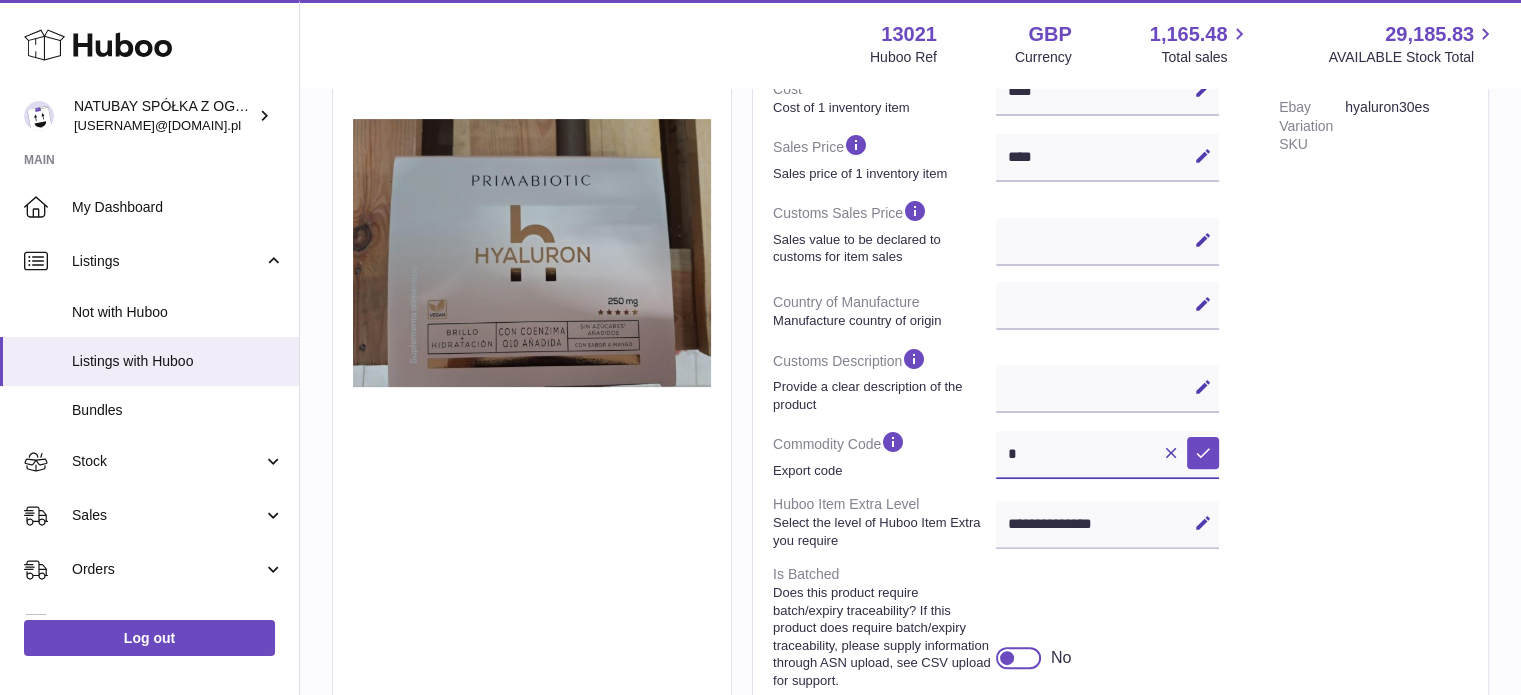 scroll, scrollTop: 508, scrollLeft: 0, axis: vertical 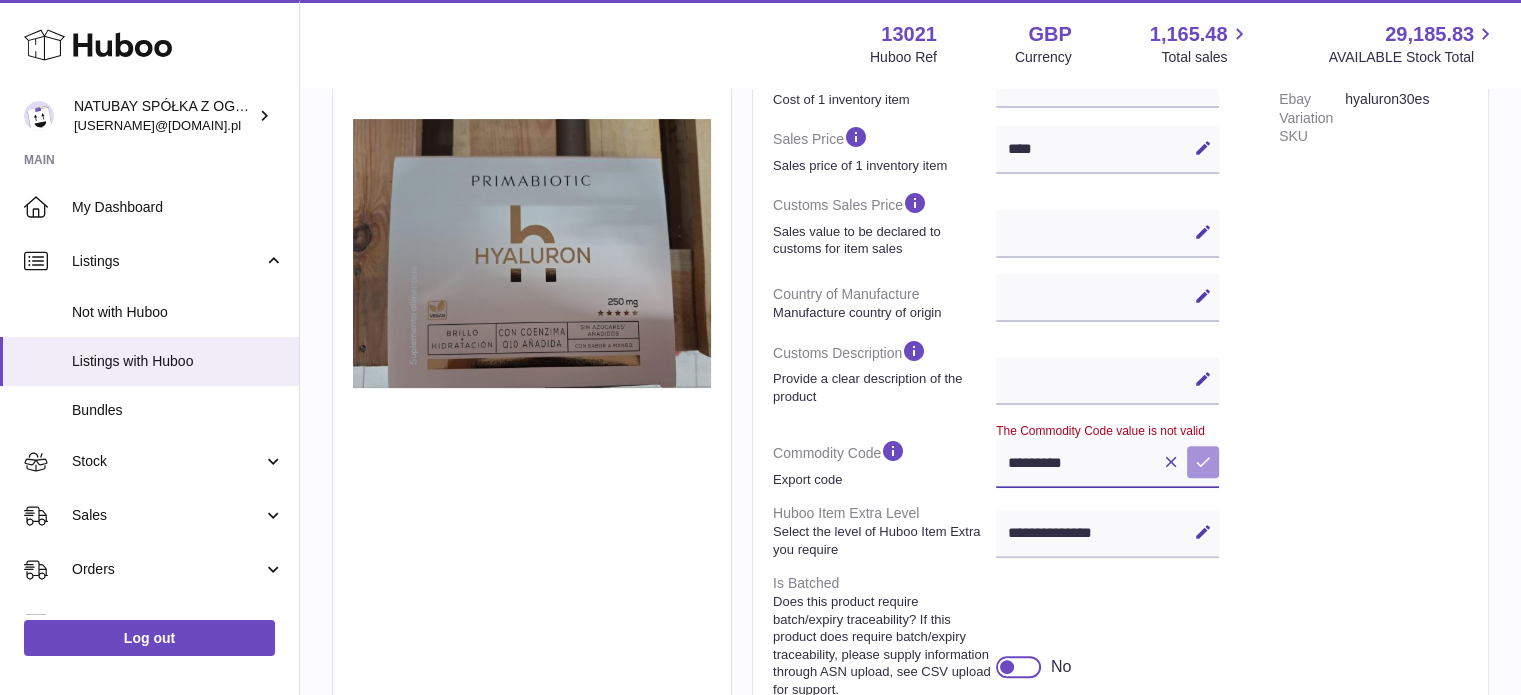 type on "*********" 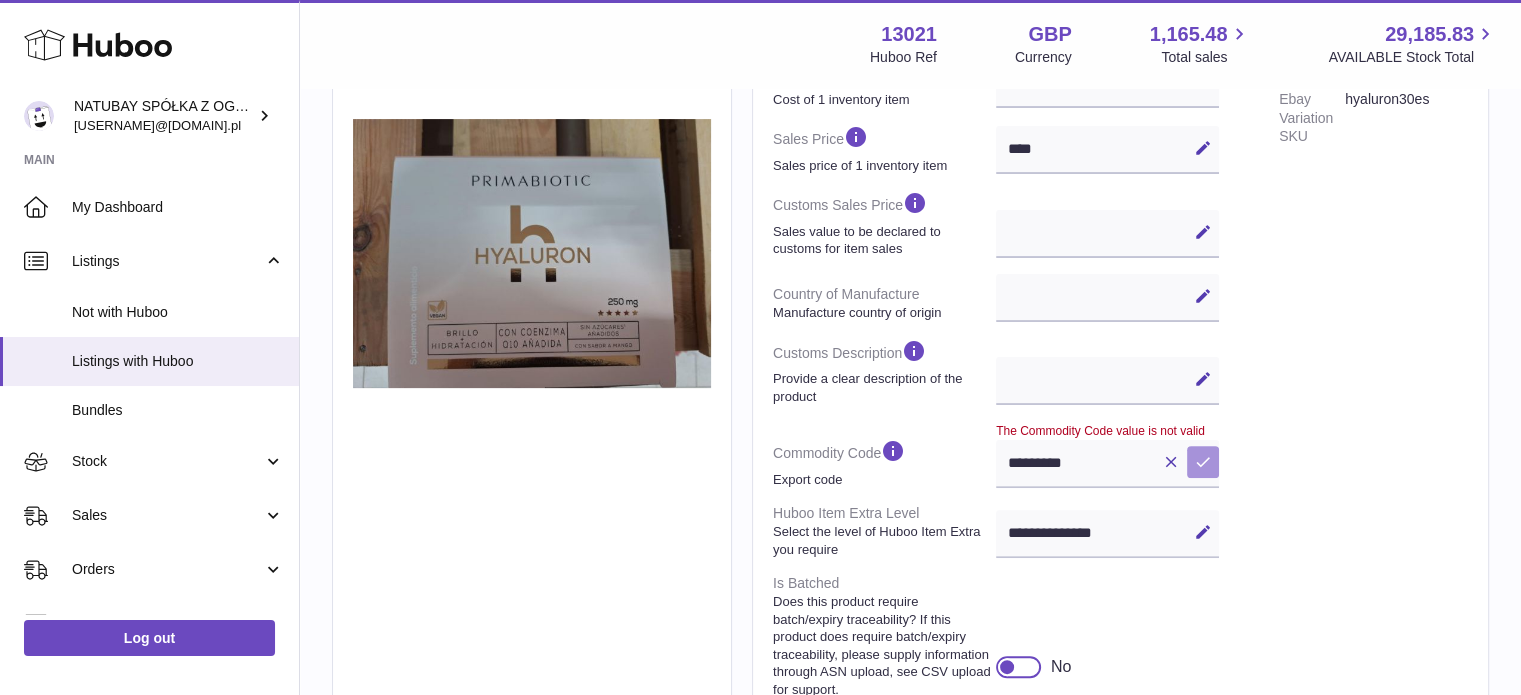 click at bounding box center [1203, 462] 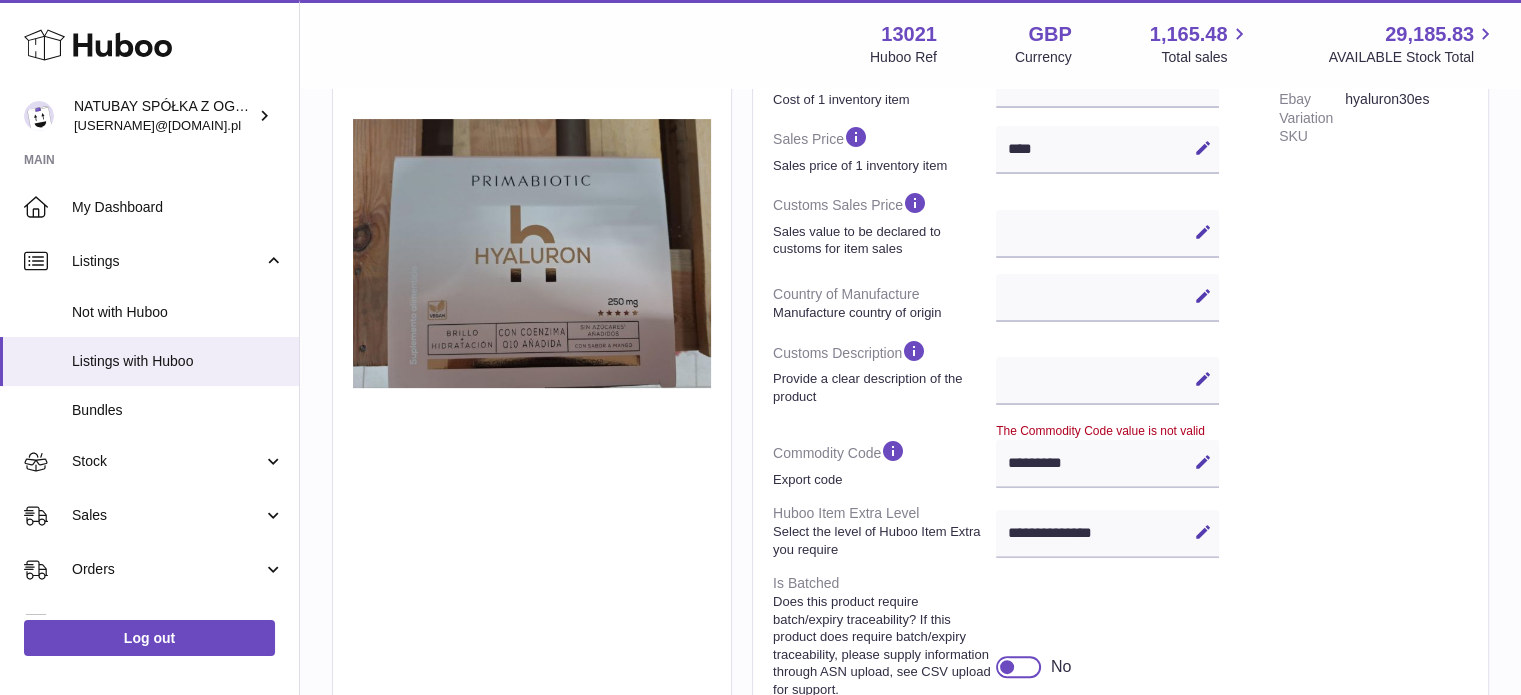 click on "*********     Edit     Cancel     Save" at bounding box center [1107, 464] 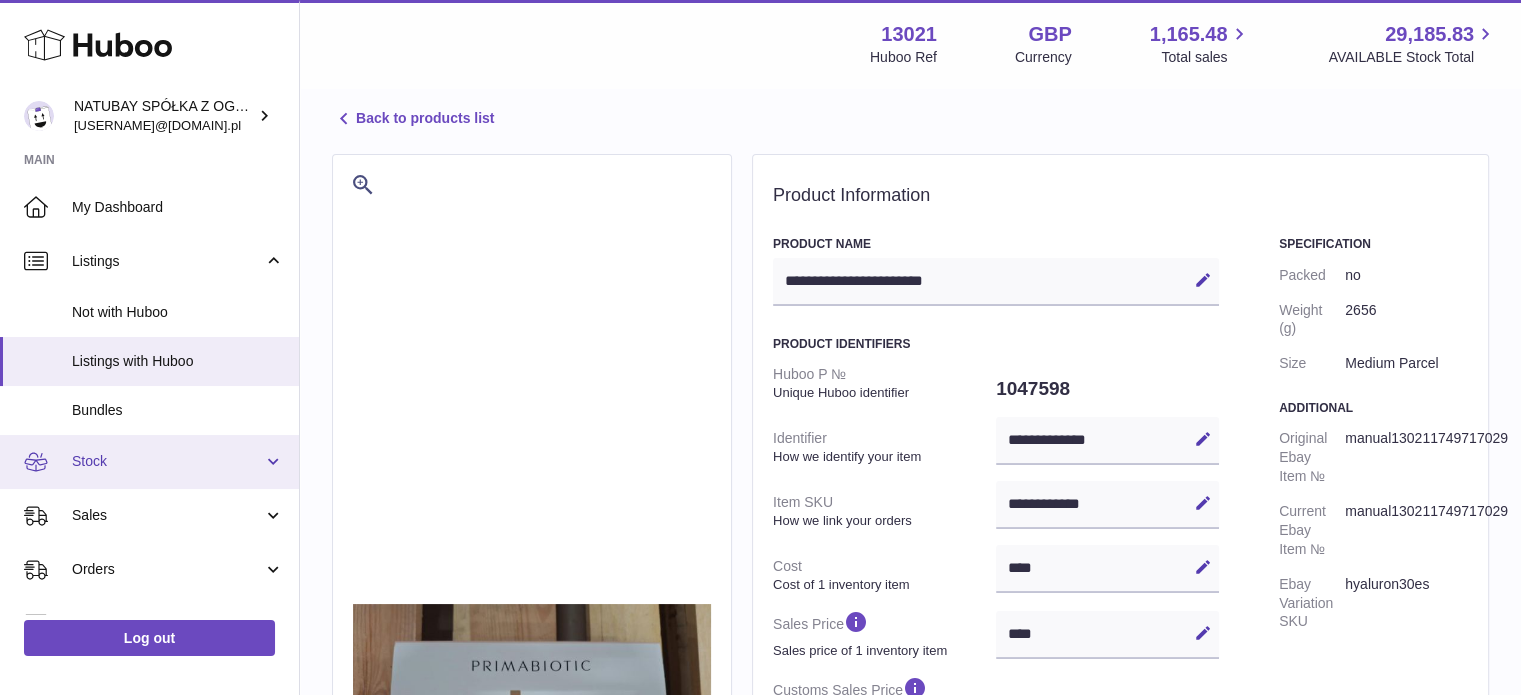 scroll, scrollTop: 100, scrollLeft: 0, axis: vertical 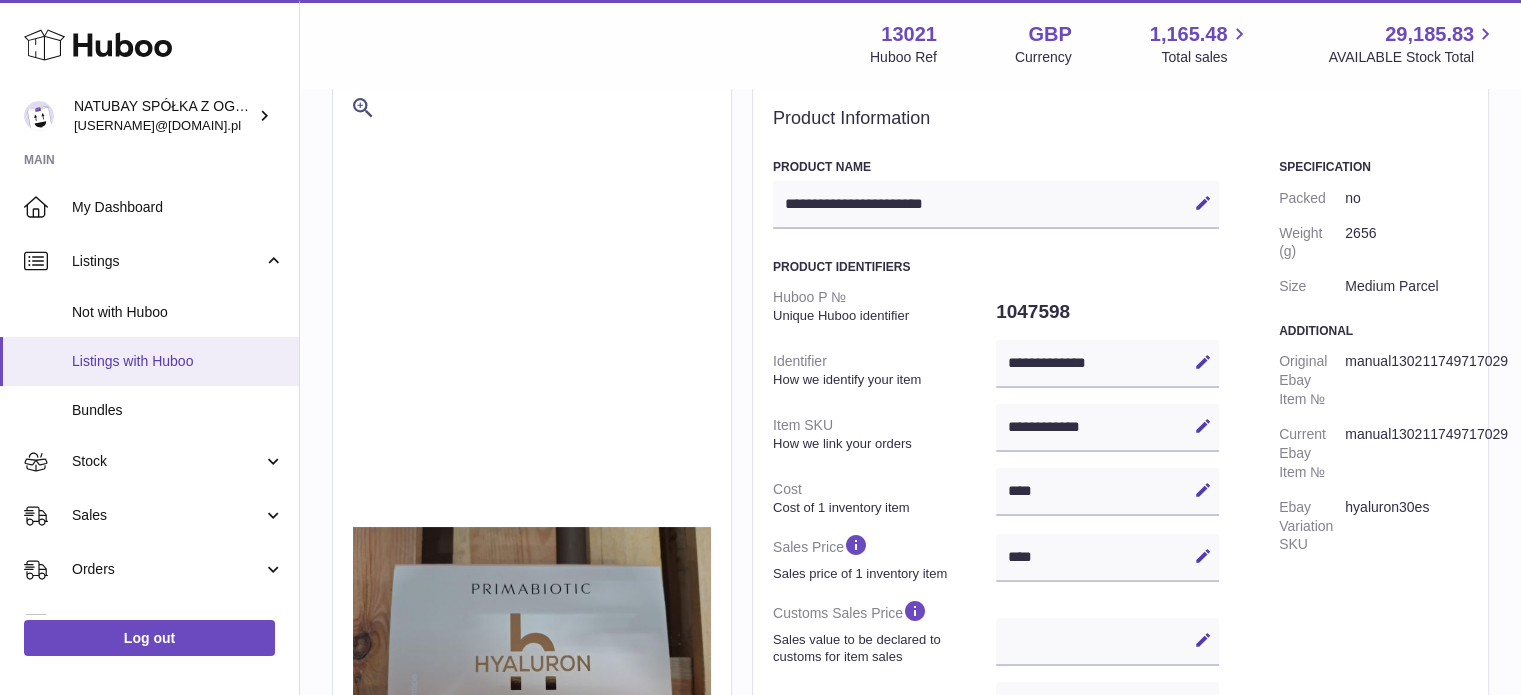 click on "Listings with Huboo" at bounding box center [178, 361] 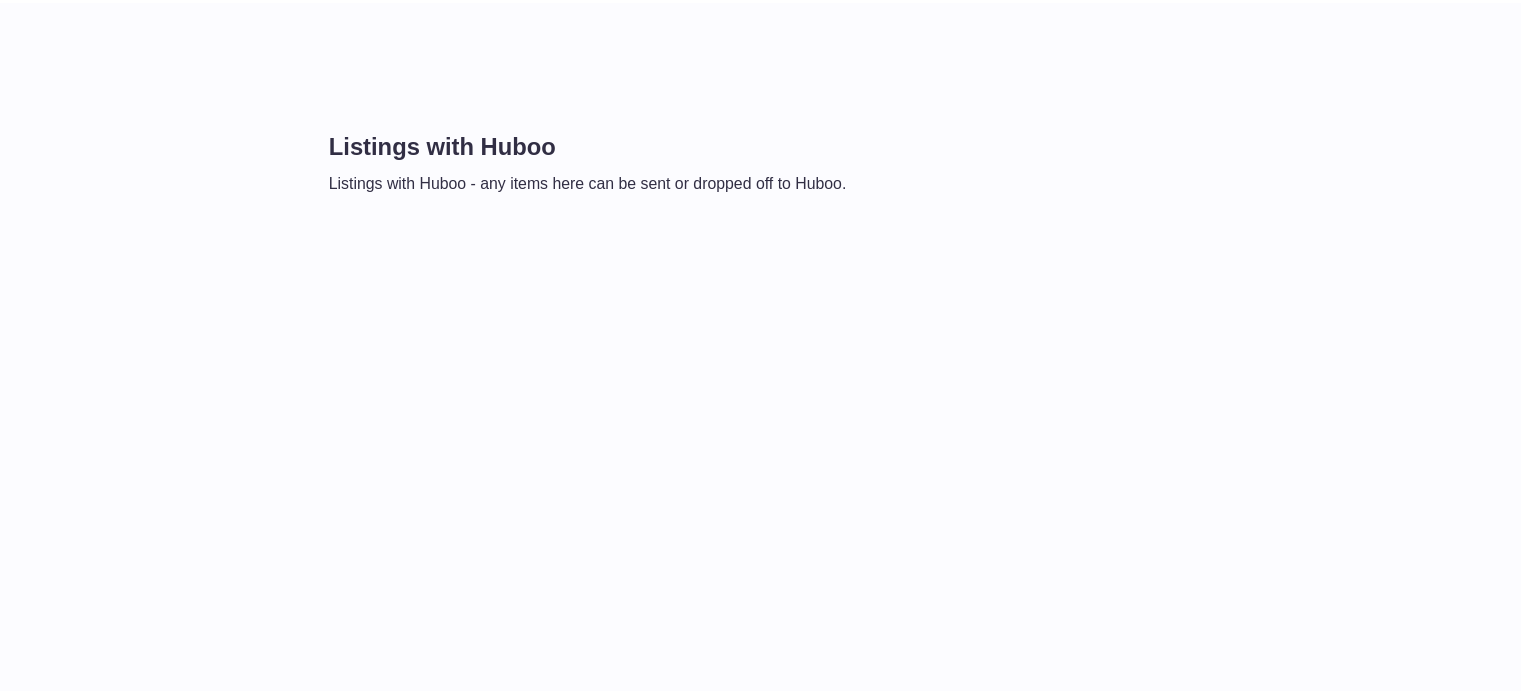 scroll, scrollTop: 0, scrollLeft: 0, axis: both 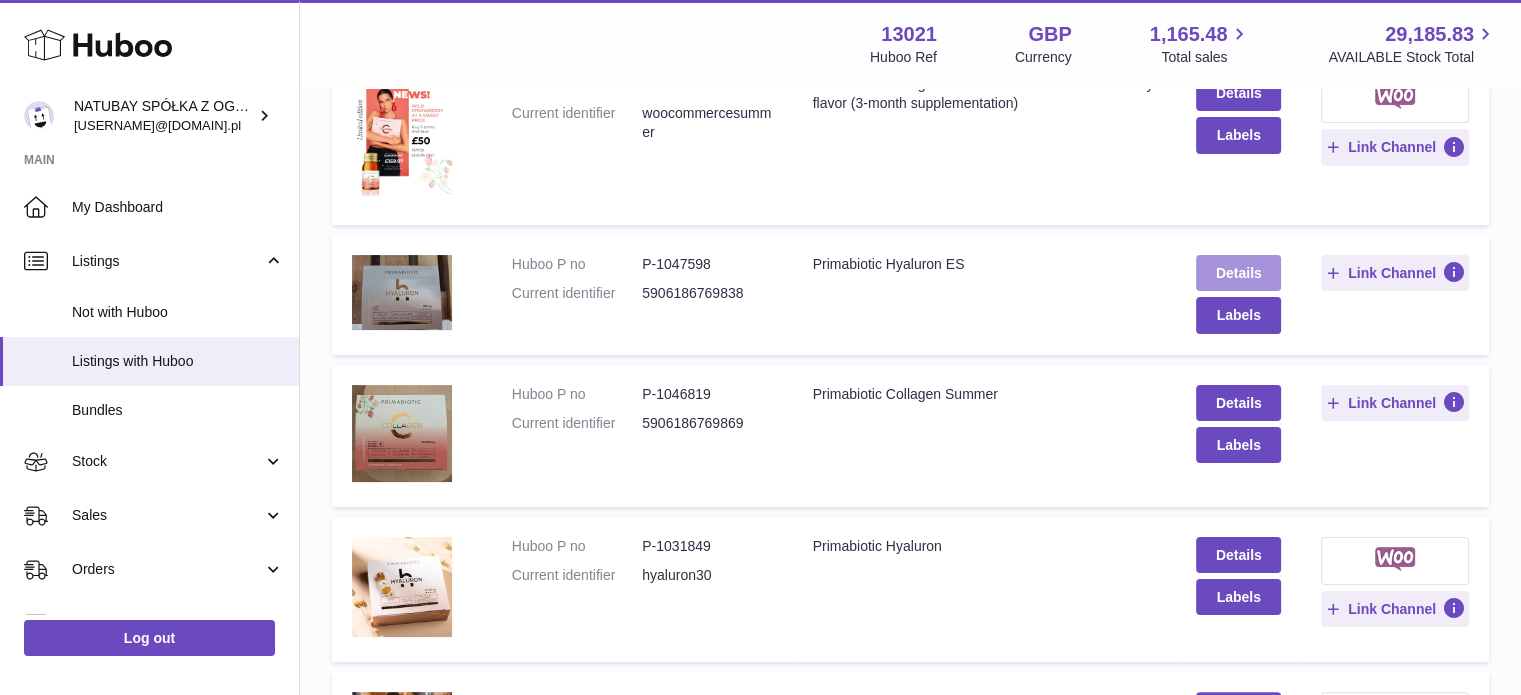 click on "Details" at bounding box center (1238, 273) 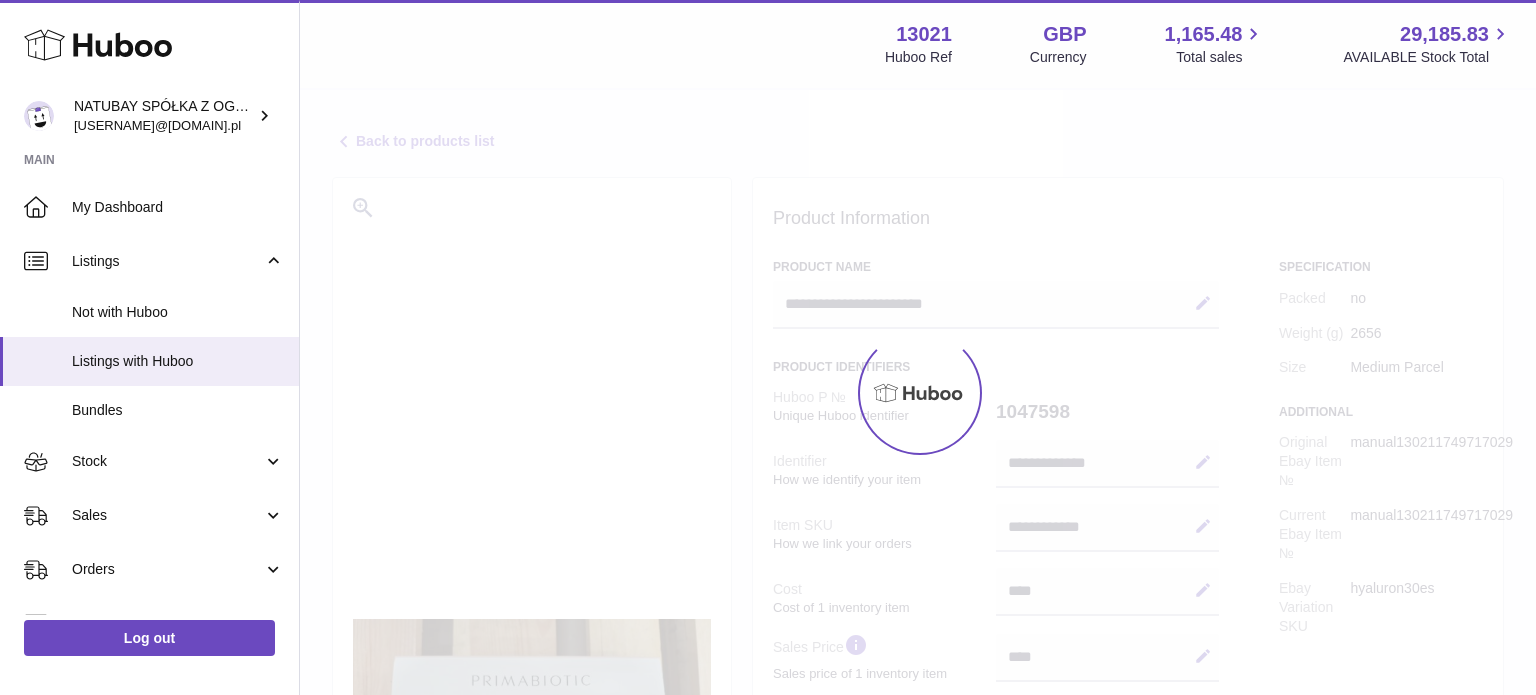select 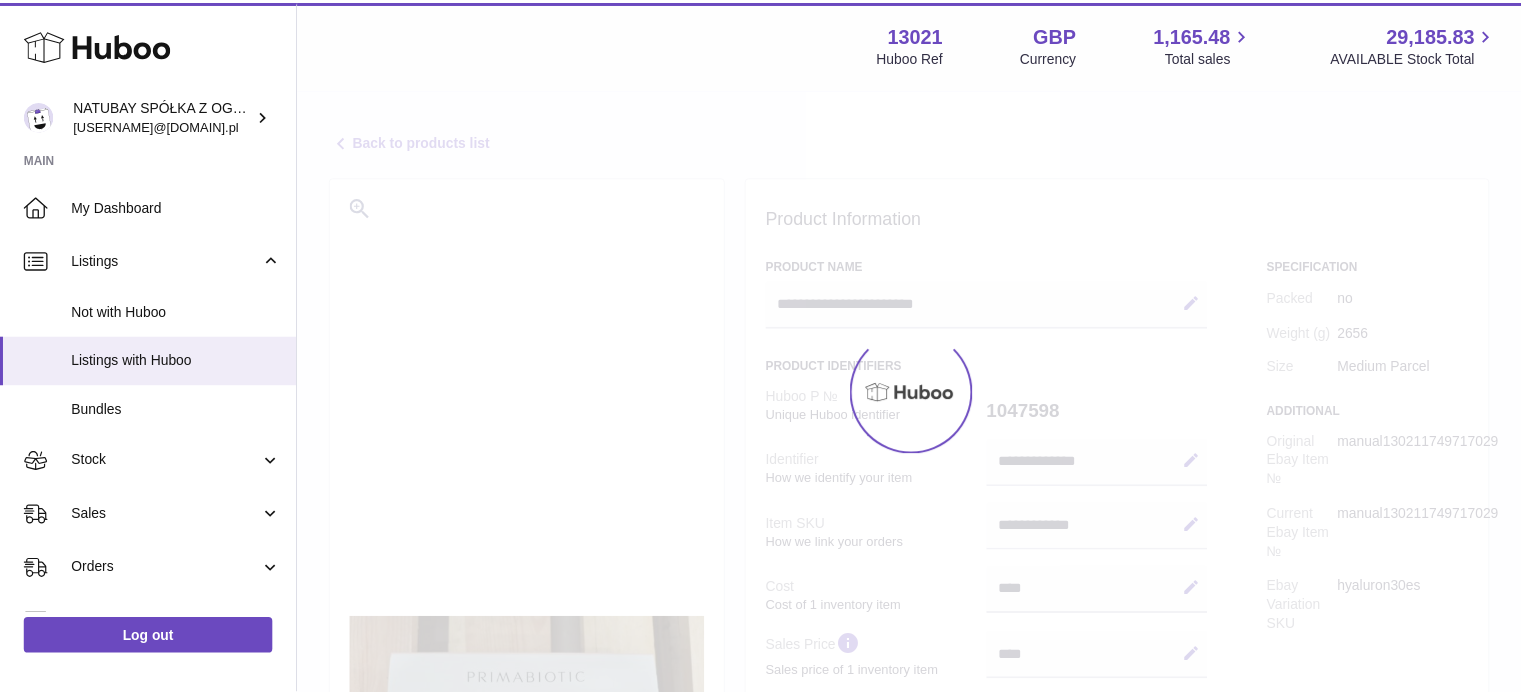 scroll, scrollTop: 0, scrollLeft: 0, axis: both 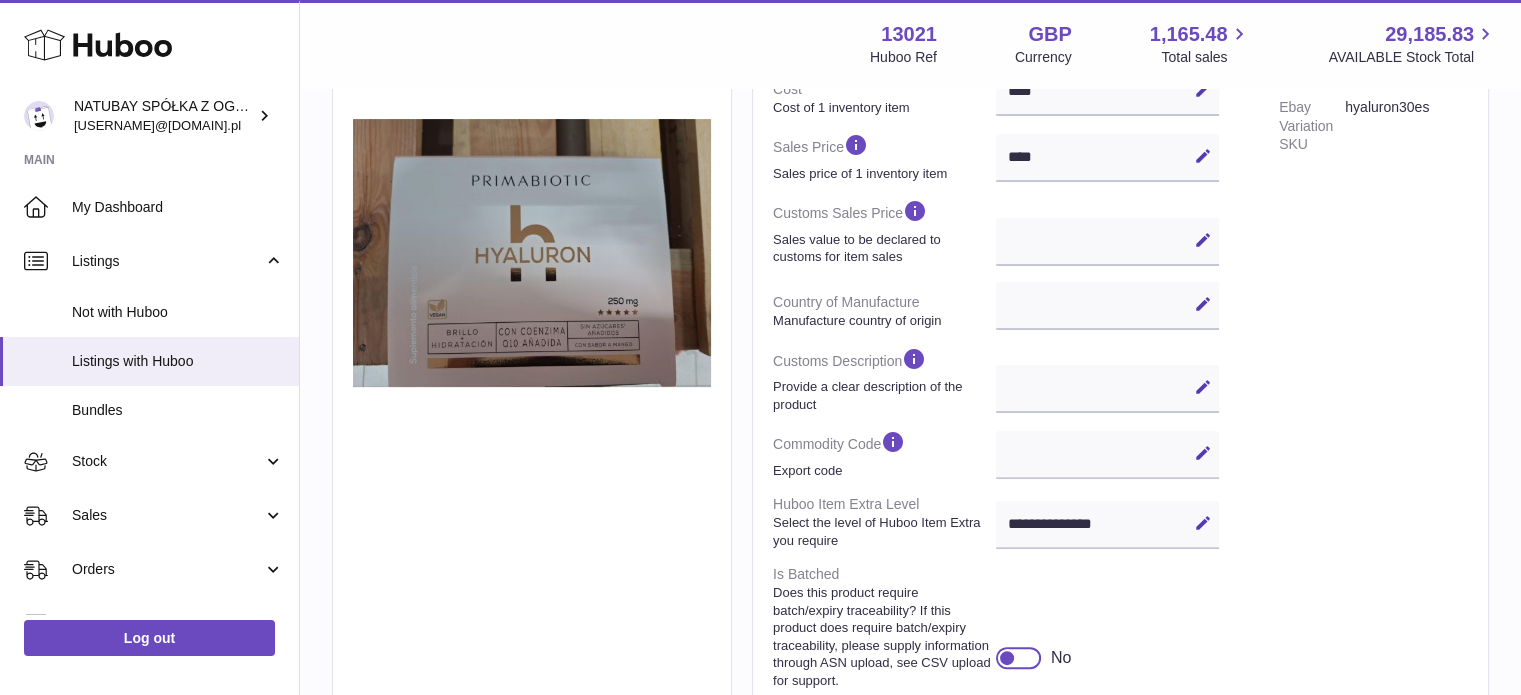 click on "Edit" at bounding box center [1203, 453] 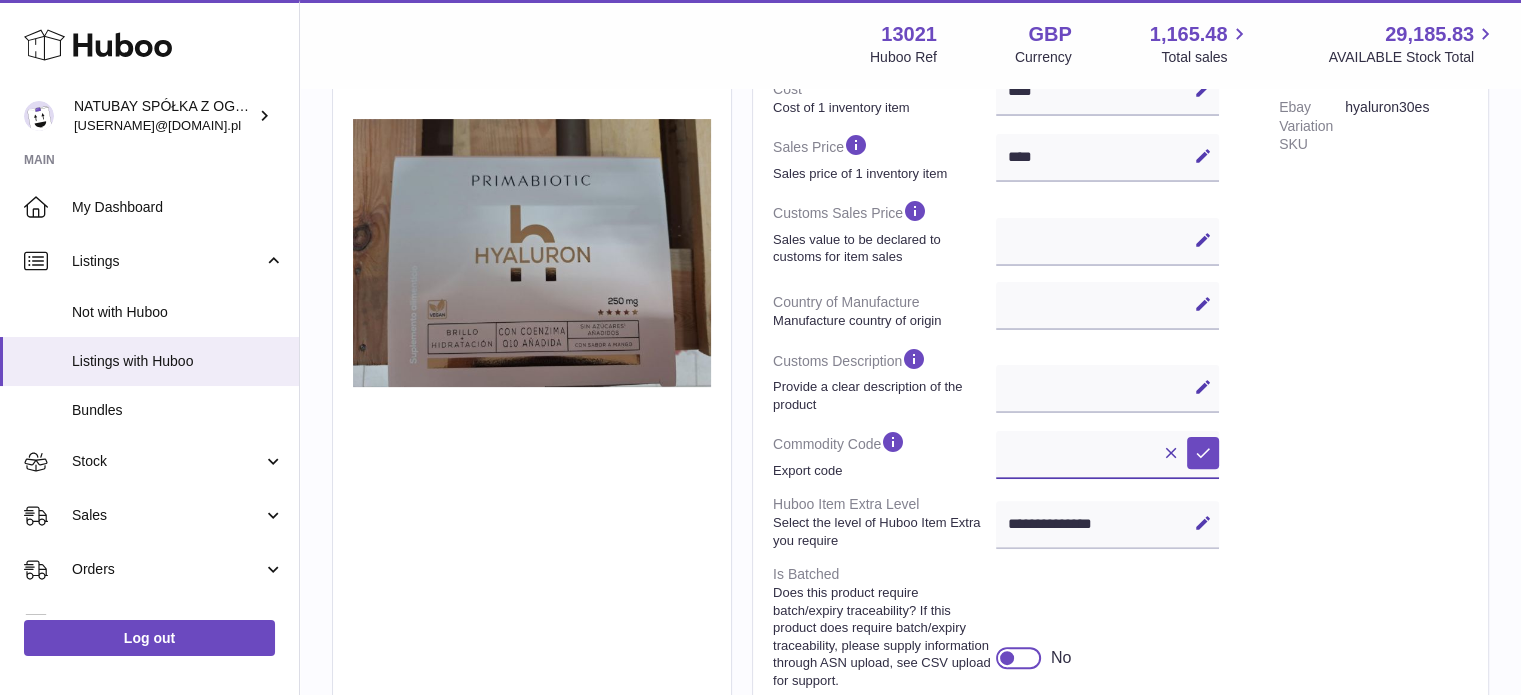 click at bounding box center [1107, 455] 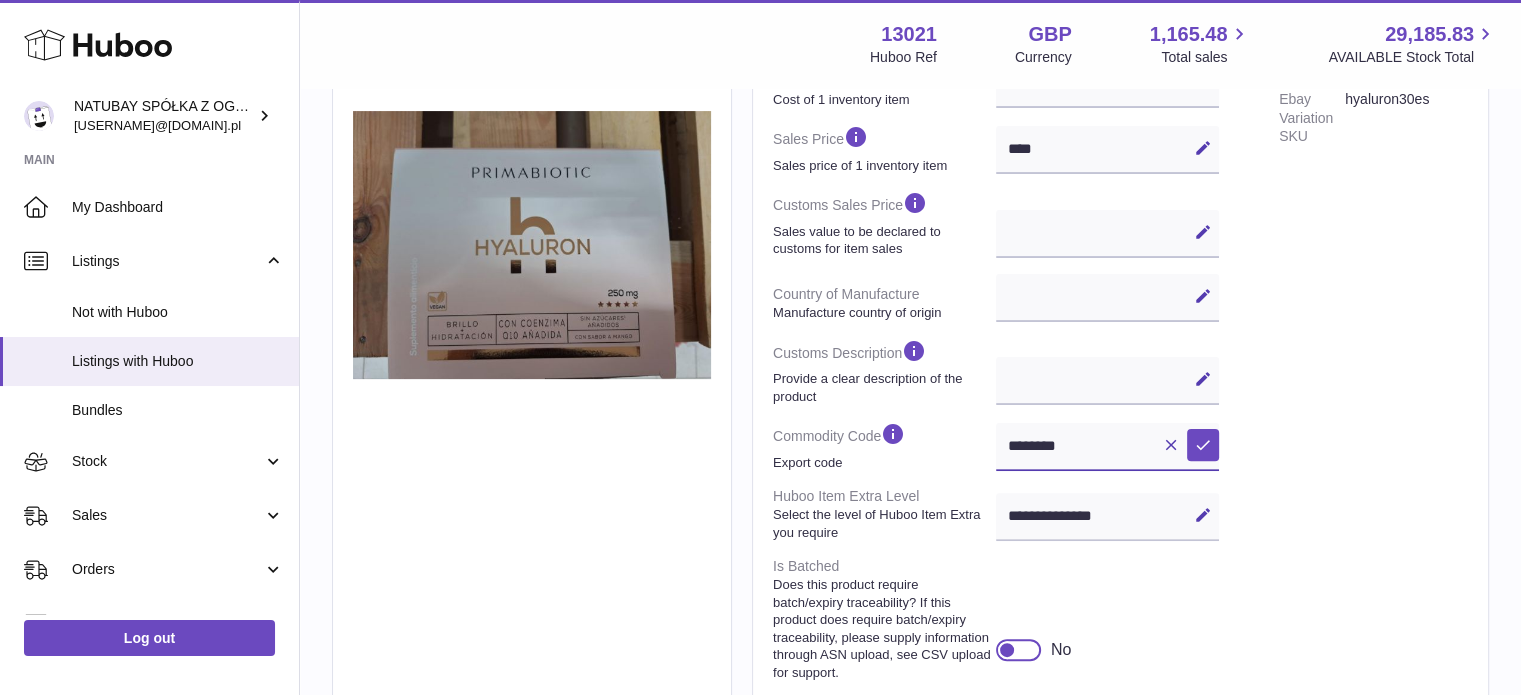 scroll, scrollTop: 500, scrollLeft: 0, axis: vertical 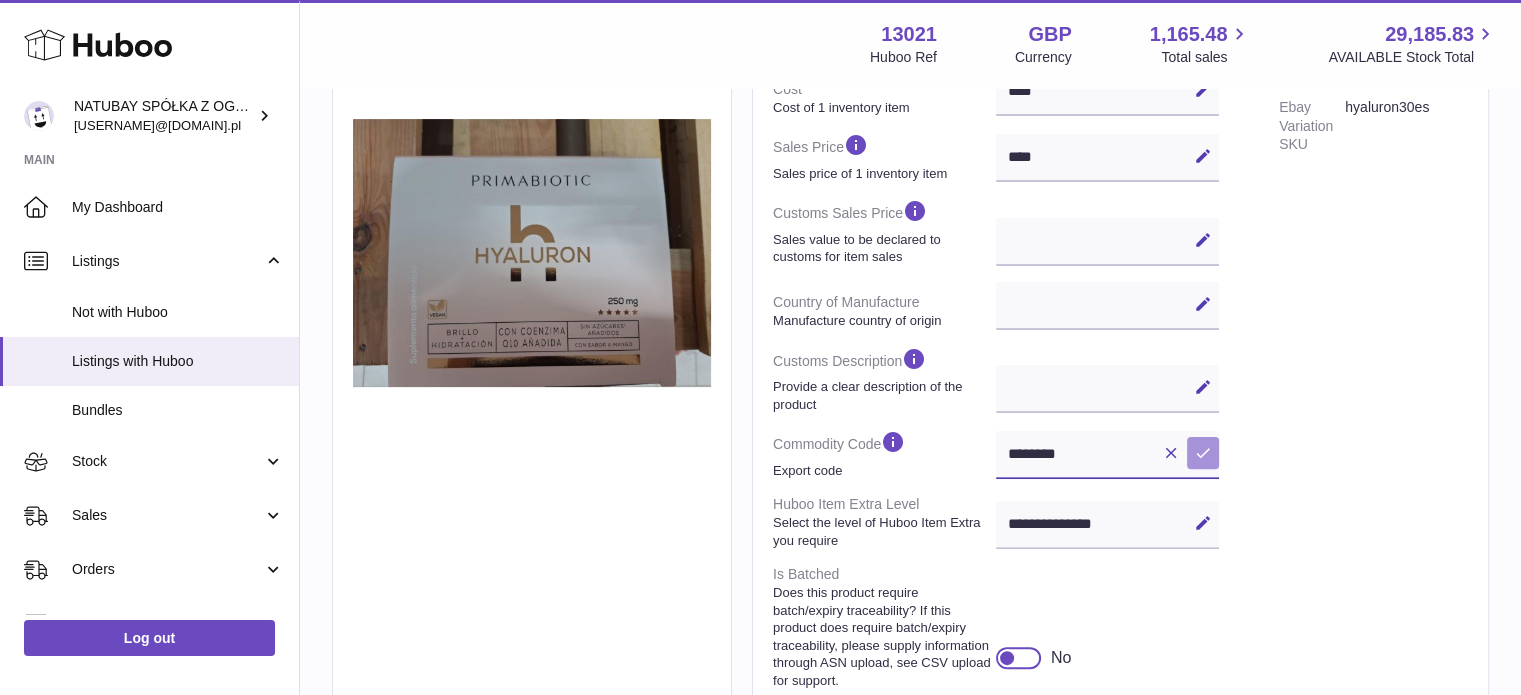type on "********" 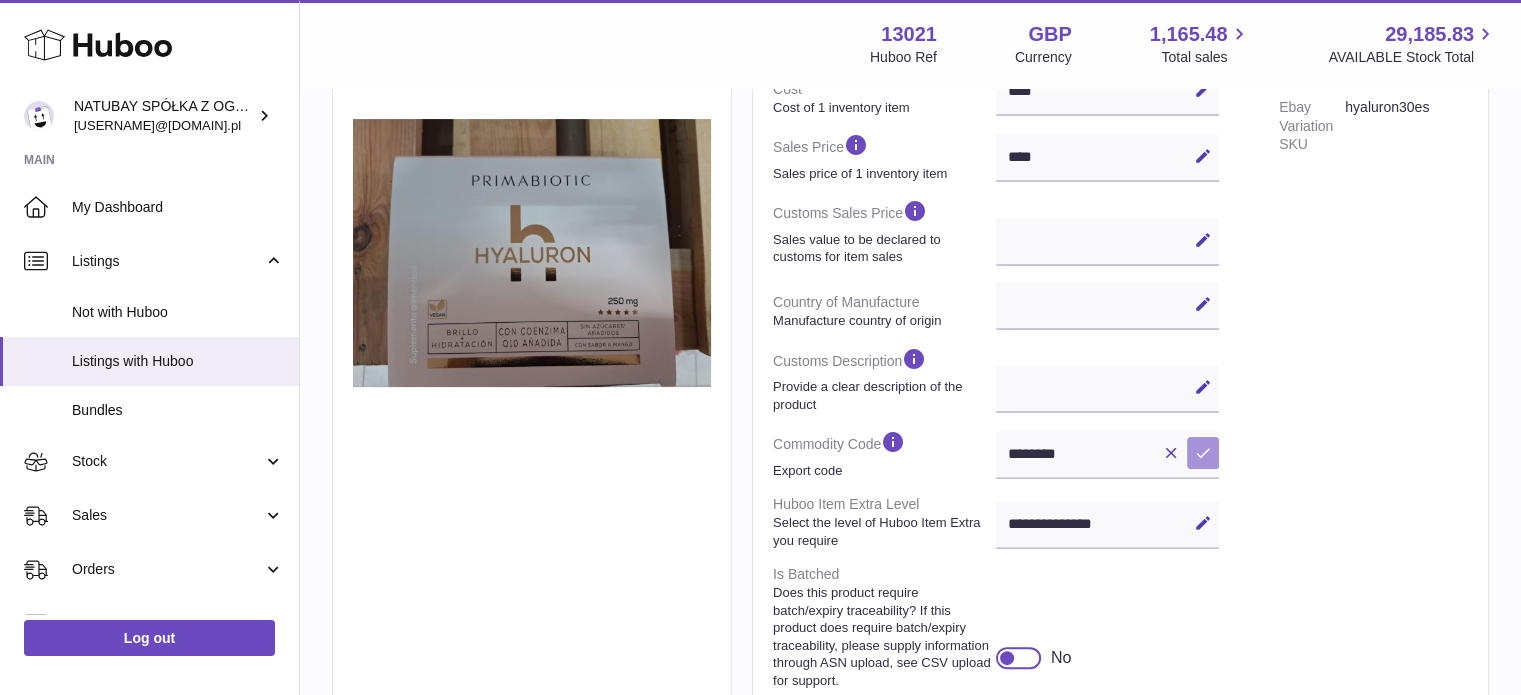 click at bounding box center [1203, 453] 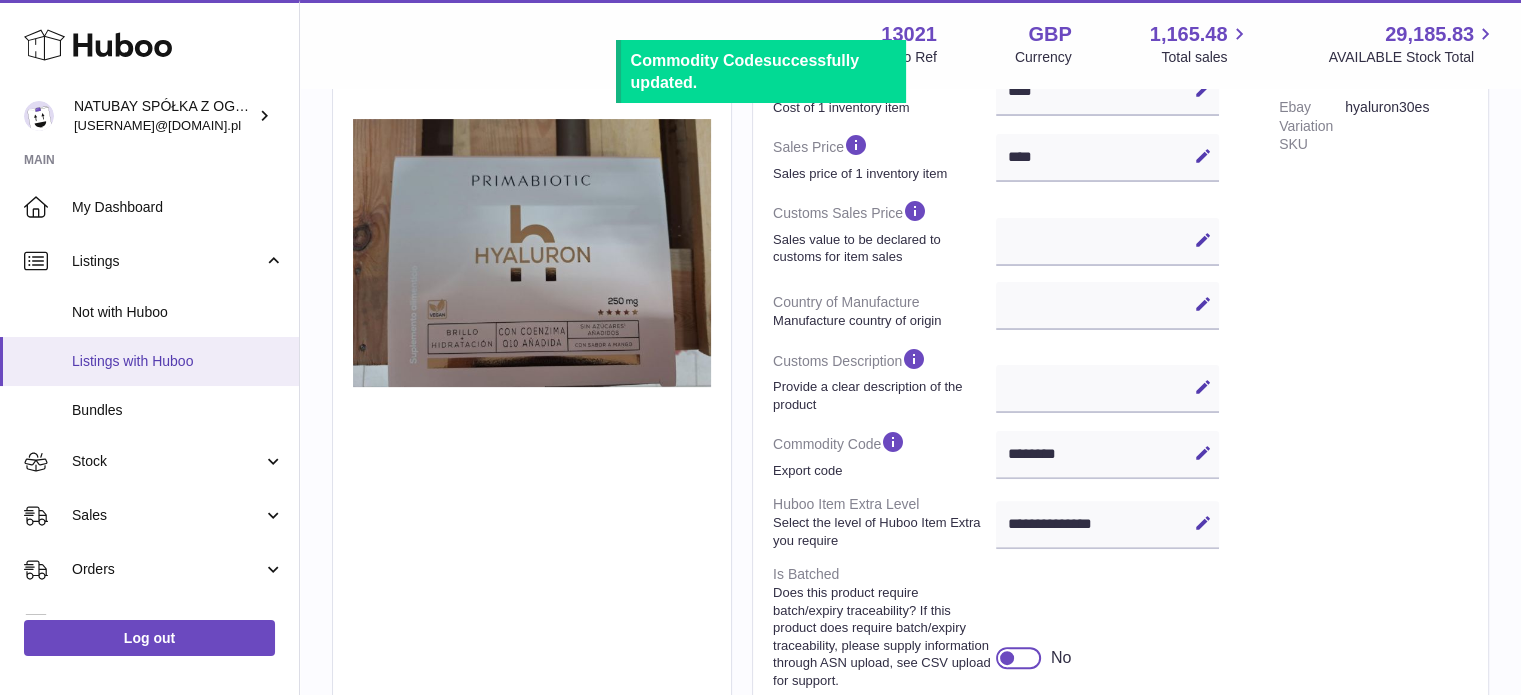 click on "Listings with Huboo" at bounding box center [178, 361] 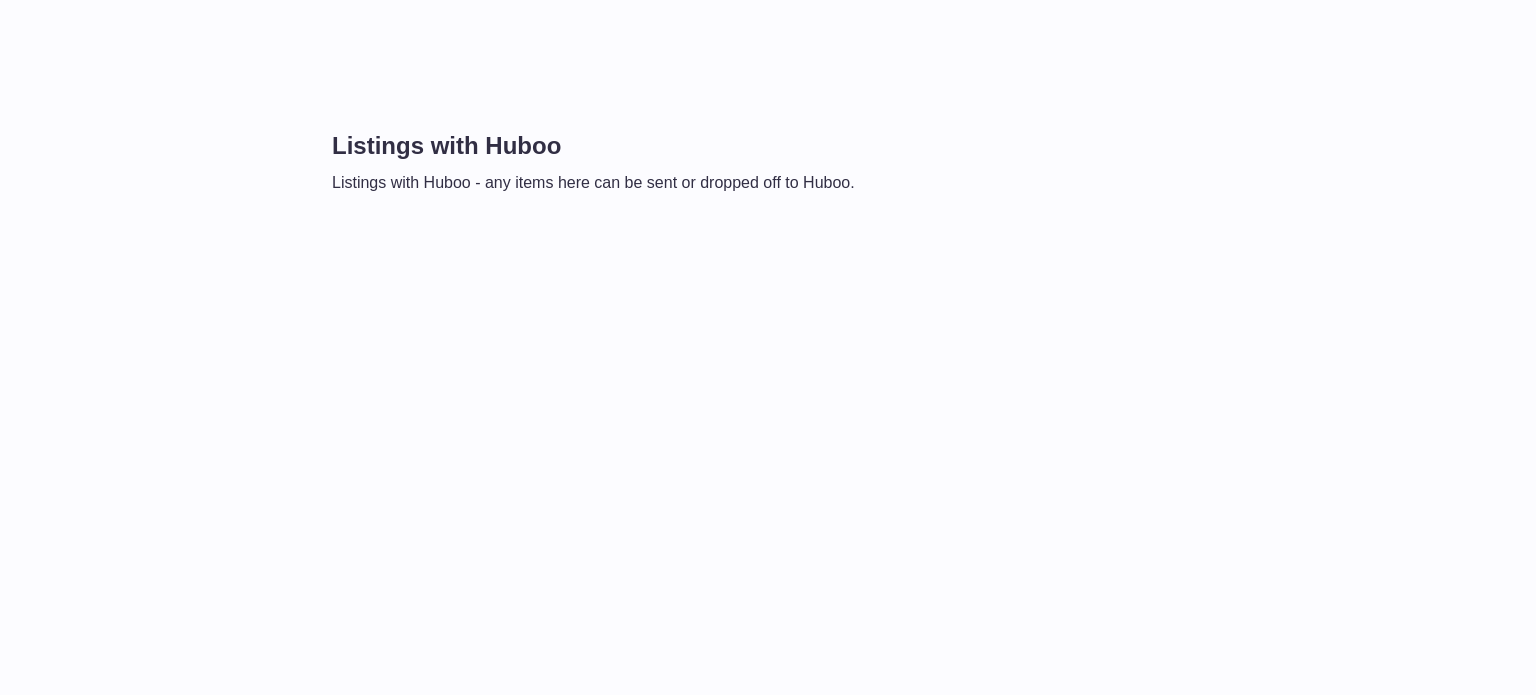 scroll, scrollTop: 0, scrollLeft: 0, axis: both 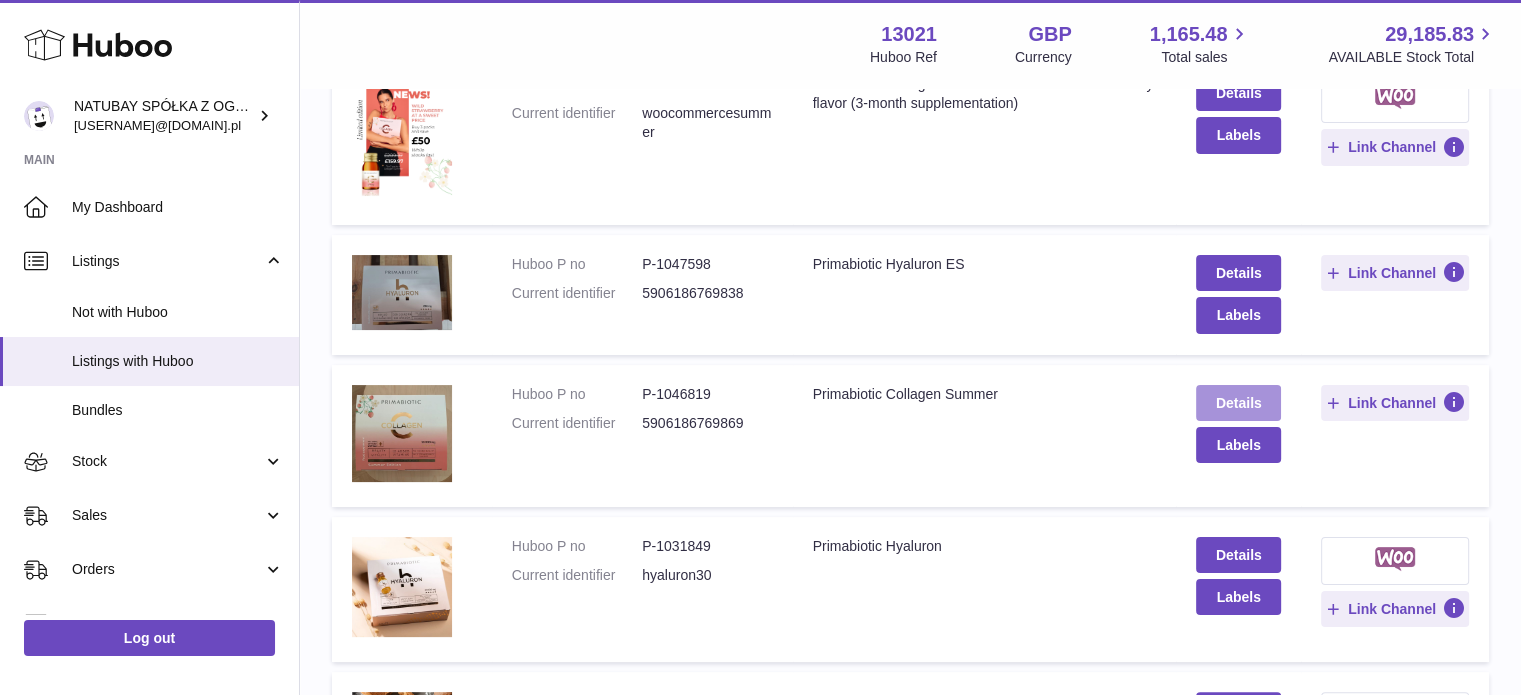 click on "Details" at bounding box center [1238, 403] 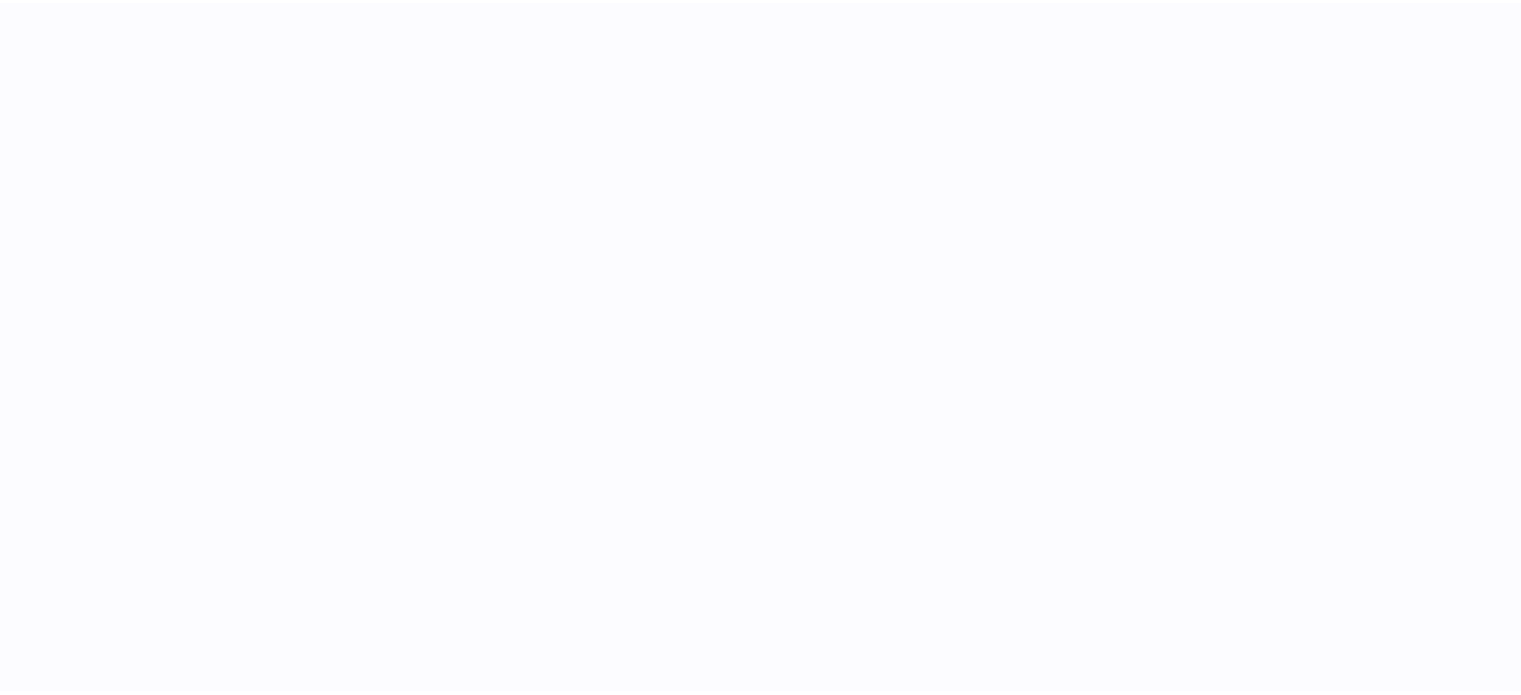 scroll, scrollTop: 0, scrollLeft: 0, axis: both 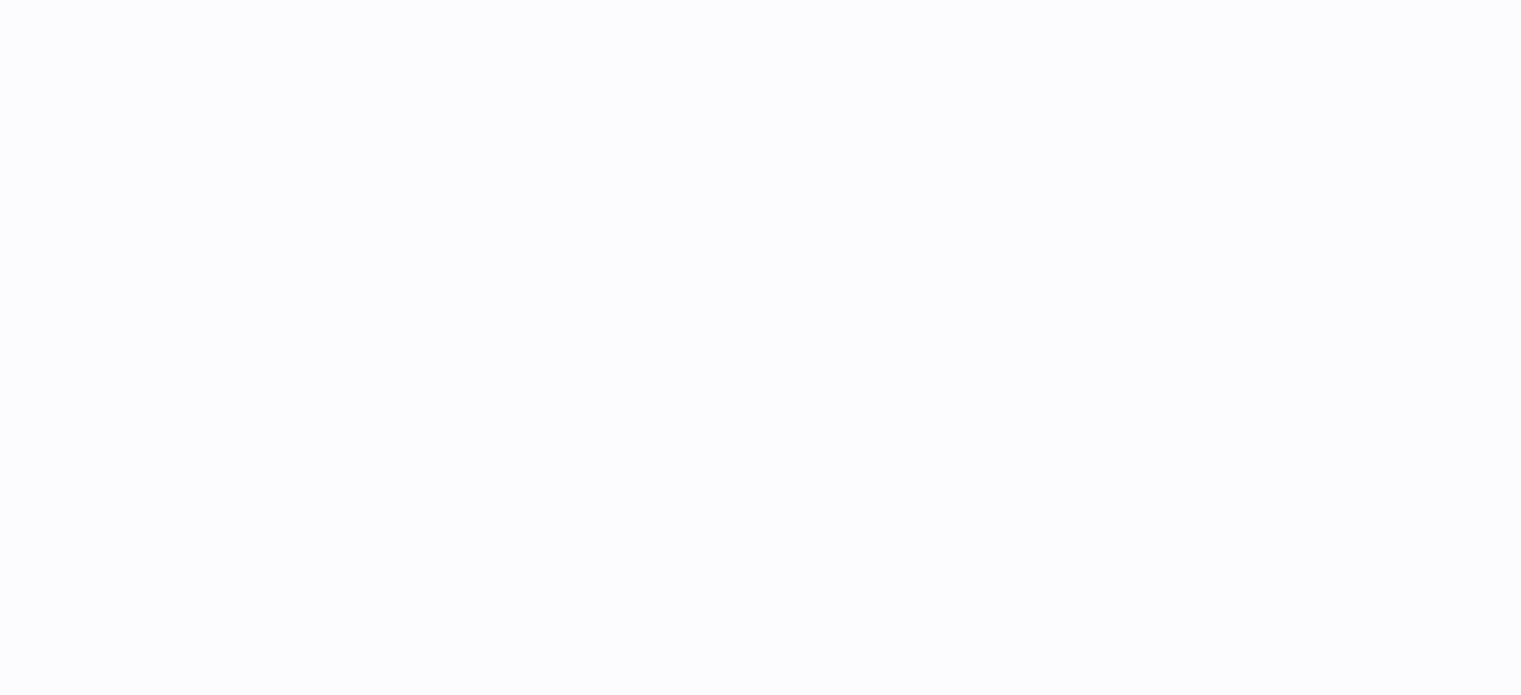 select 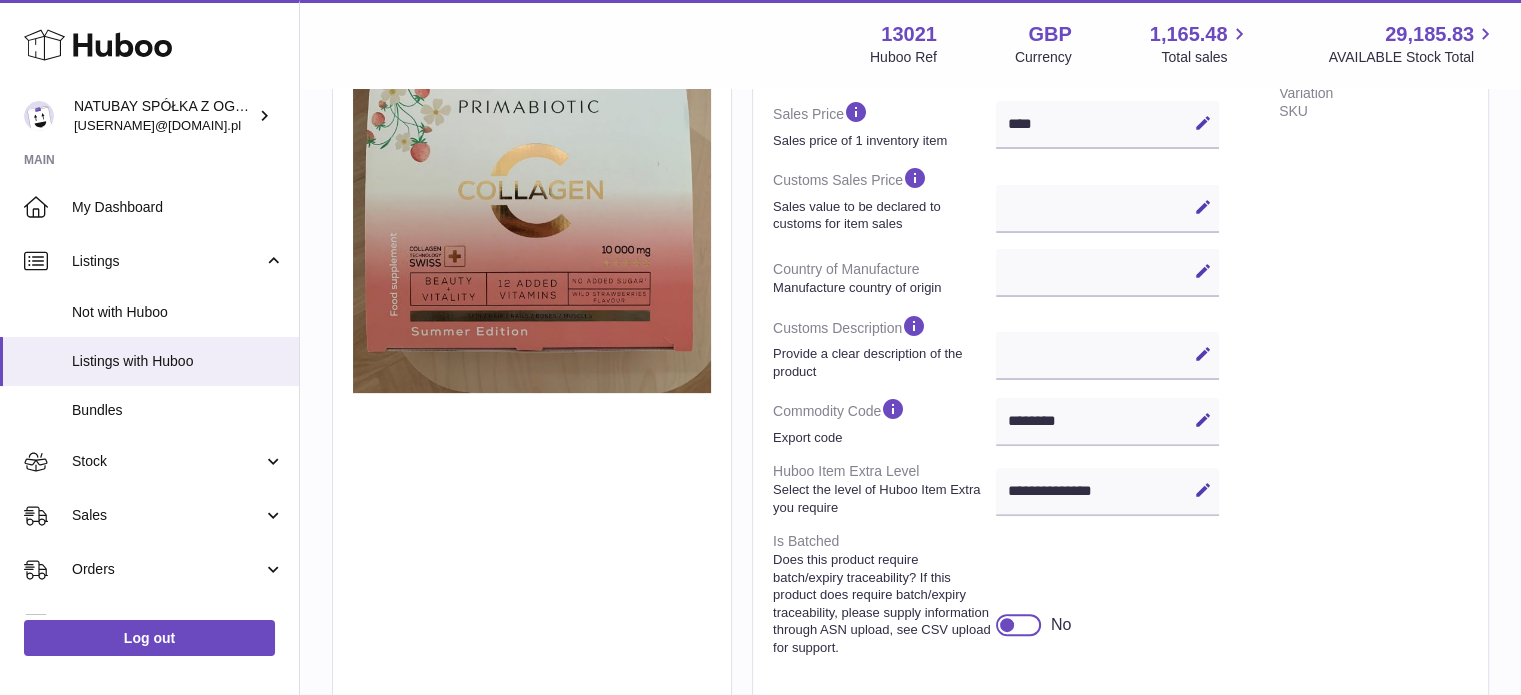 scroll, scrollTop: 500, scrollLeft: 0, axis: vertical 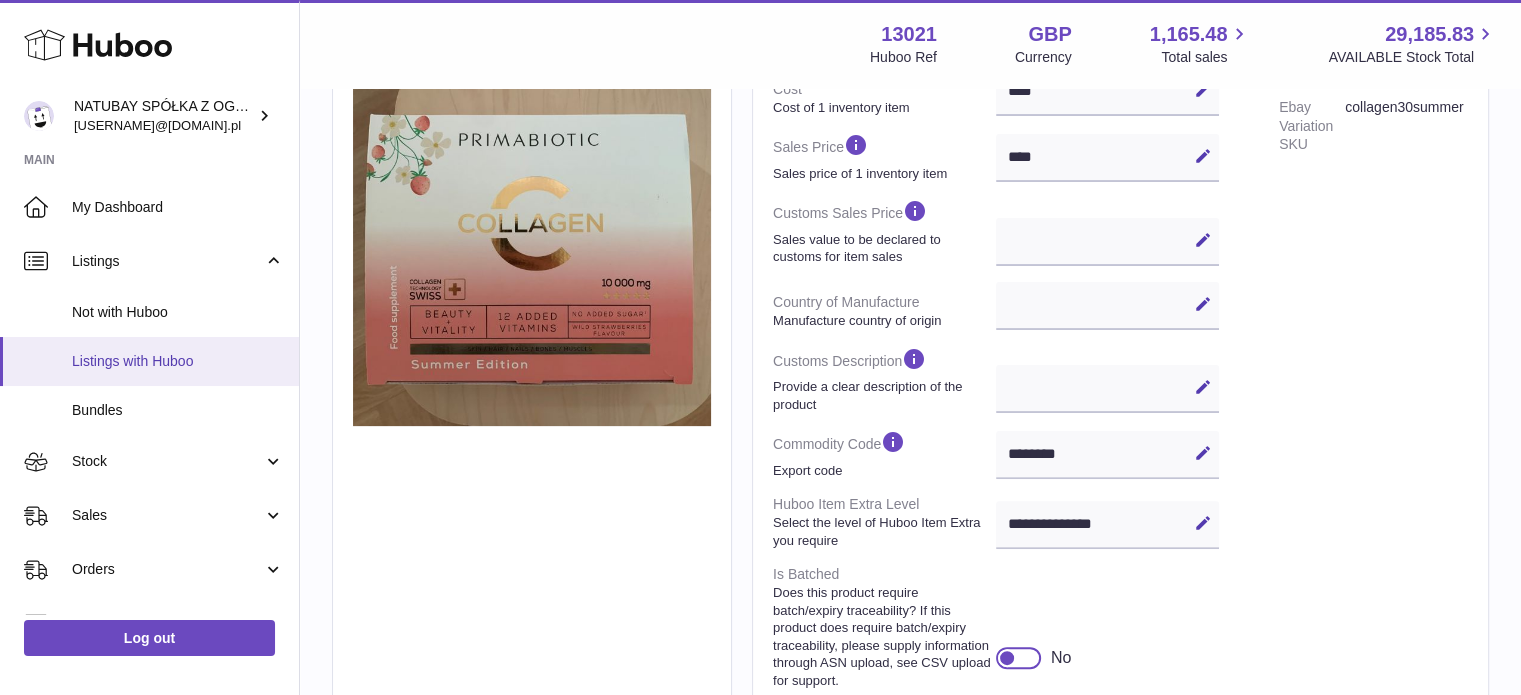 click on "Listings with Huboo" at bounding box center (178, 361) 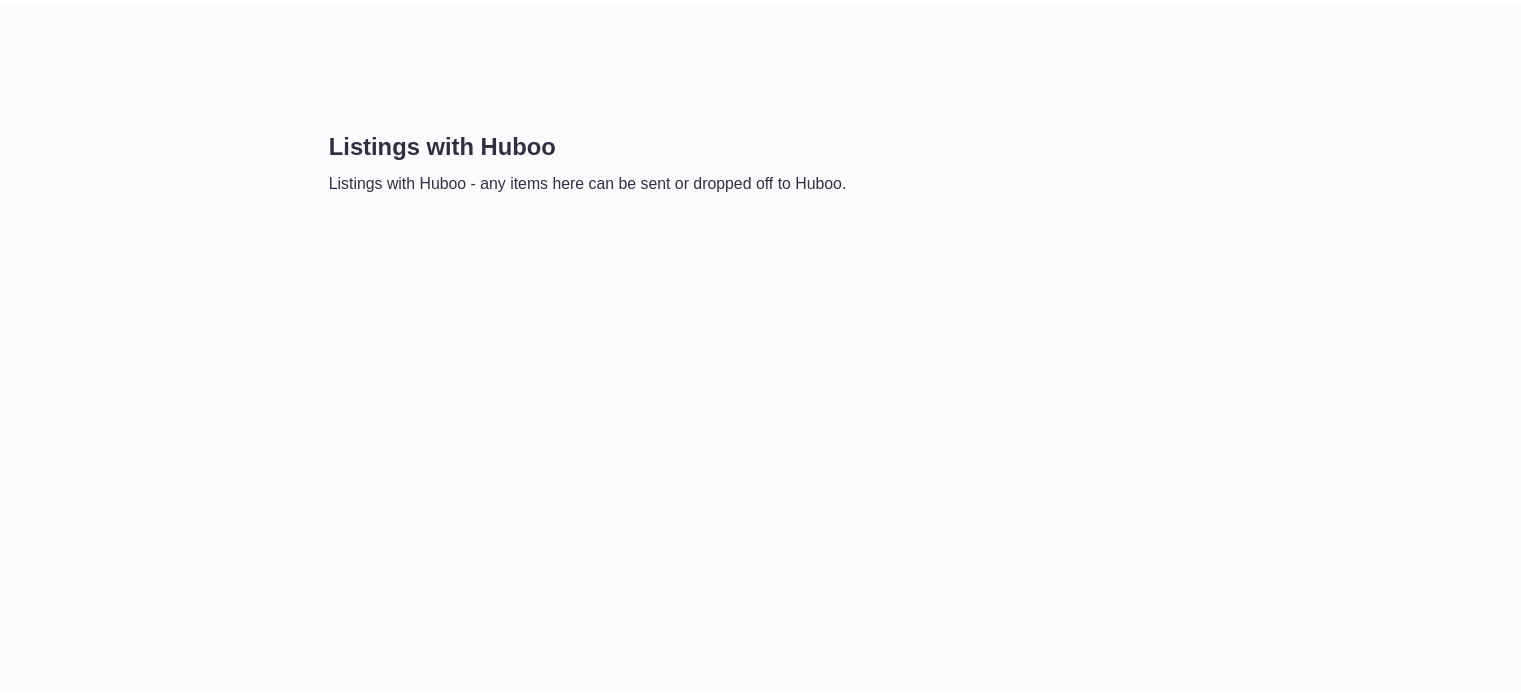 scroll, scrollTop: 0, scrollLeft: 0, axis: both 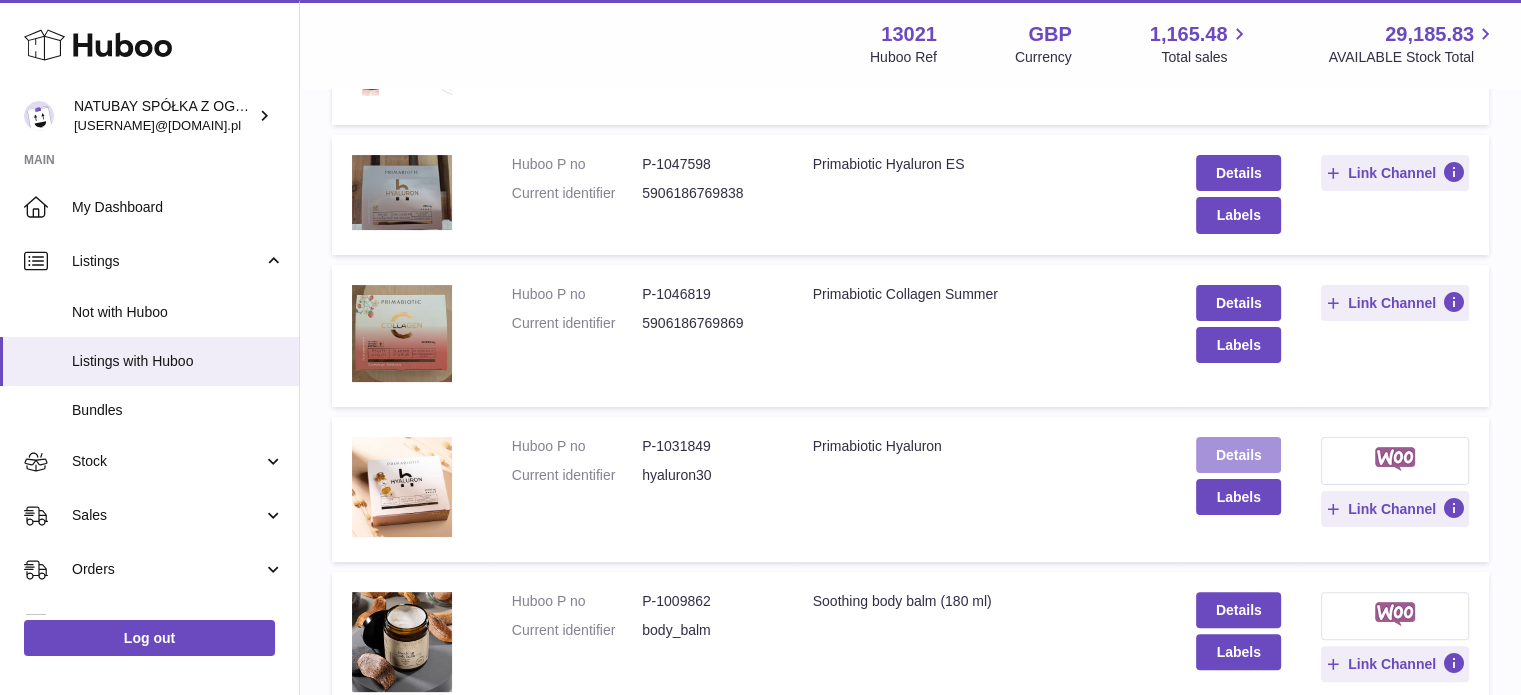 click on "Details" at bounding box center [1238, 455] 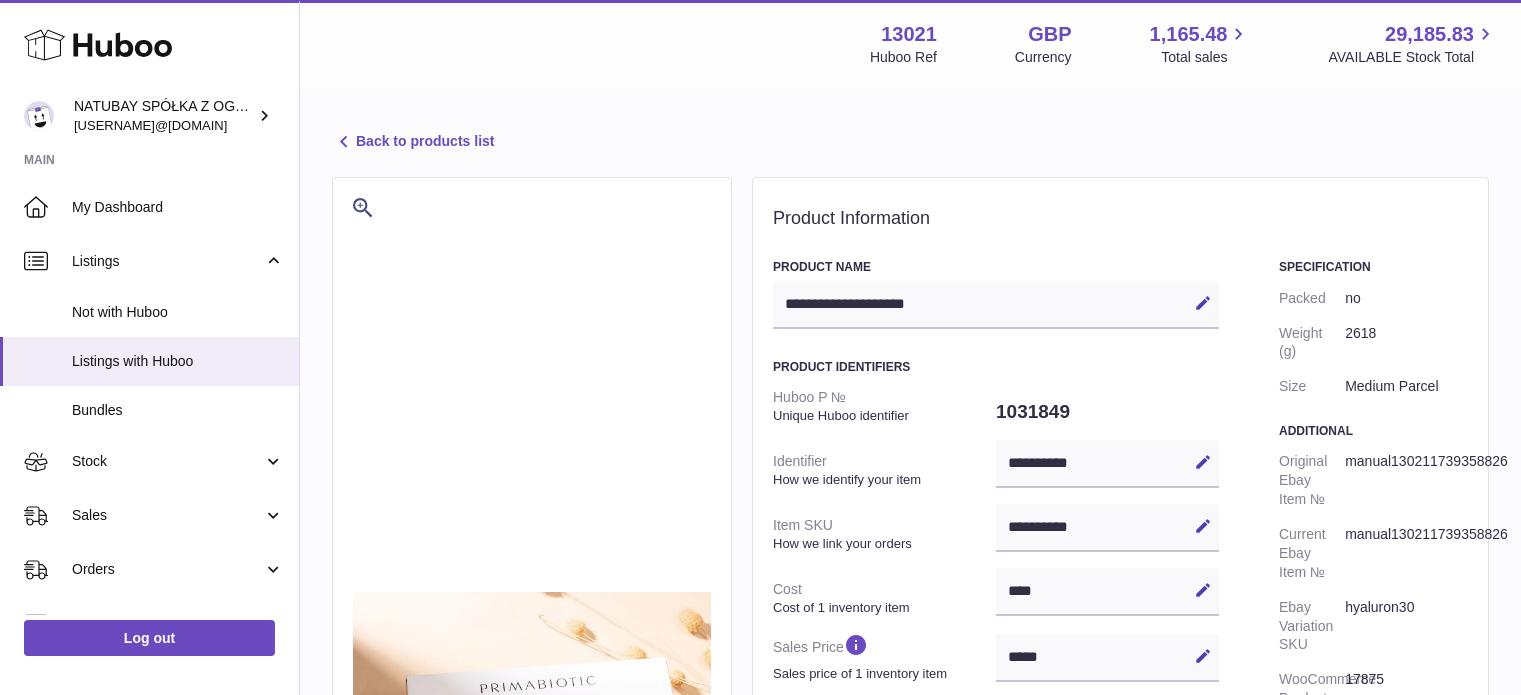 select 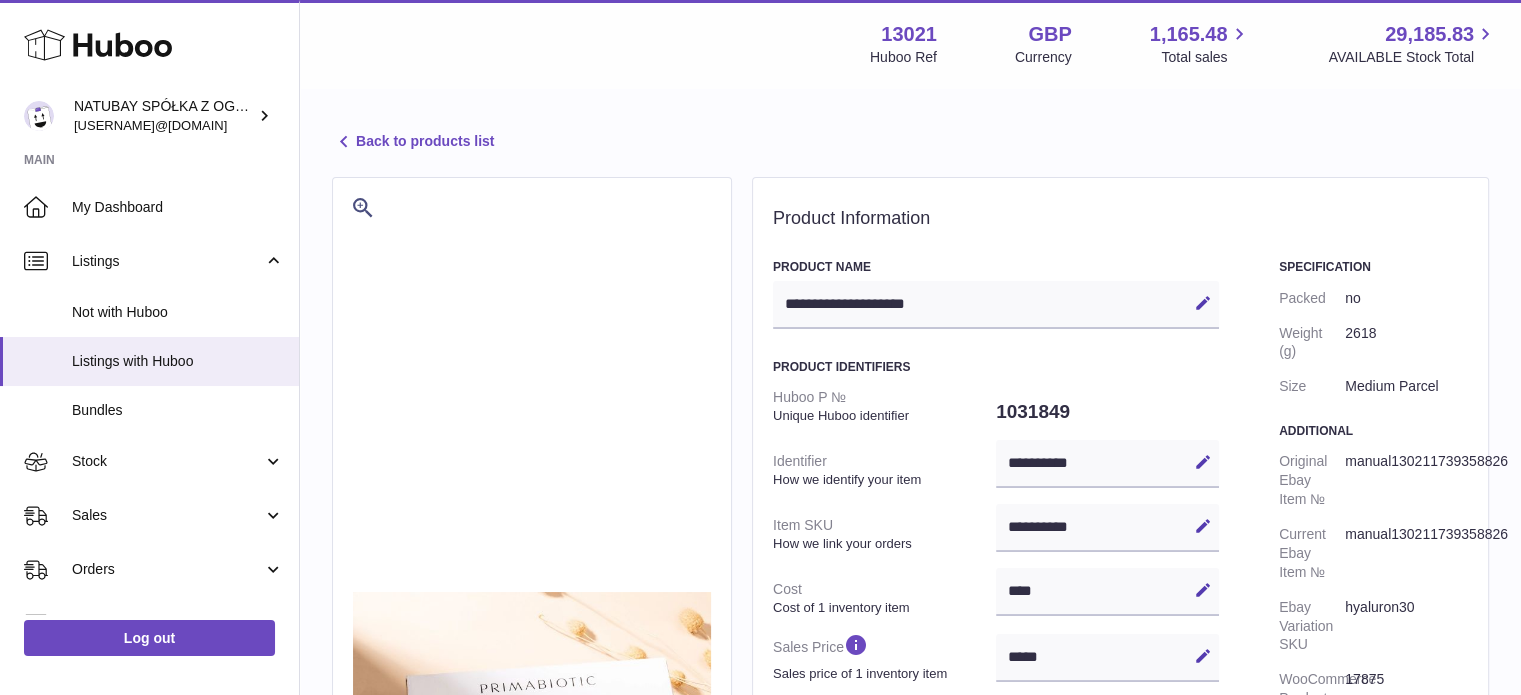 scroll, scrollTop: 0, scrollLeft: 0, axis: both 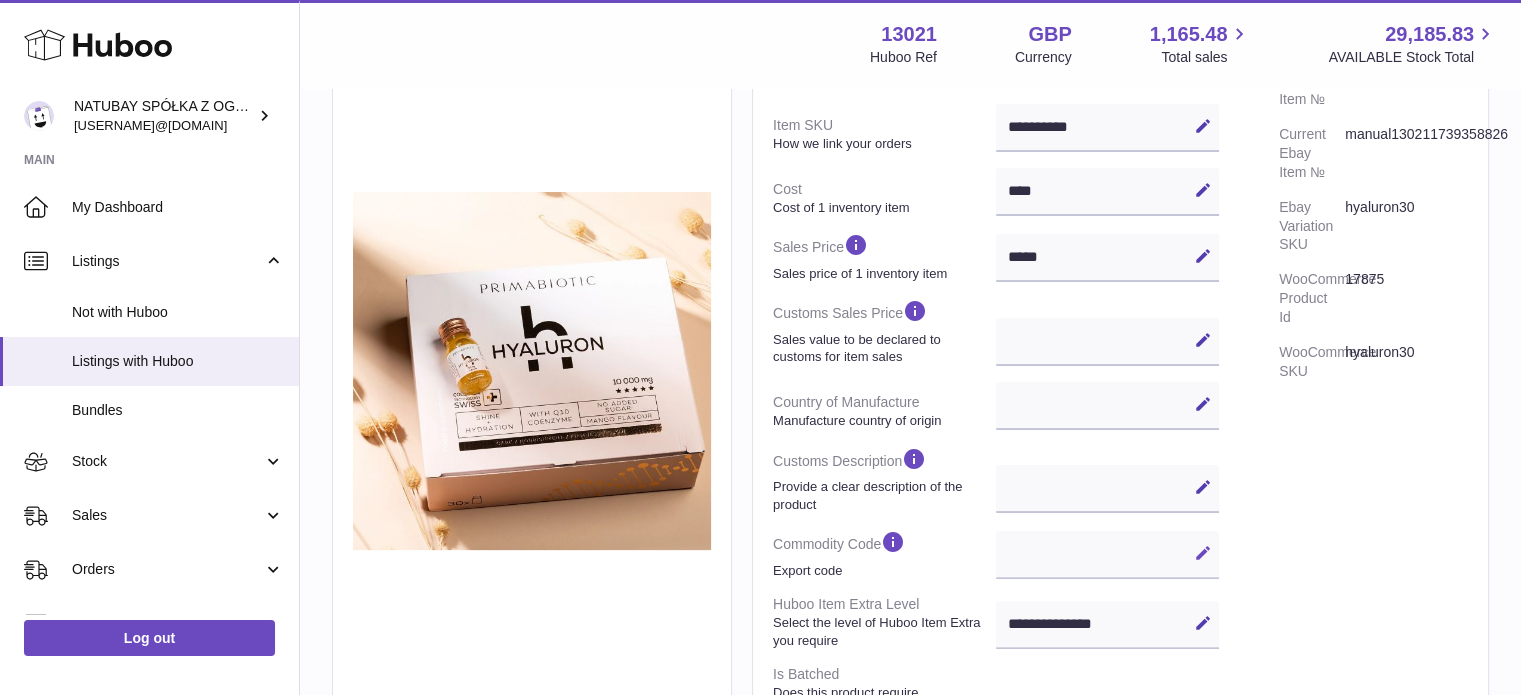 click on "Edit" at bounding box center (1203, 553) 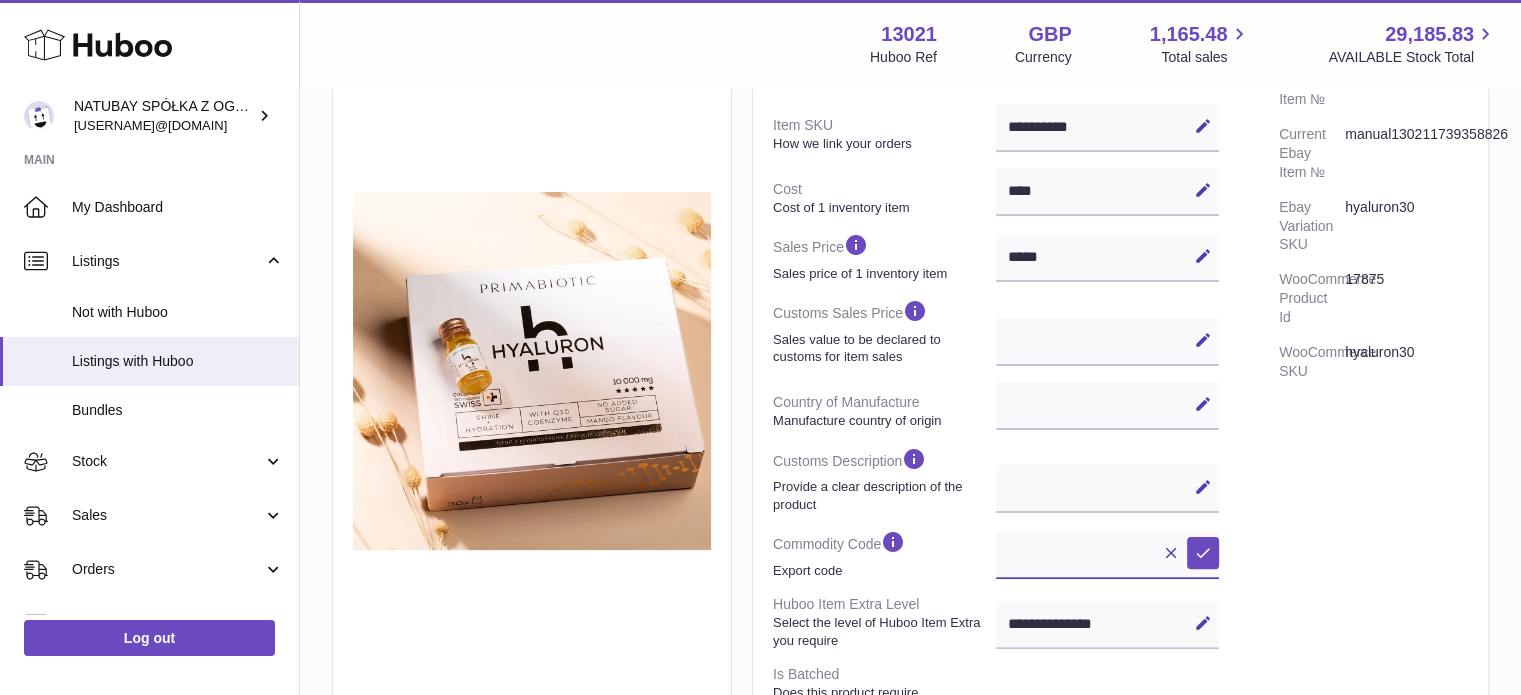 click at bounding box center [1107, 555] 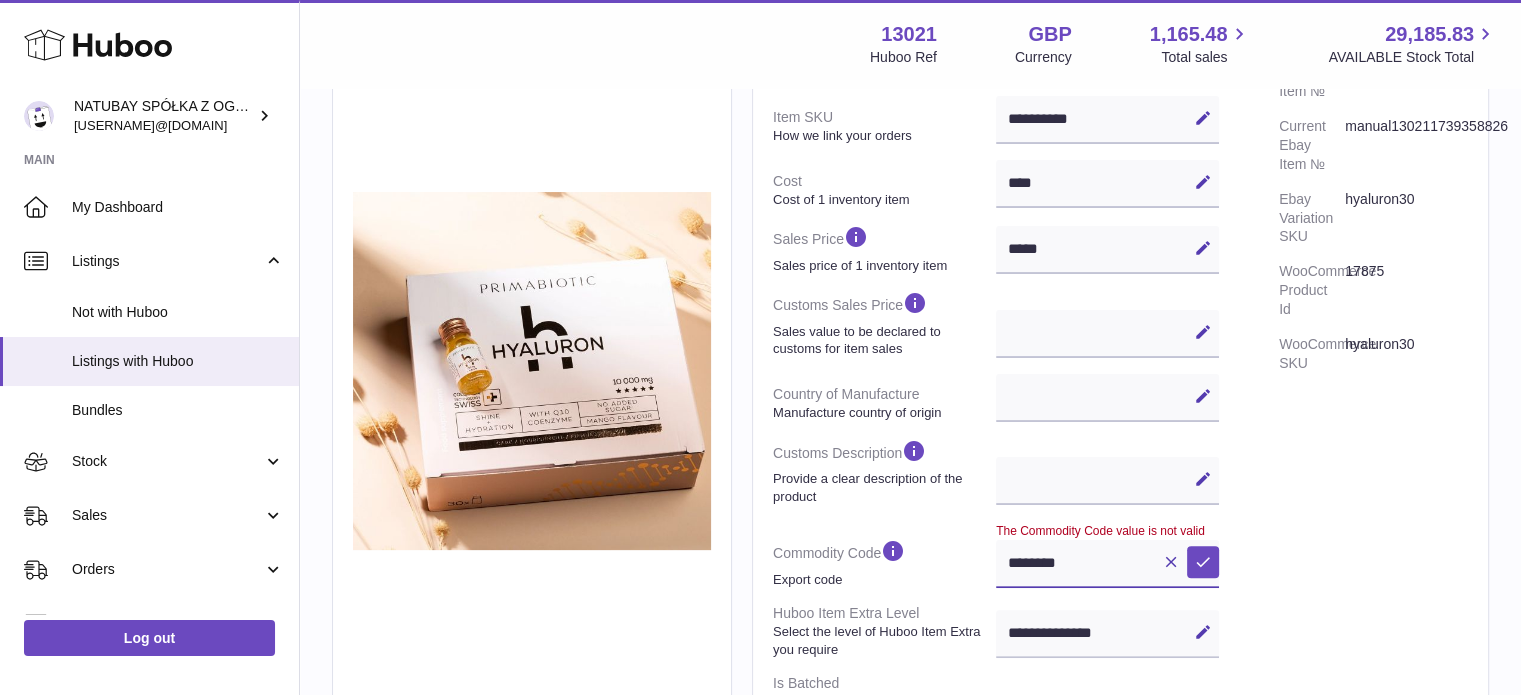 scroll, scrollTop: 400, scrollLeft: 0, axis: vertical 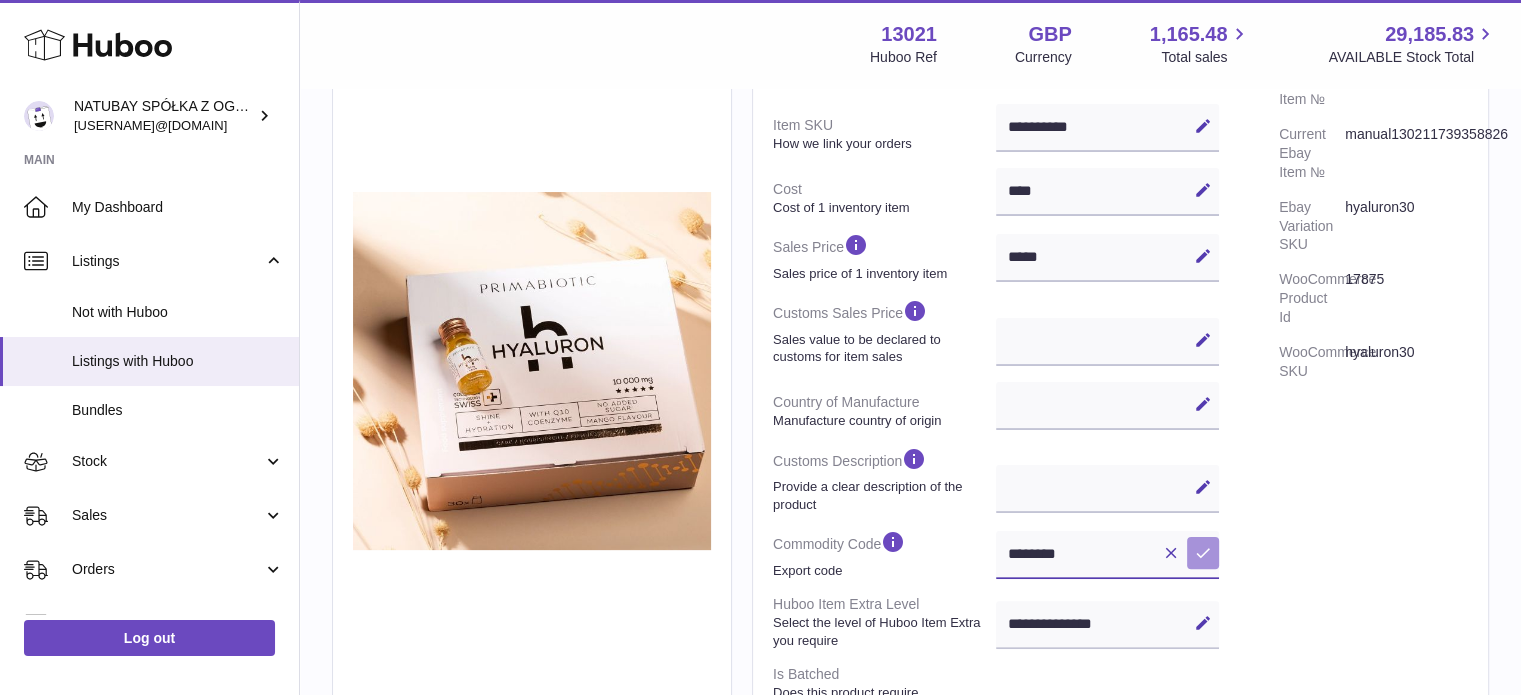 type on "********" 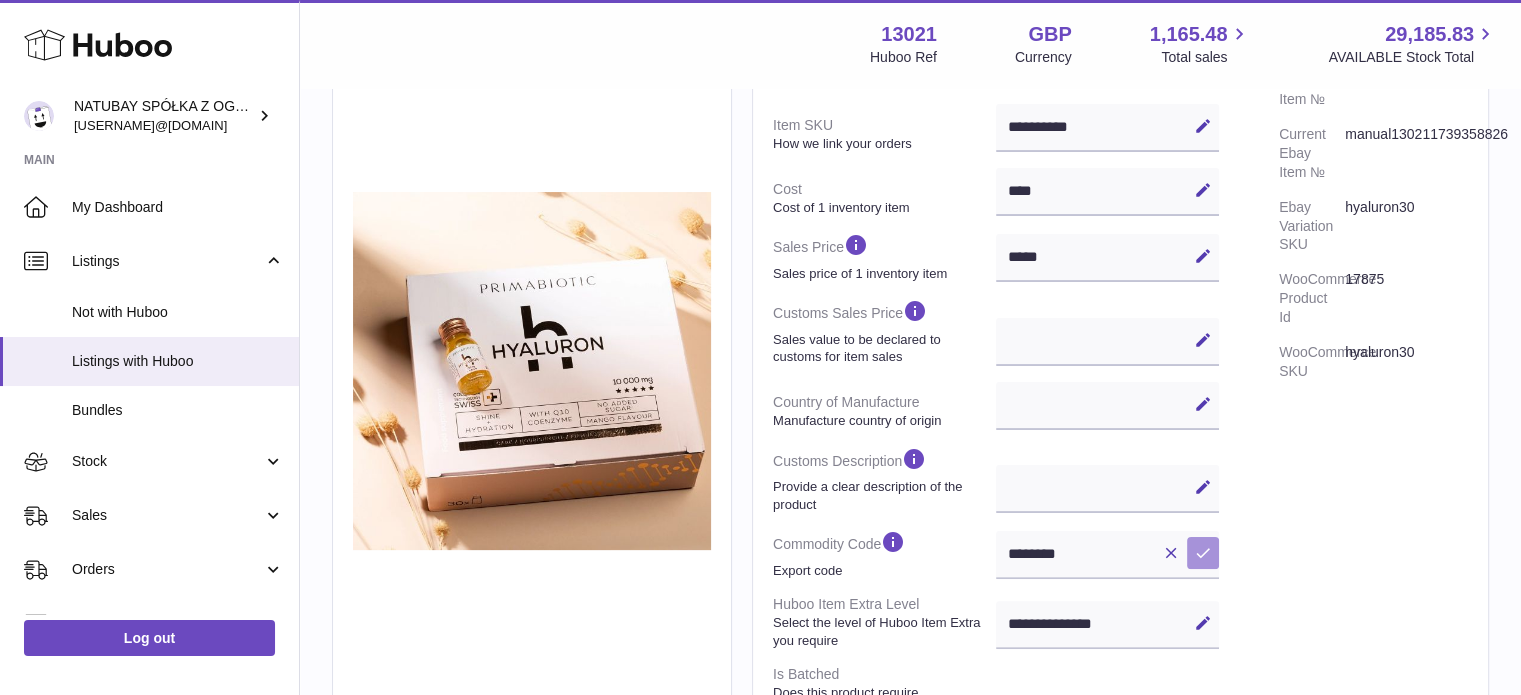 click on "Save" at bounding box center [1203, 553] 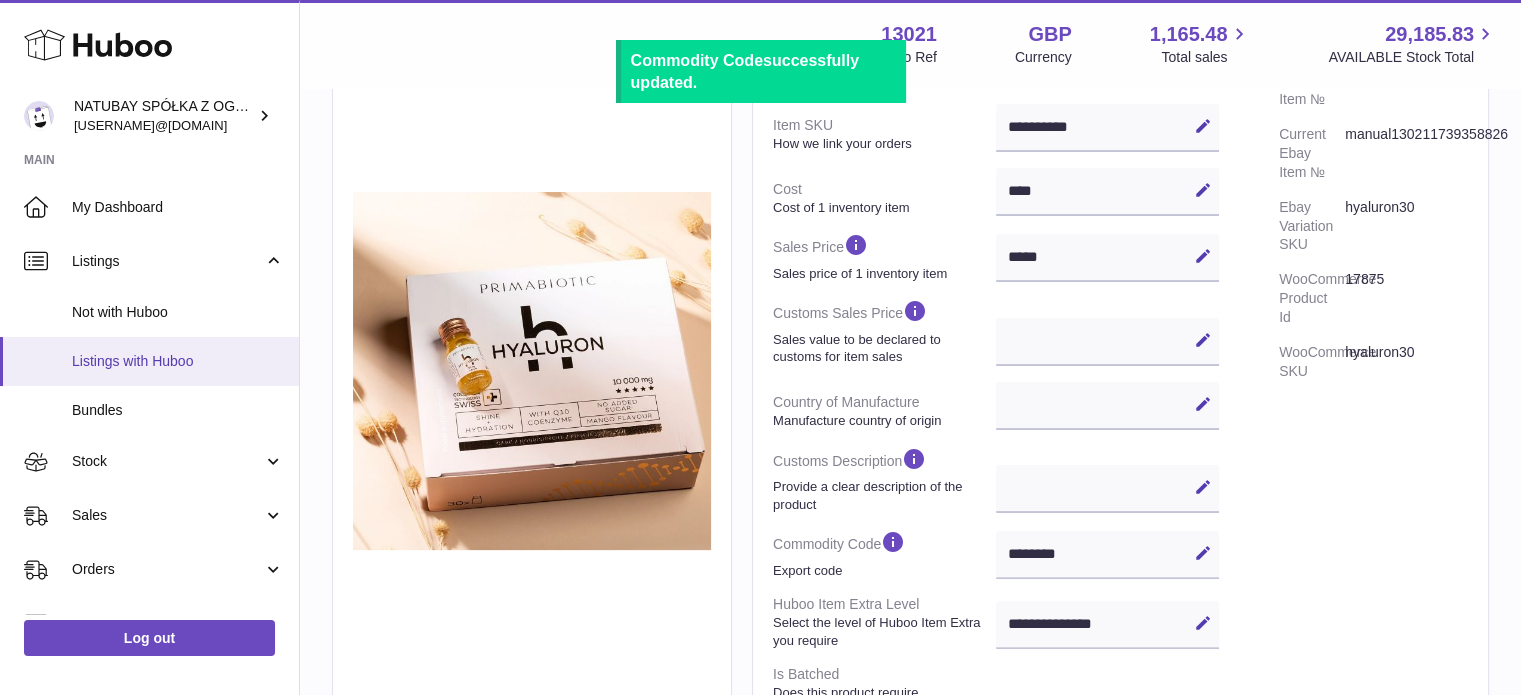click on "Listings with Huboo" at bounding box center [149, 361] 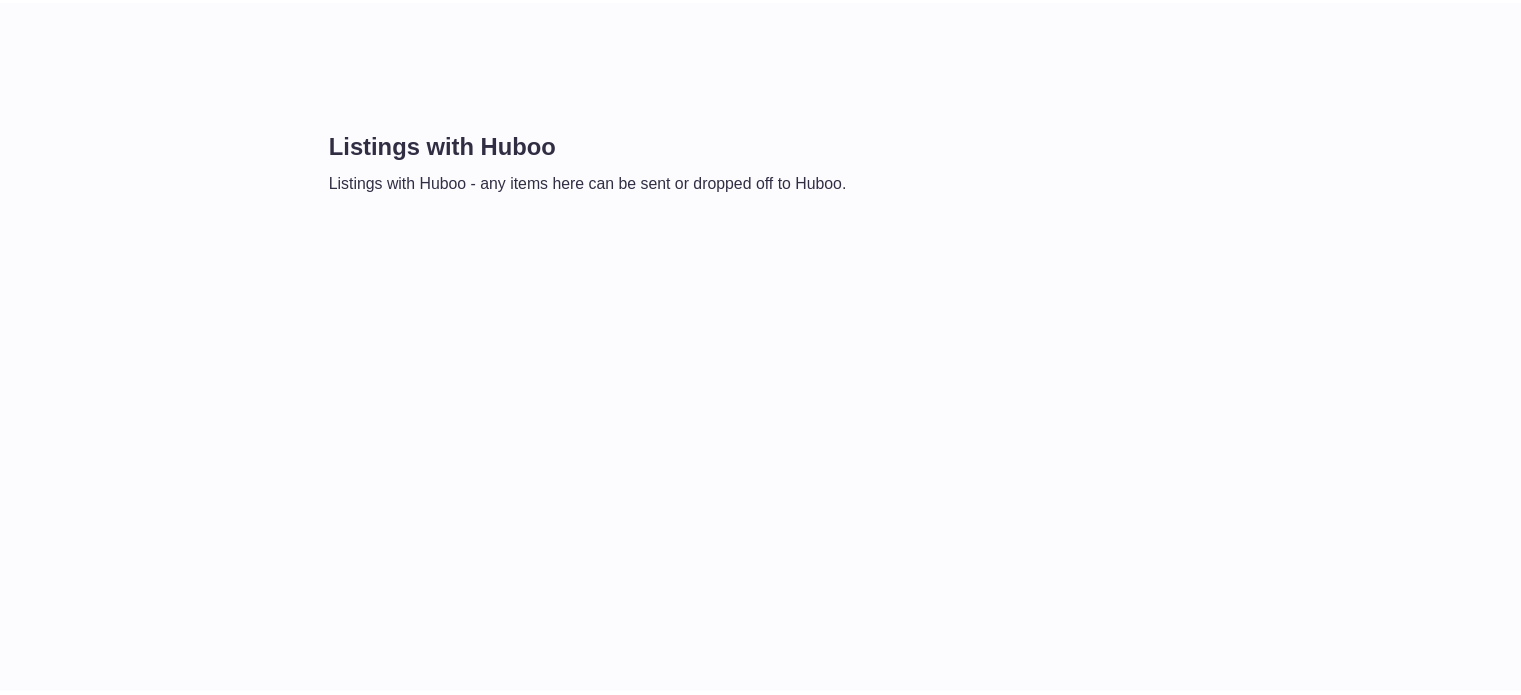 scroll, scrollTop: 0, scrollLeft: 0, axis: both 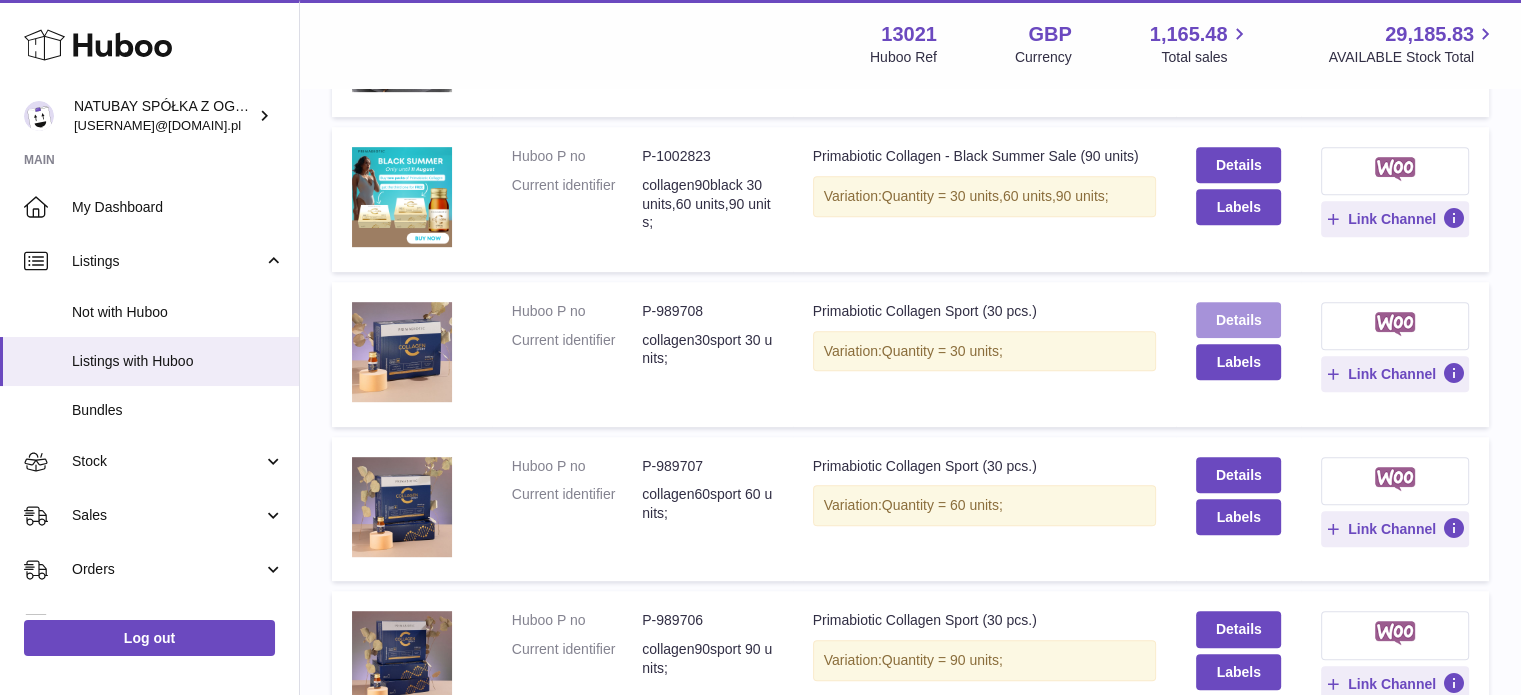 click on "Details" at bounding box center [1238, 320] 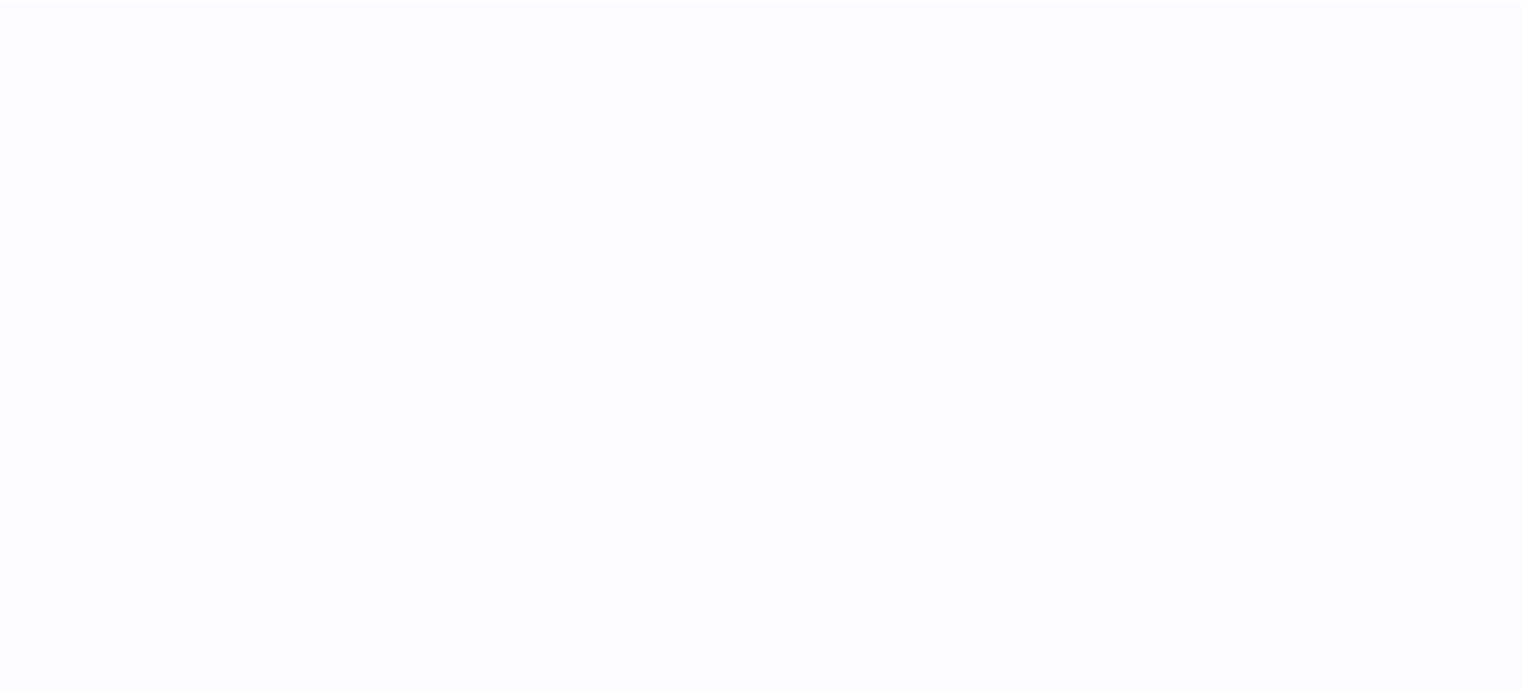 scroll, scrollTop: 0, scrollLeft: 0, axis: both 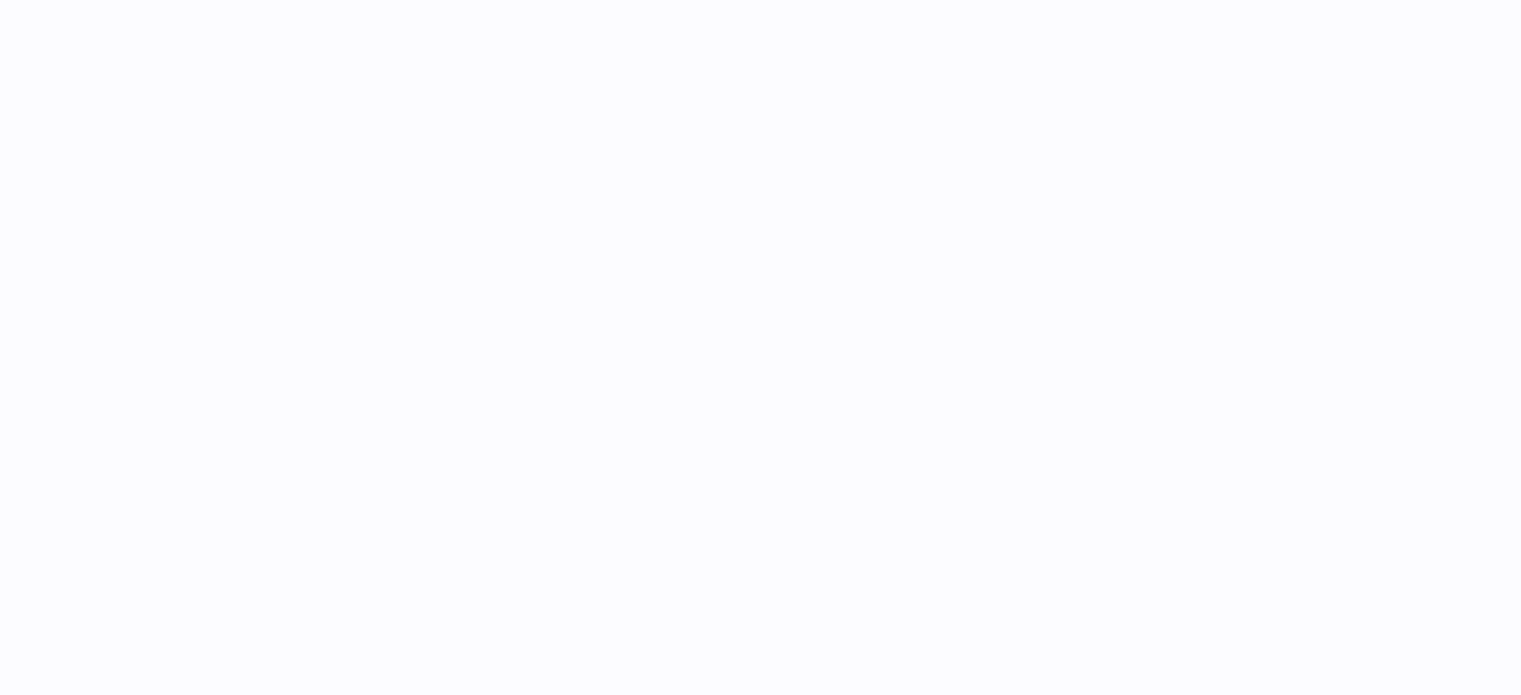 select 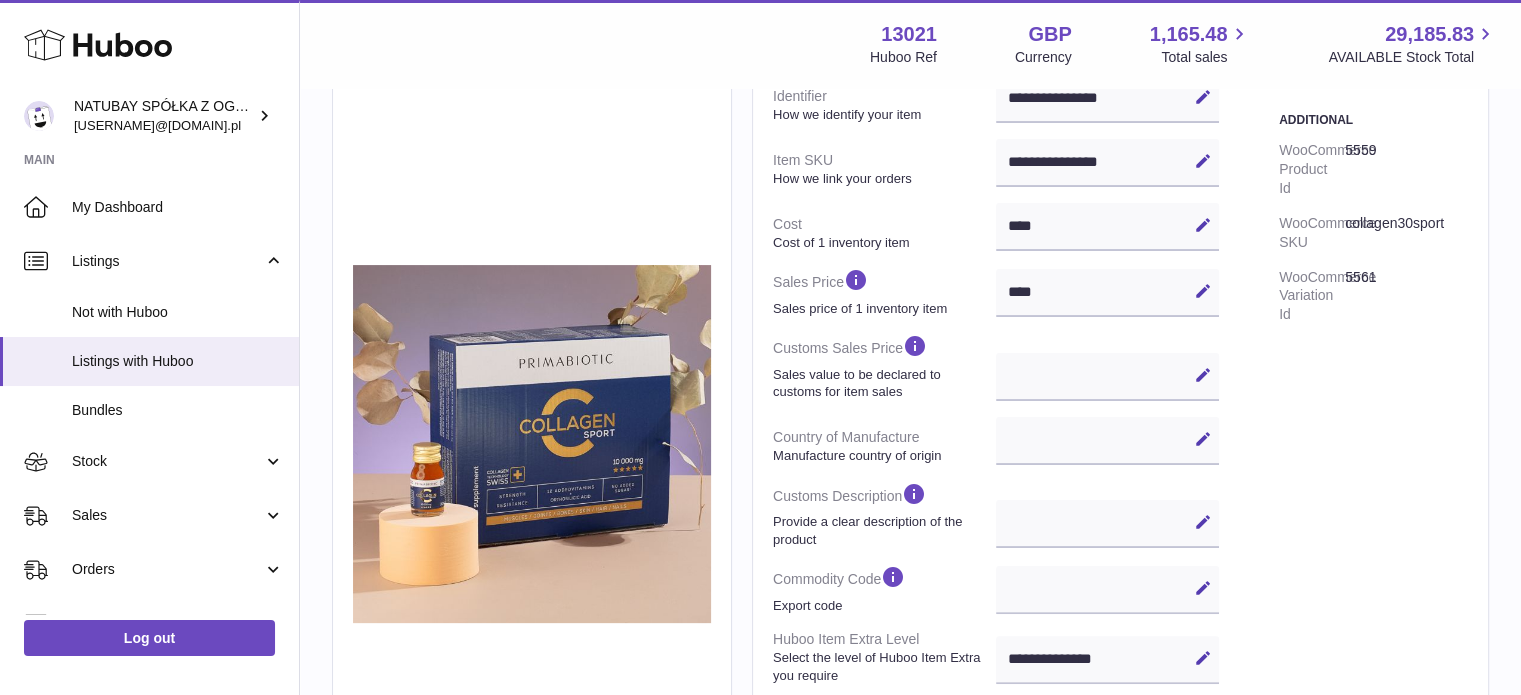 scroll, scrollTop: 400, scrollLeft: 0, axis: vertical 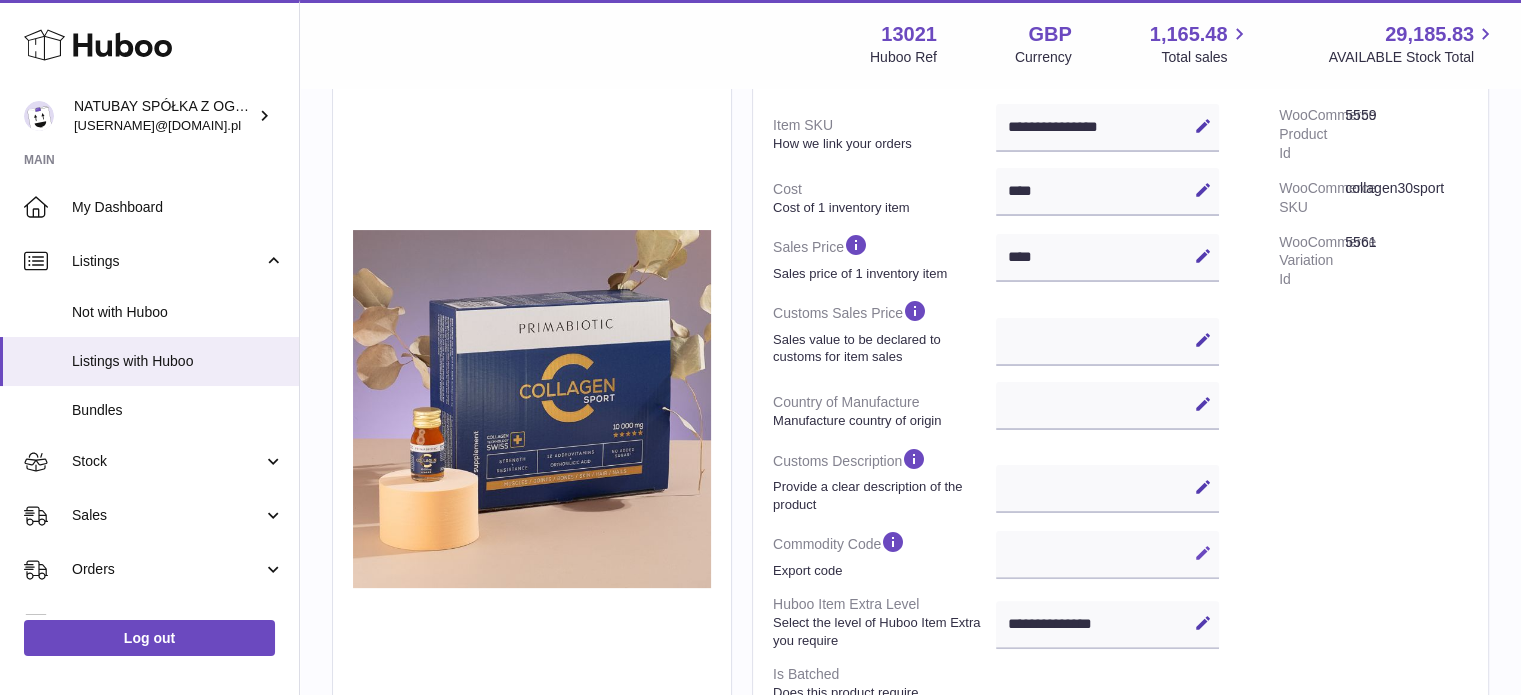 click at bounding box center (1203, 553) 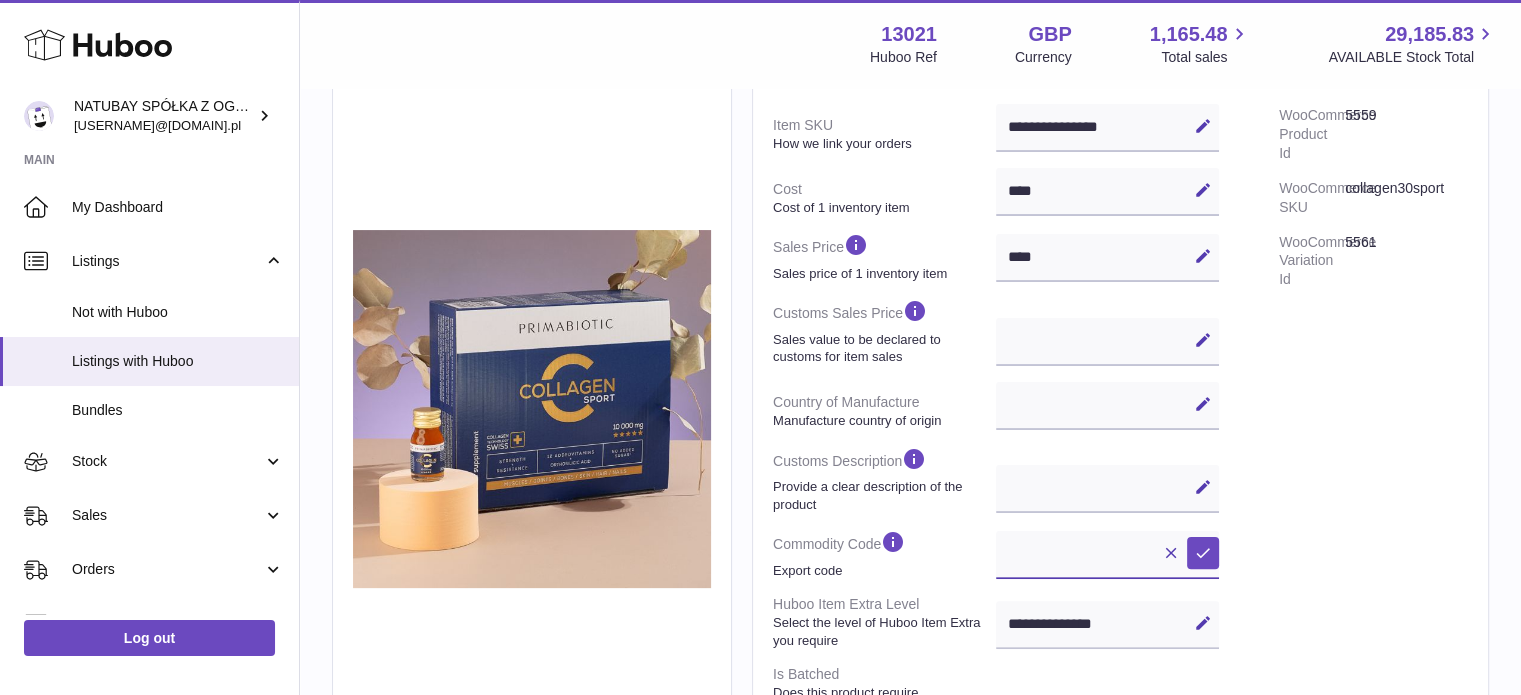 click at bounding box center (1107, 555) 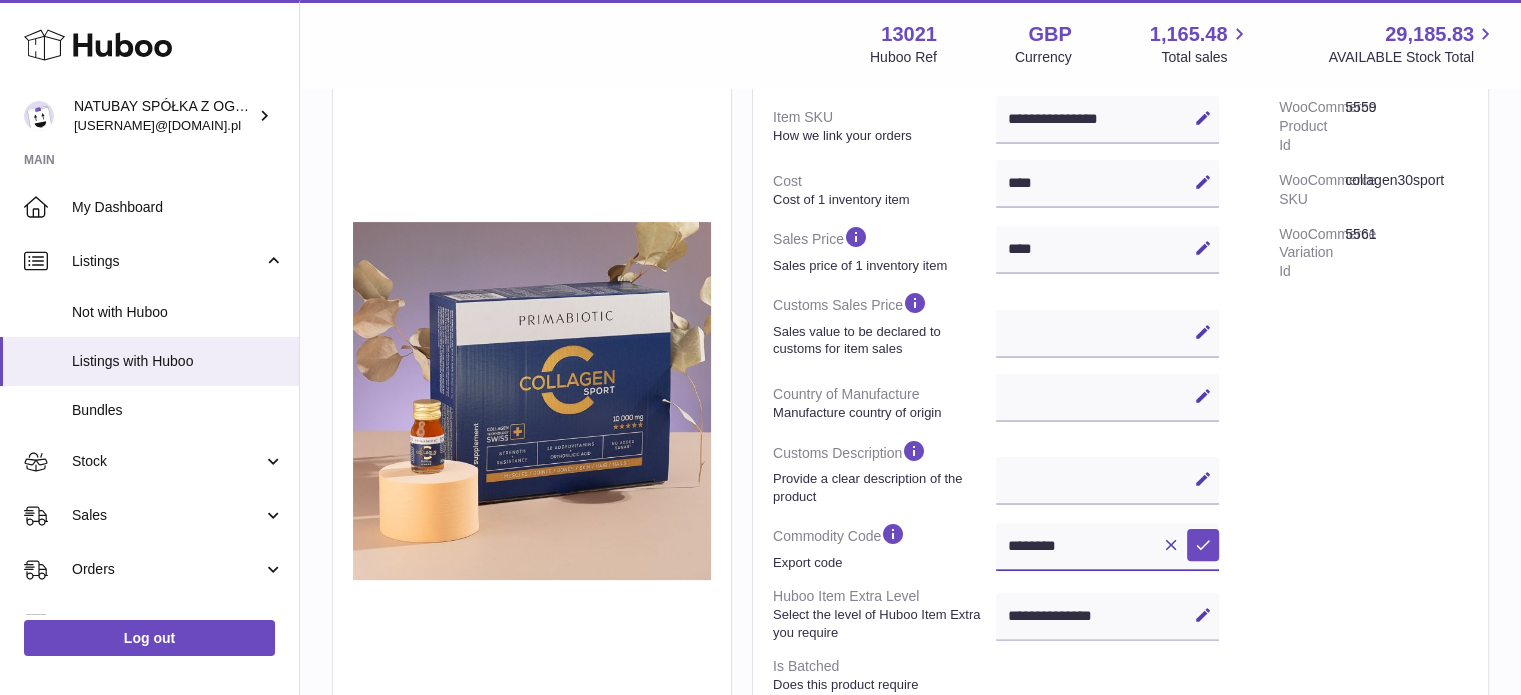scroll, scrollTop: 400, scrollLeft: 0, axis: vertical 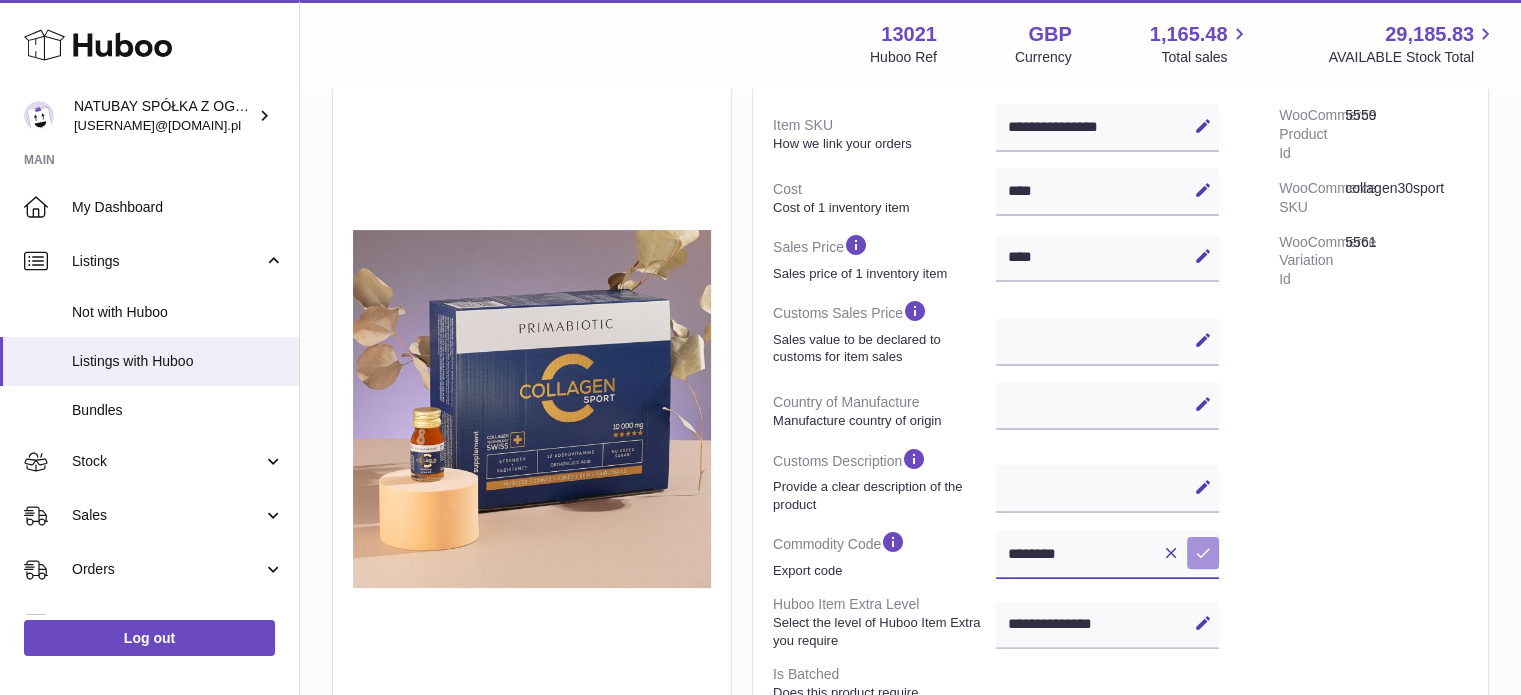 type on "********" 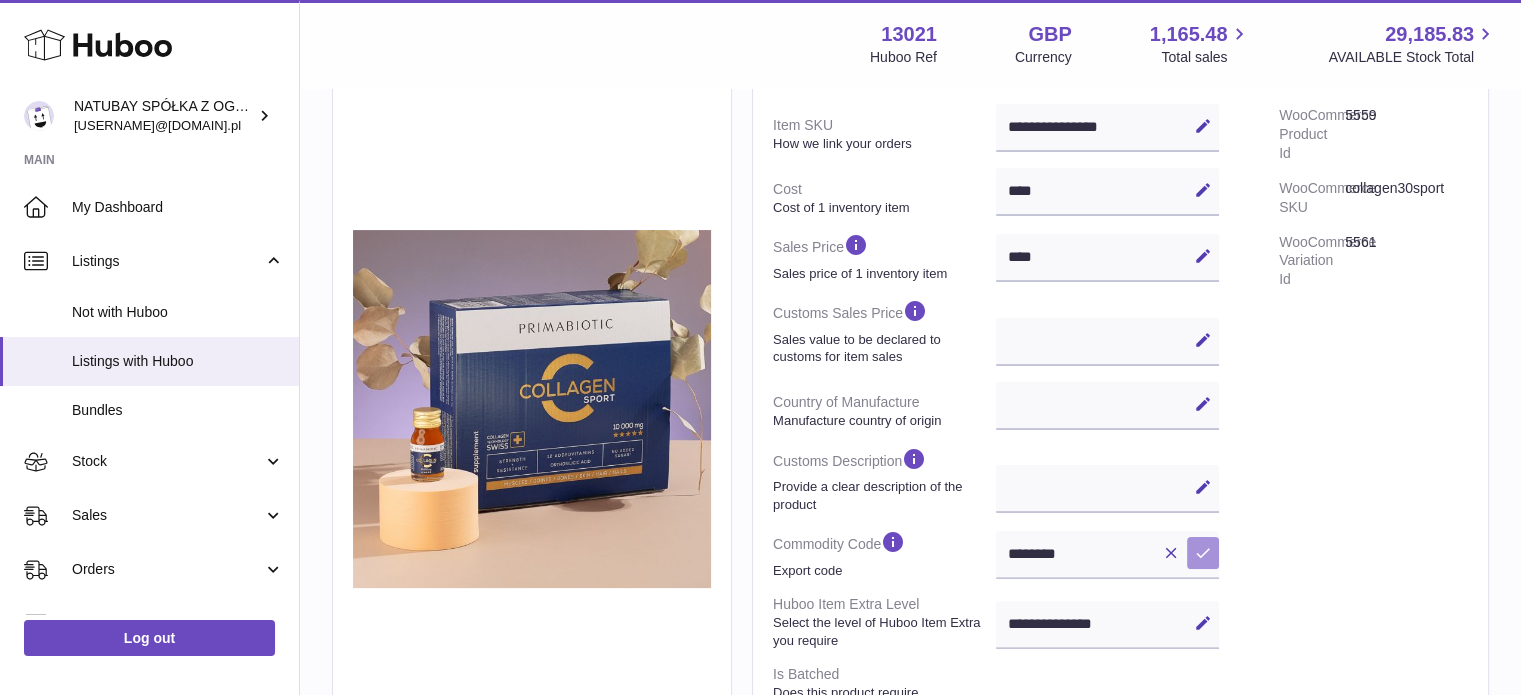 click on "Save" at bounding box center [1203, 553] 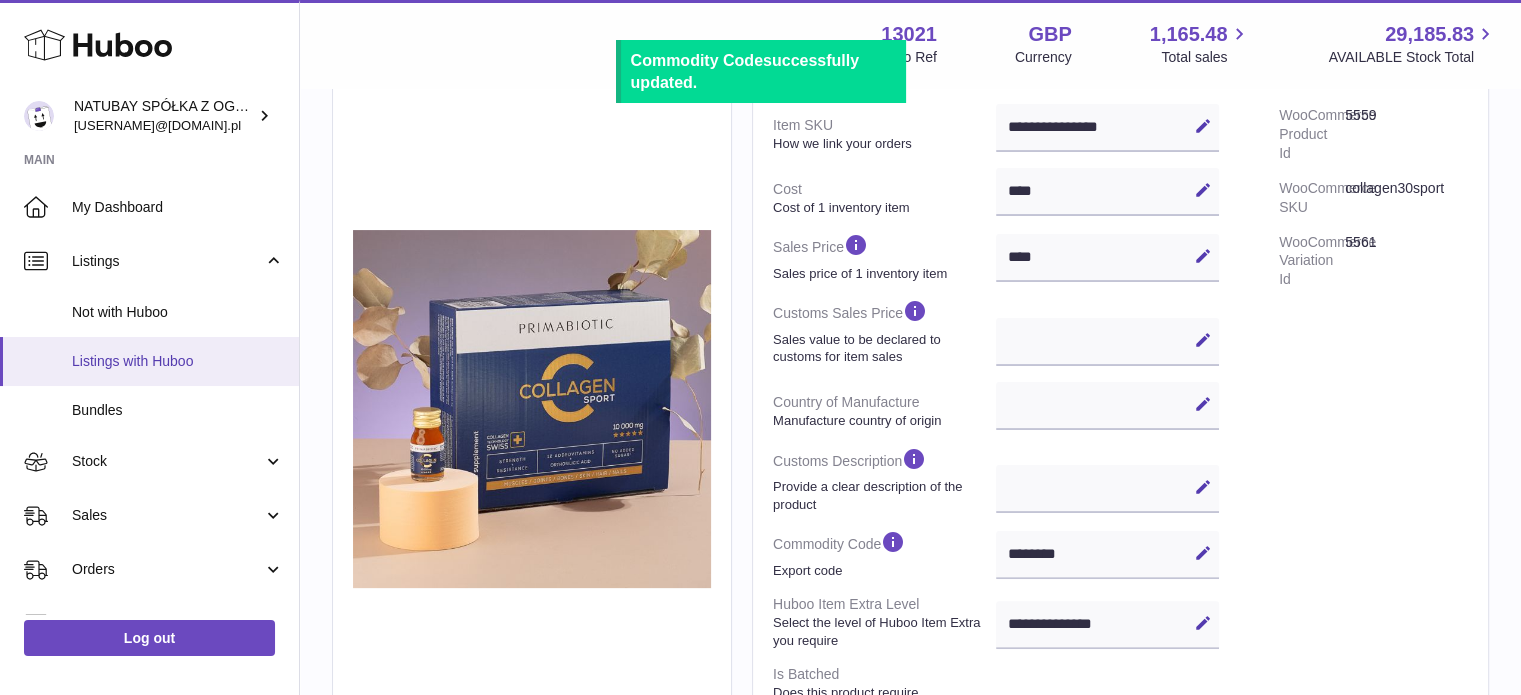click on "Listings with Huboo" at bounding box center (178, 361) 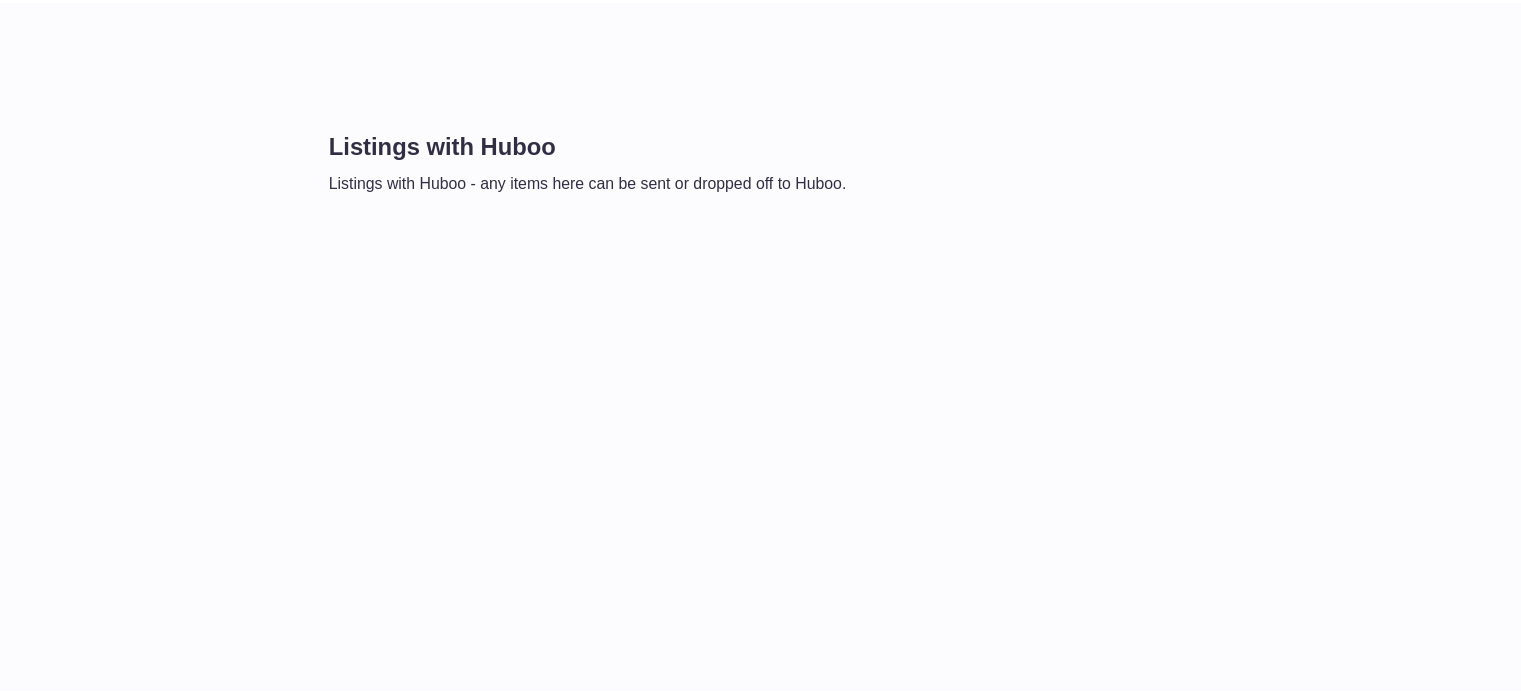 scroll, scrollTop: 0, scrollLeft: 0, axis: both 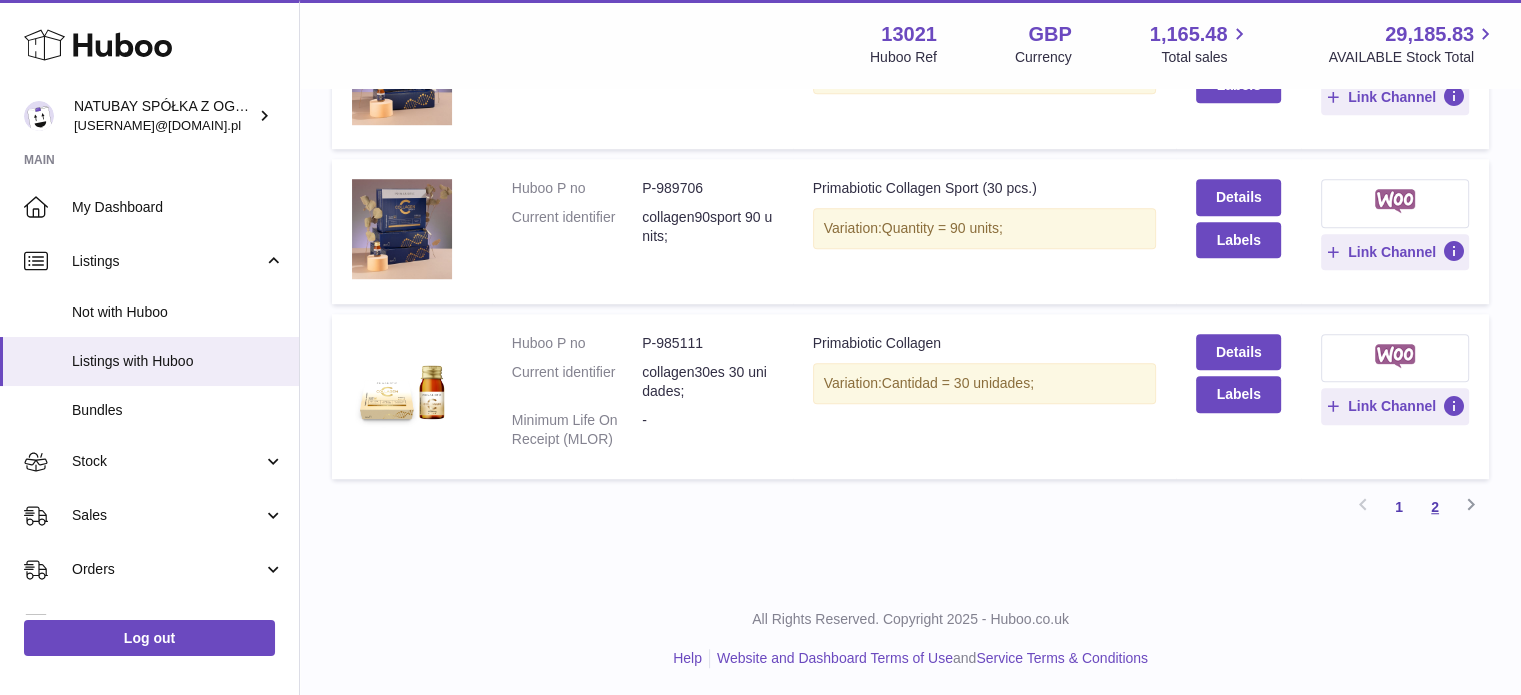 click on "2" at bounding box center (1435, 507) 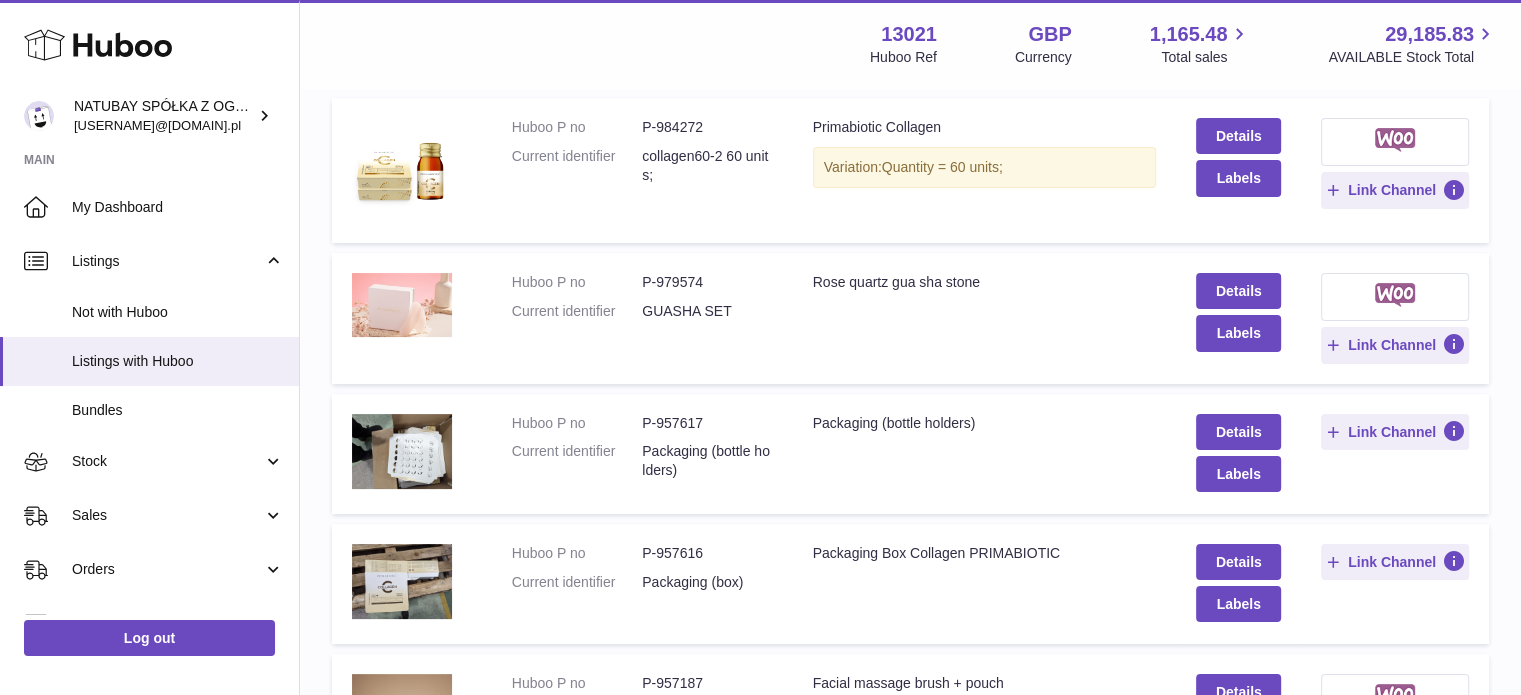 scroll, scrollTop: 290, scrollLeft: 0, axis: vertical 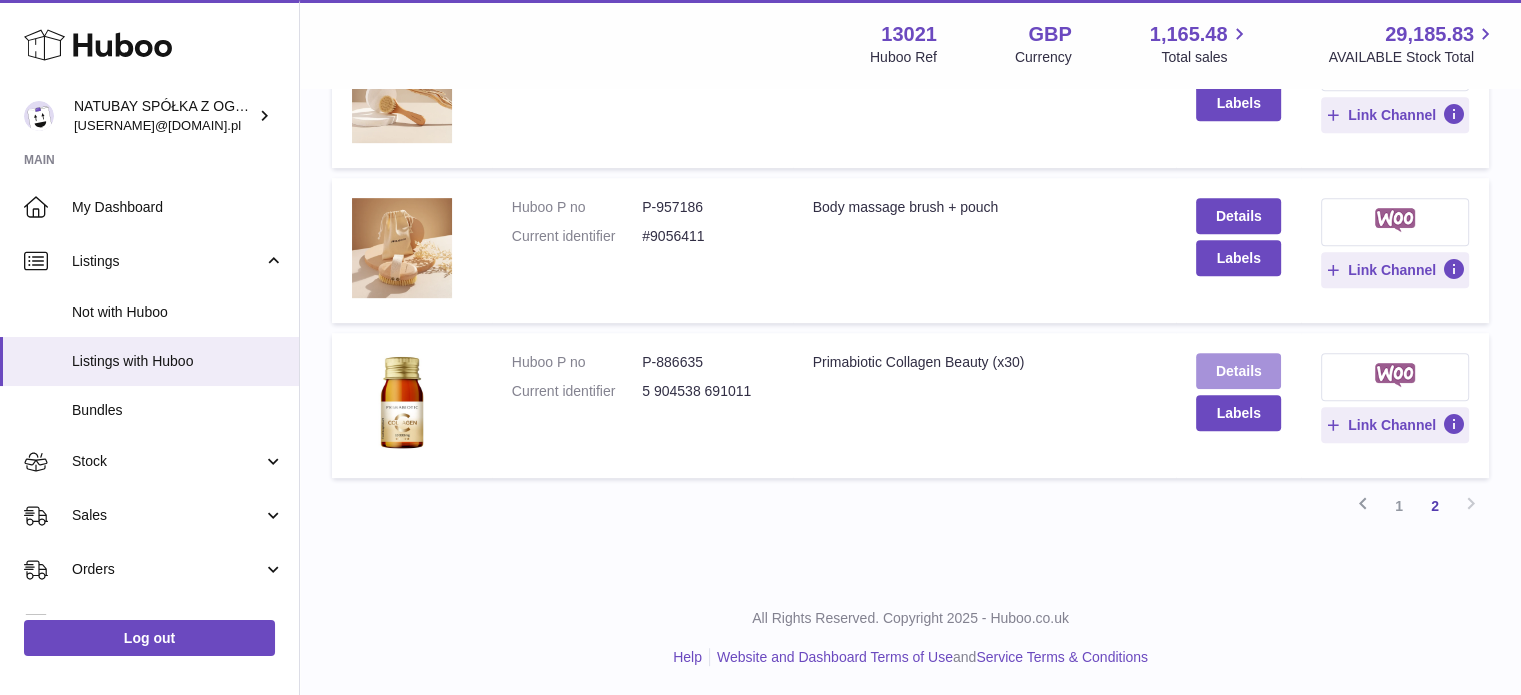 click on "Details" at bounding box center (1238, 371) 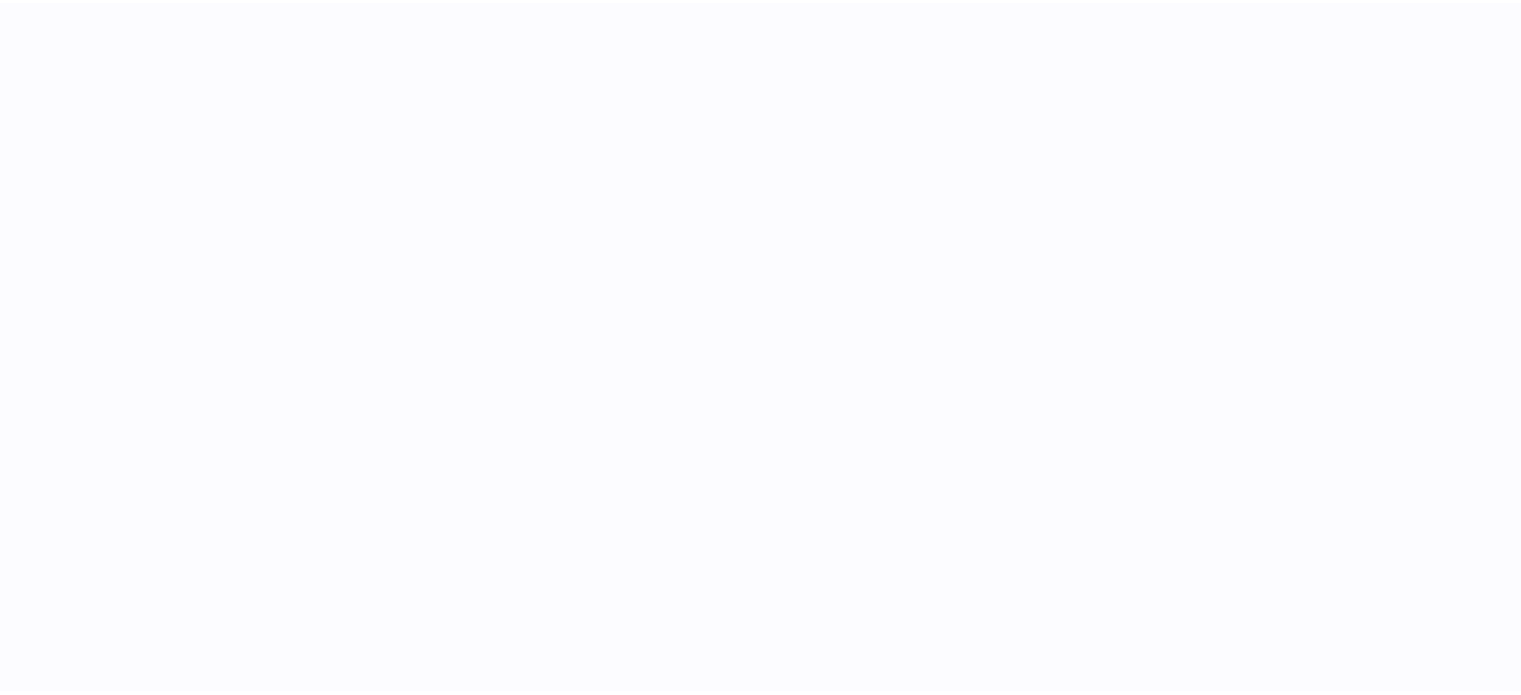 scroll, scrollTop: 0, scrollLeft: 0, axis: both 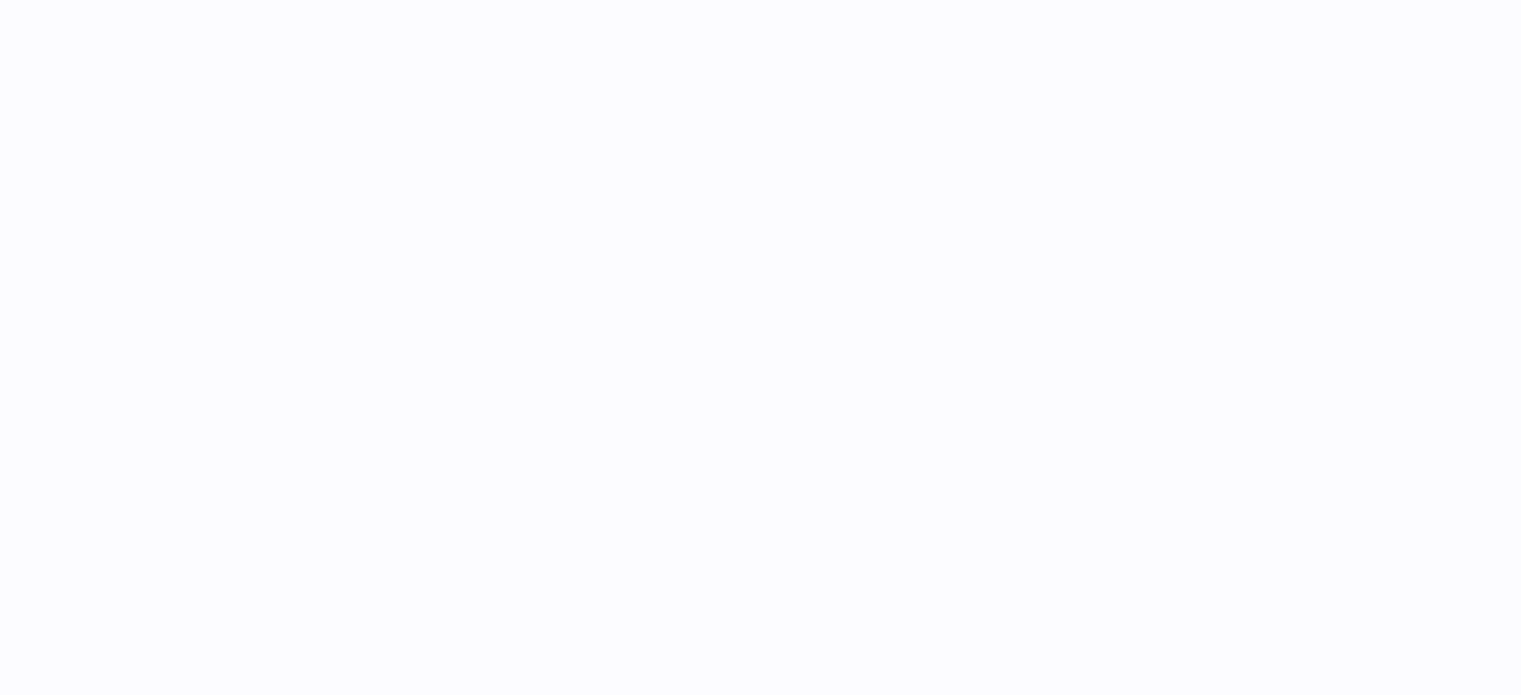 select on "***" 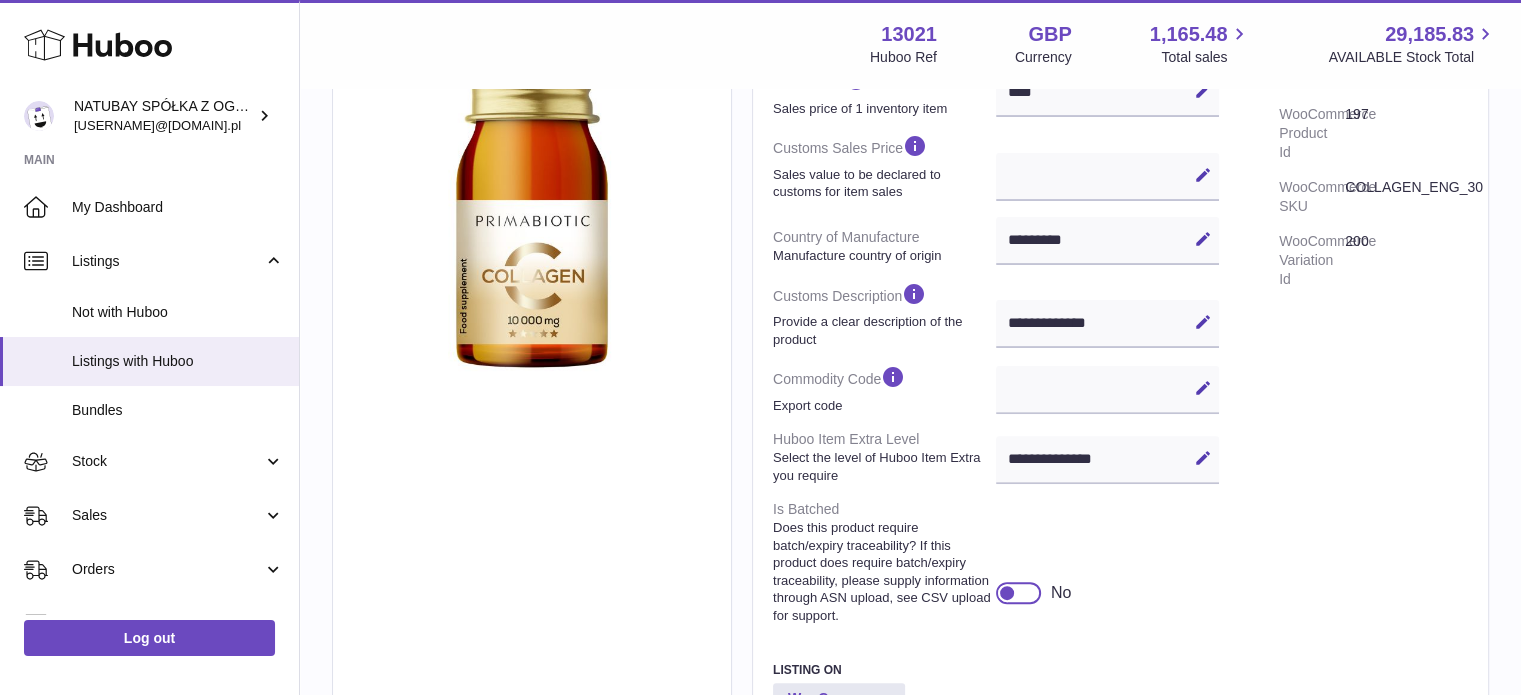 scroll, scrollTop: 600, scrollLeft: 0, axis: vertical 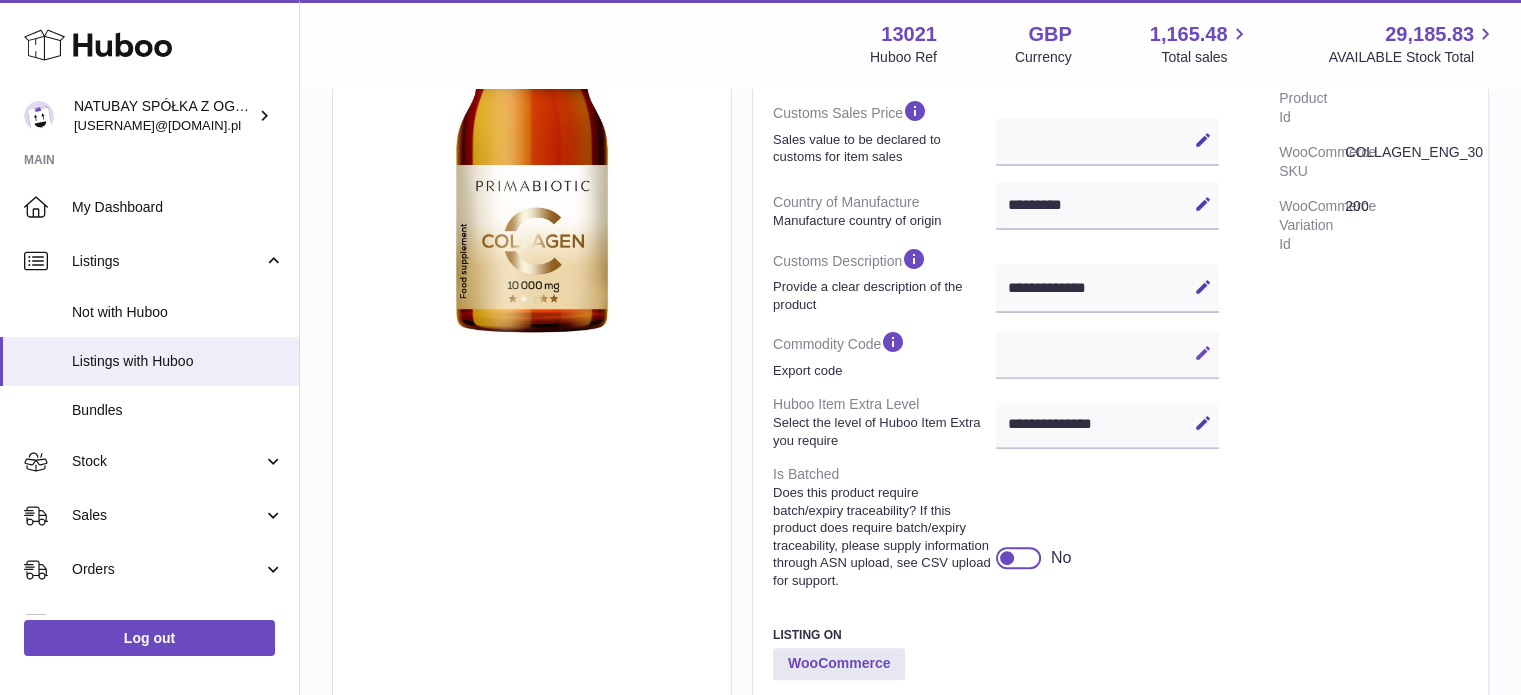 click at bounding box center [1203, 353] 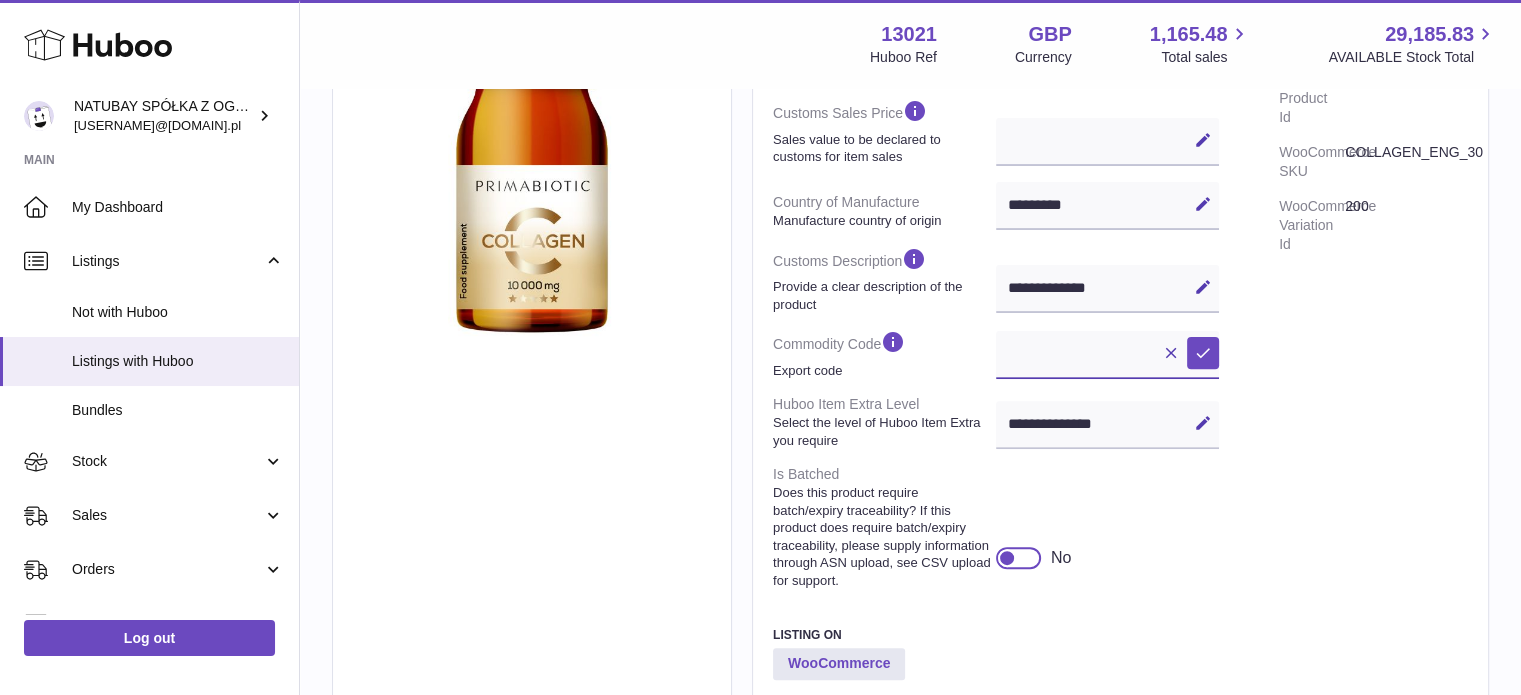 click at bounding box center (1107, 355) 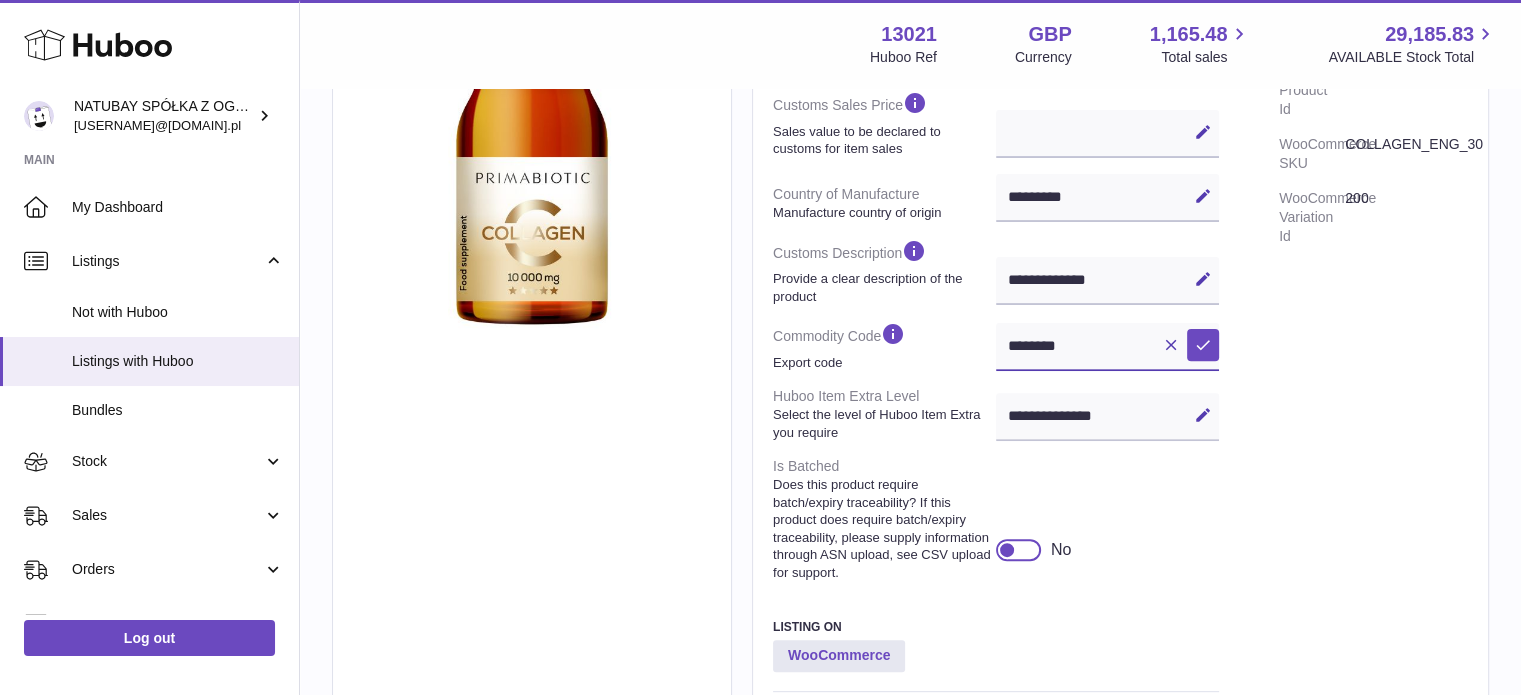 scroll, scrollTop: 600, scrollLeft: 0, axis: vertical 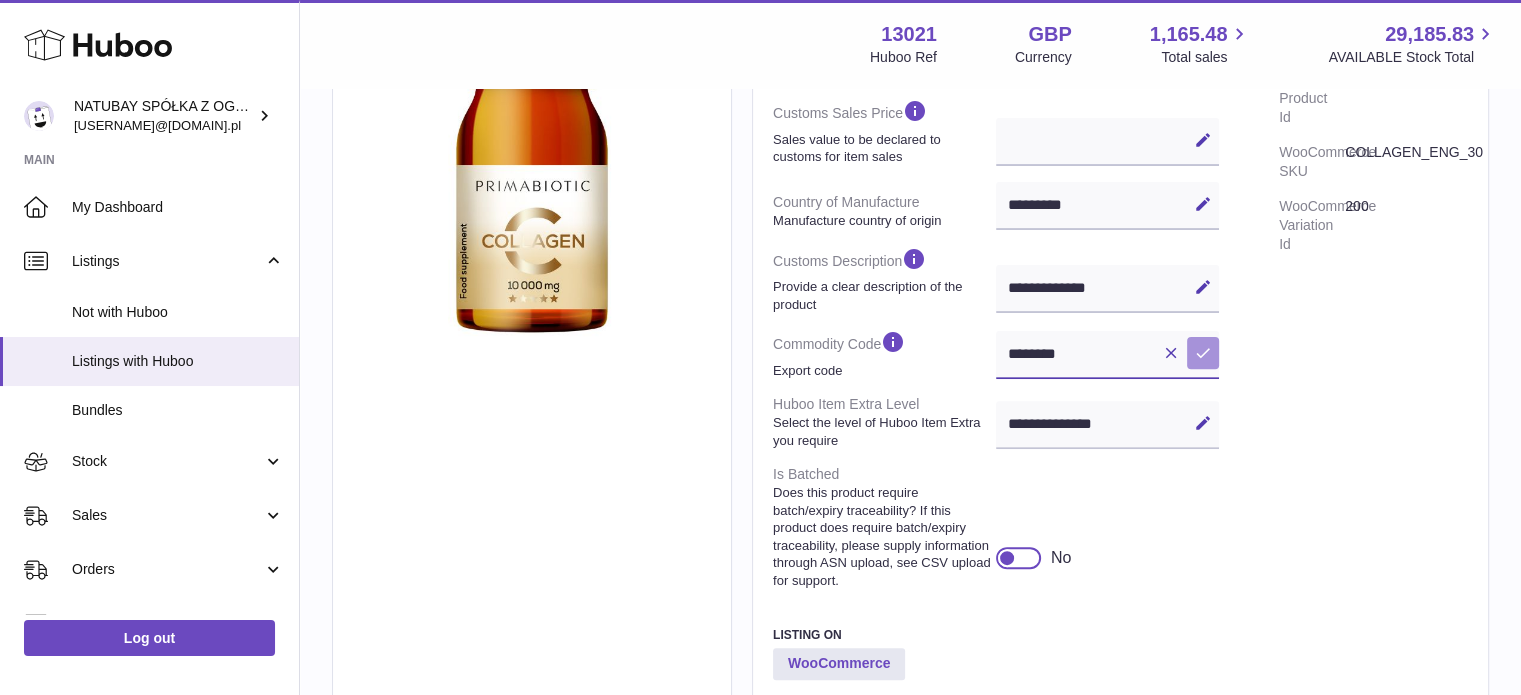 type on "********" 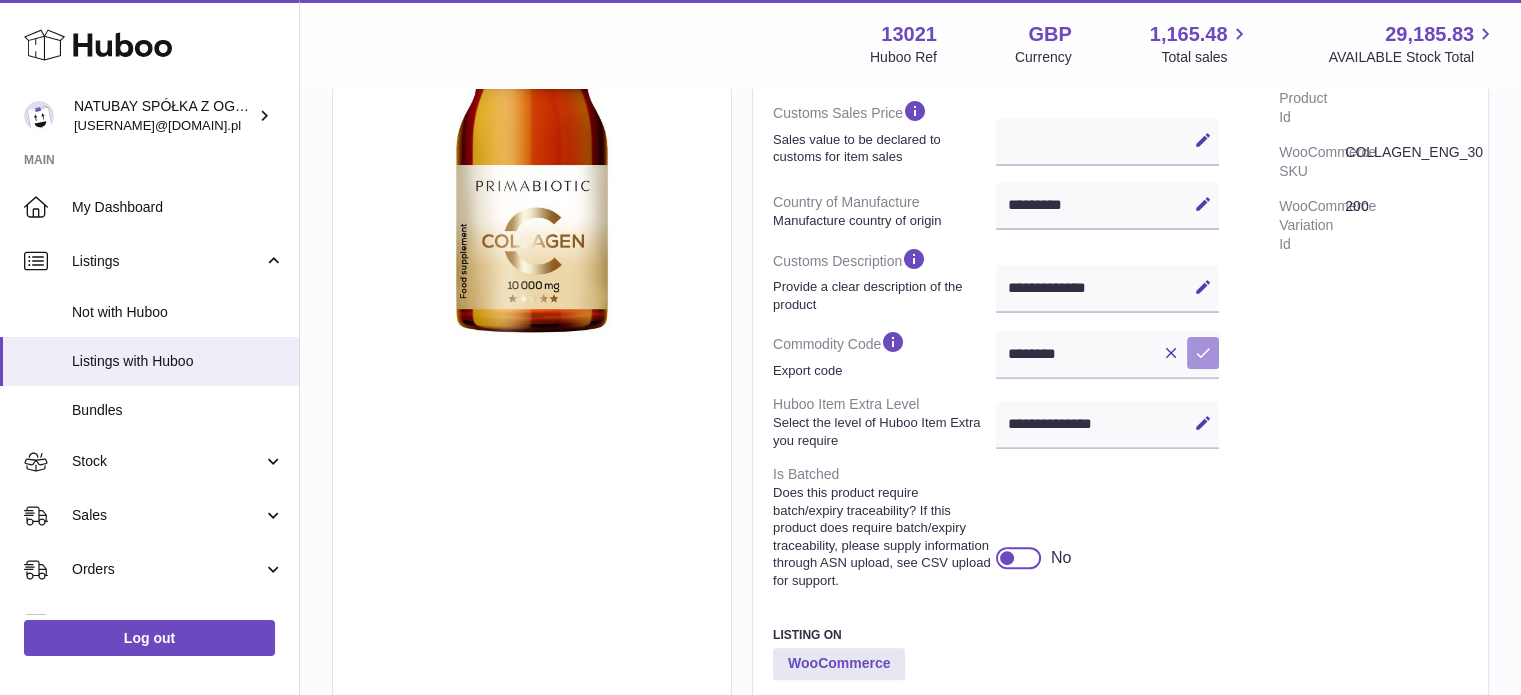 click at bounding box center (1203, 353) 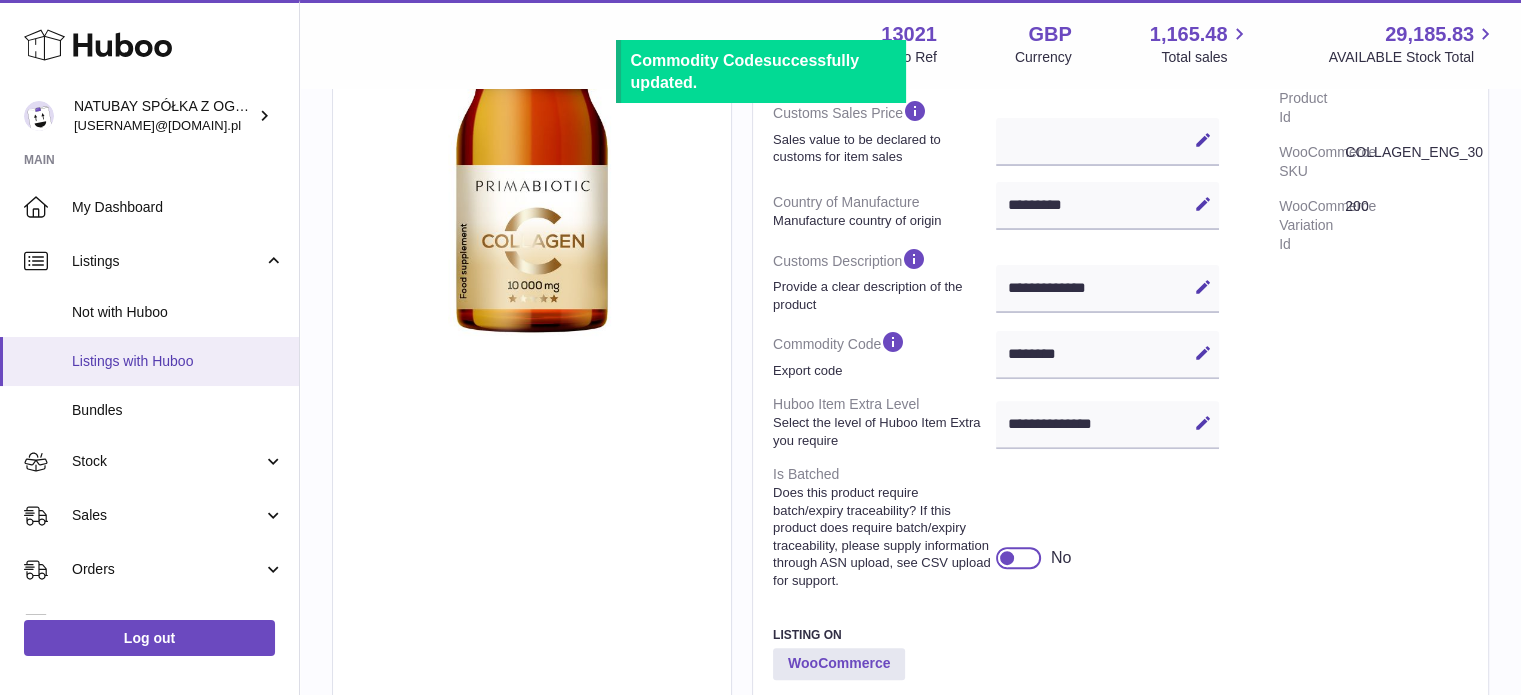 click on "Listings with Huboo" at bounding box center (149, 361) 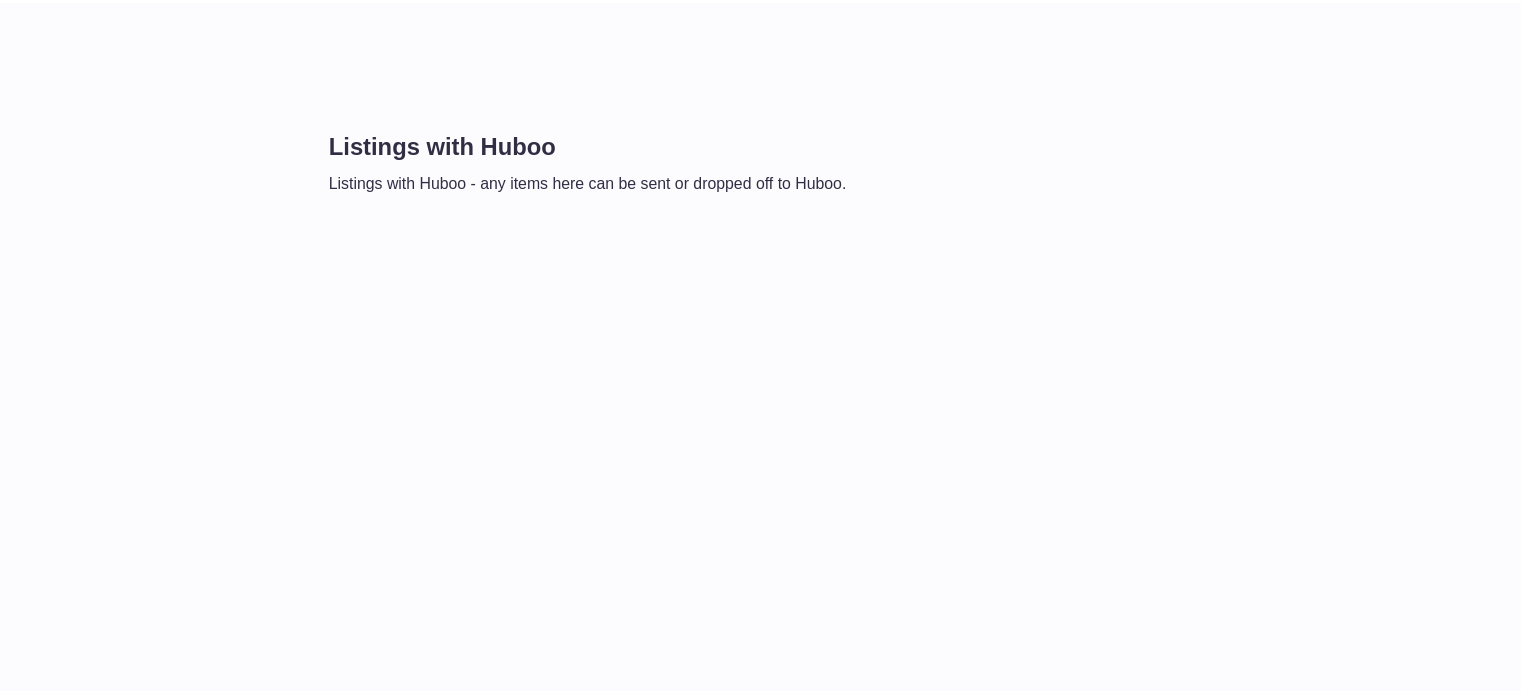 scroll, scrollTop: 0, scrollLeft: 0, axis: both 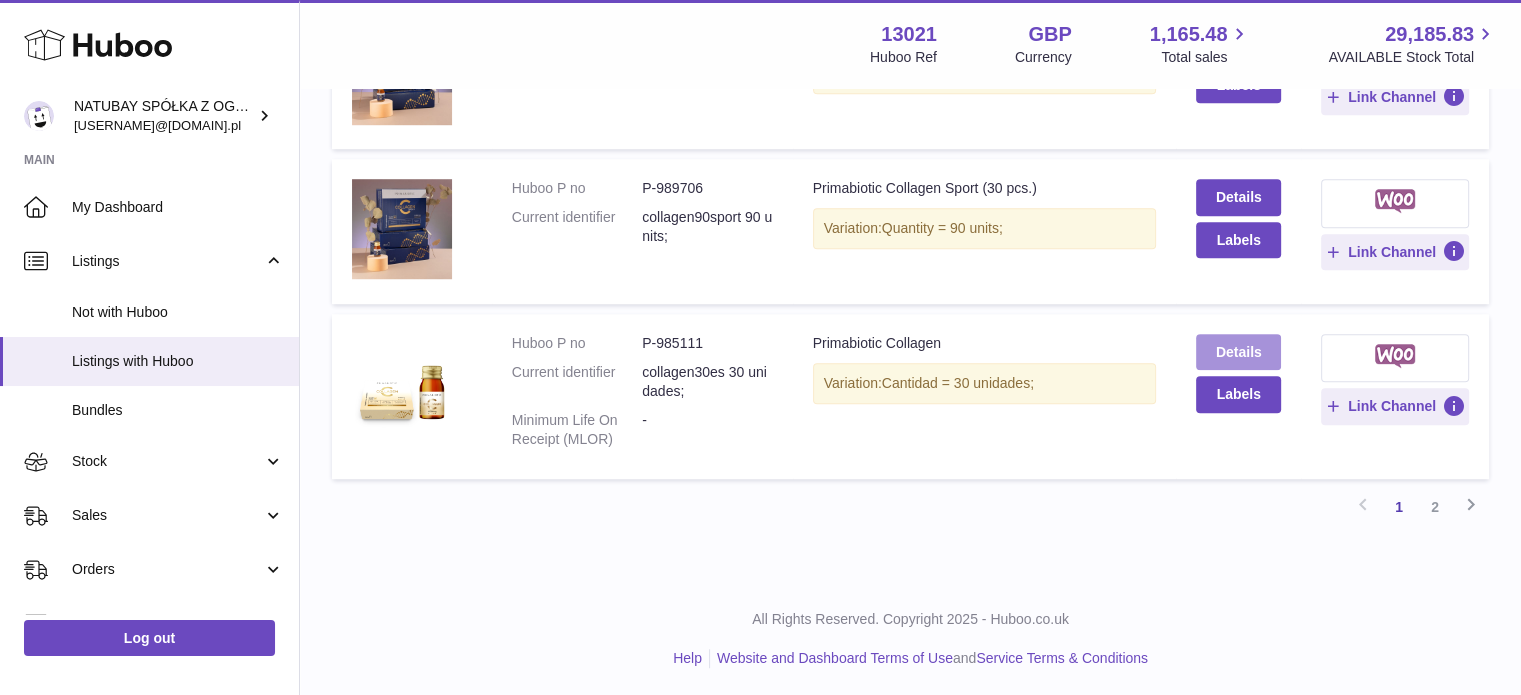 click on "Details" at bounding box center (1238, 352) 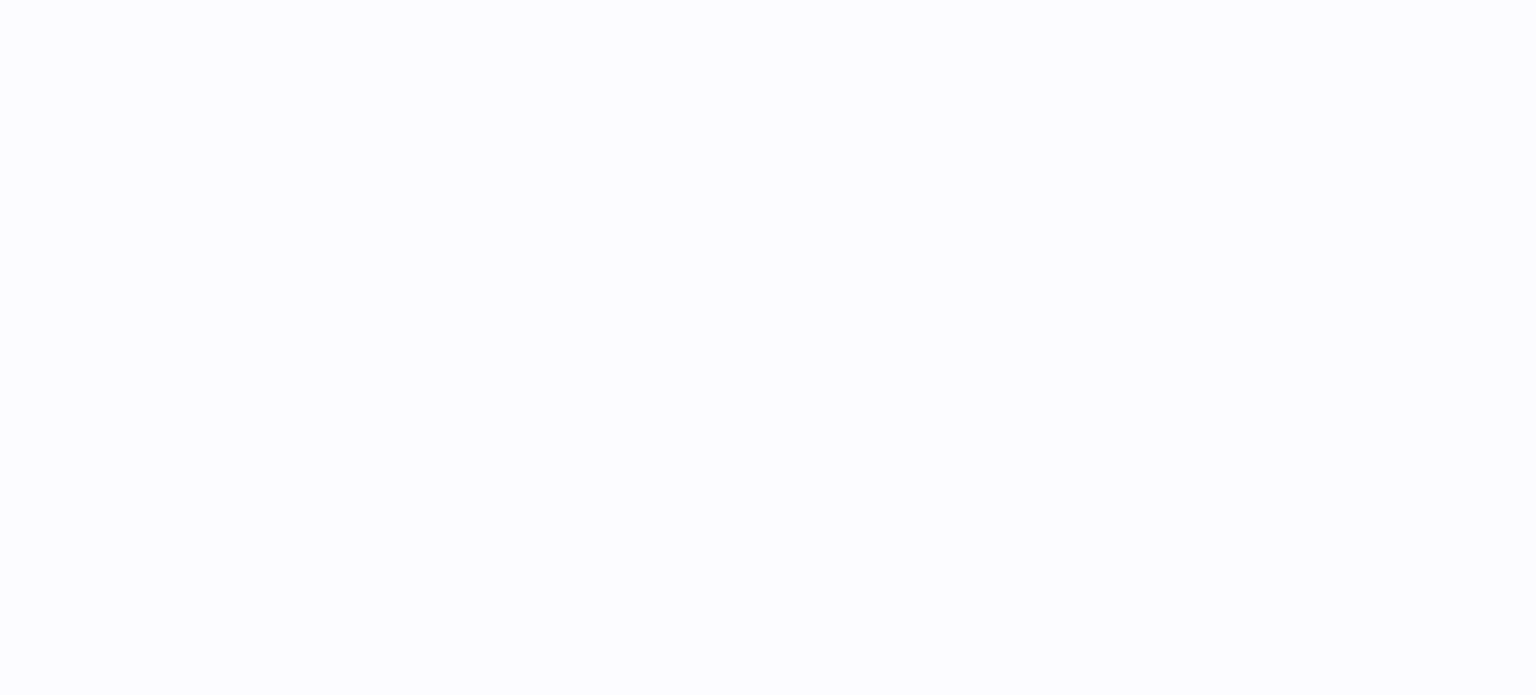 scroll, scrollTop: 0, scrollLeft: 0, axis: both 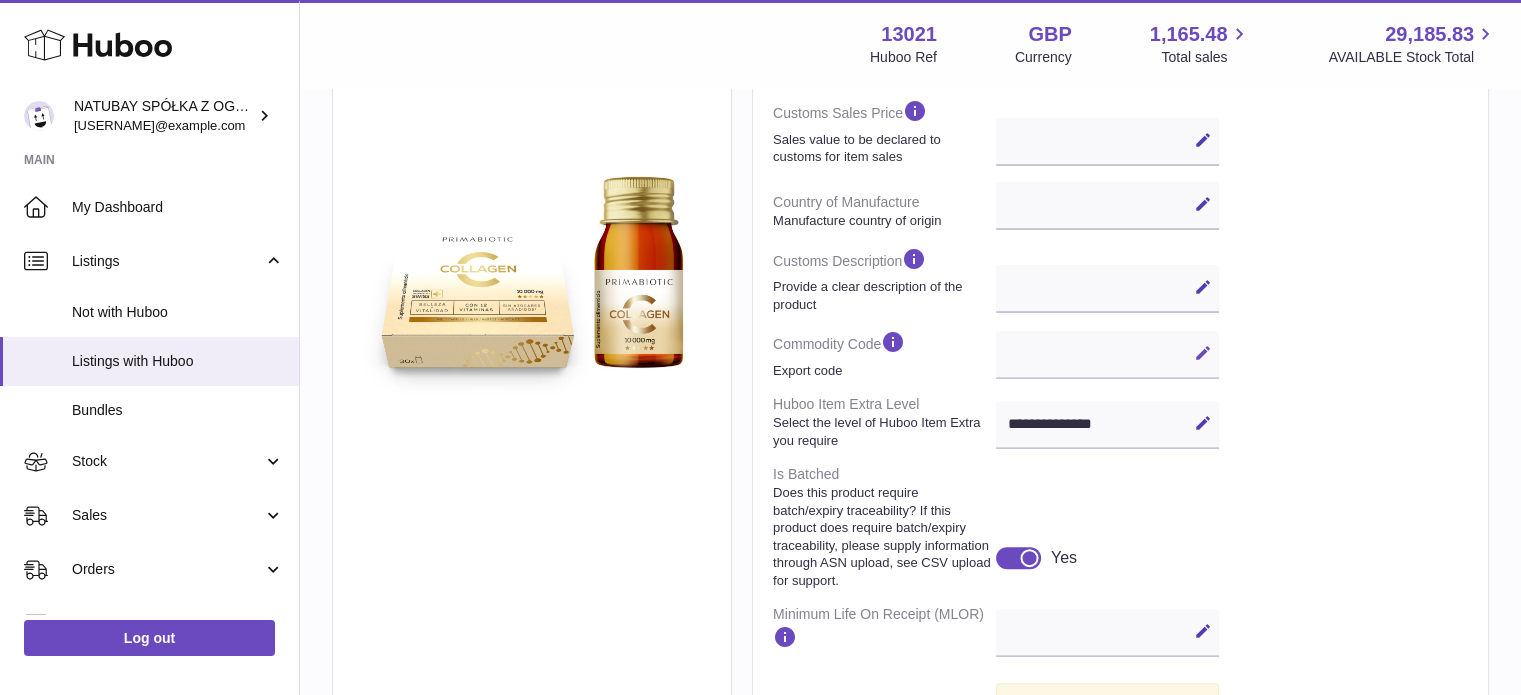 click on "Edit" at bounding box center [1203, 353] 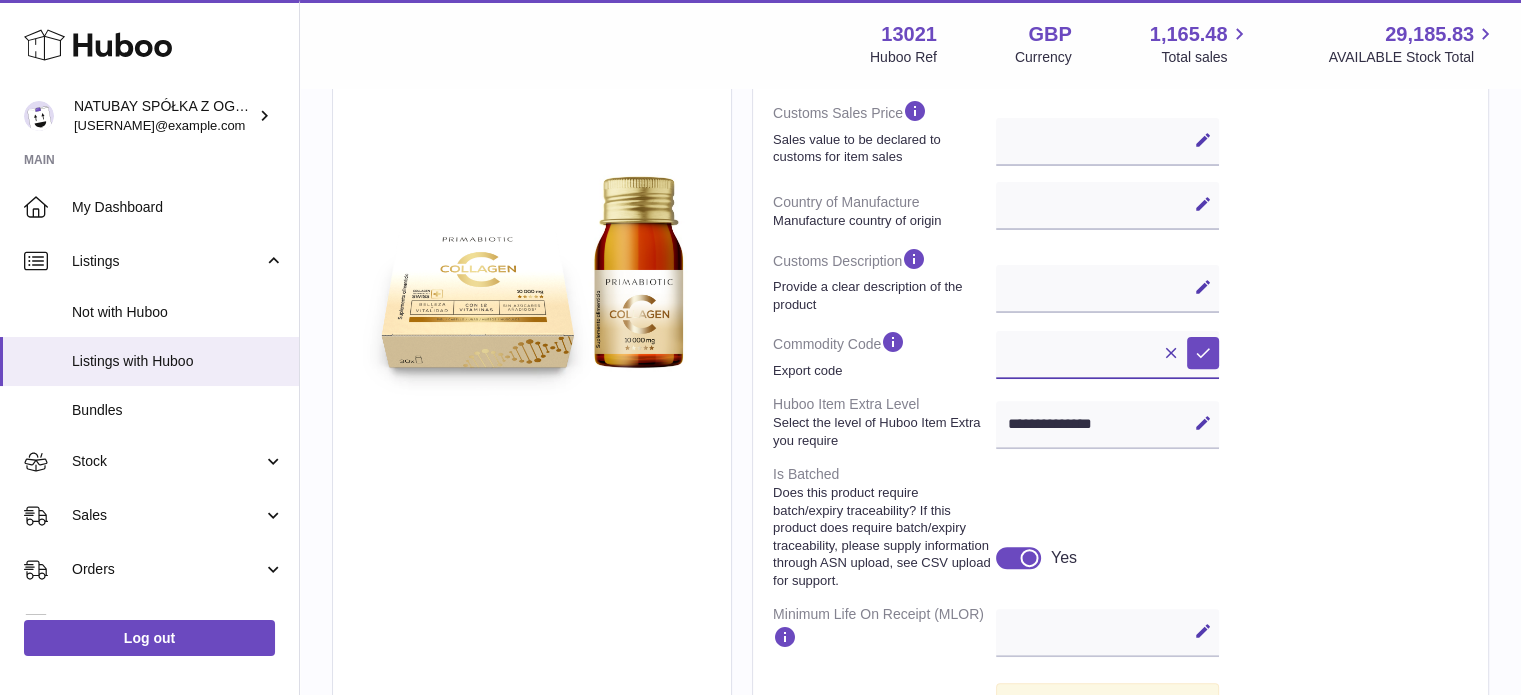 click at bounding box center (1107, 355) 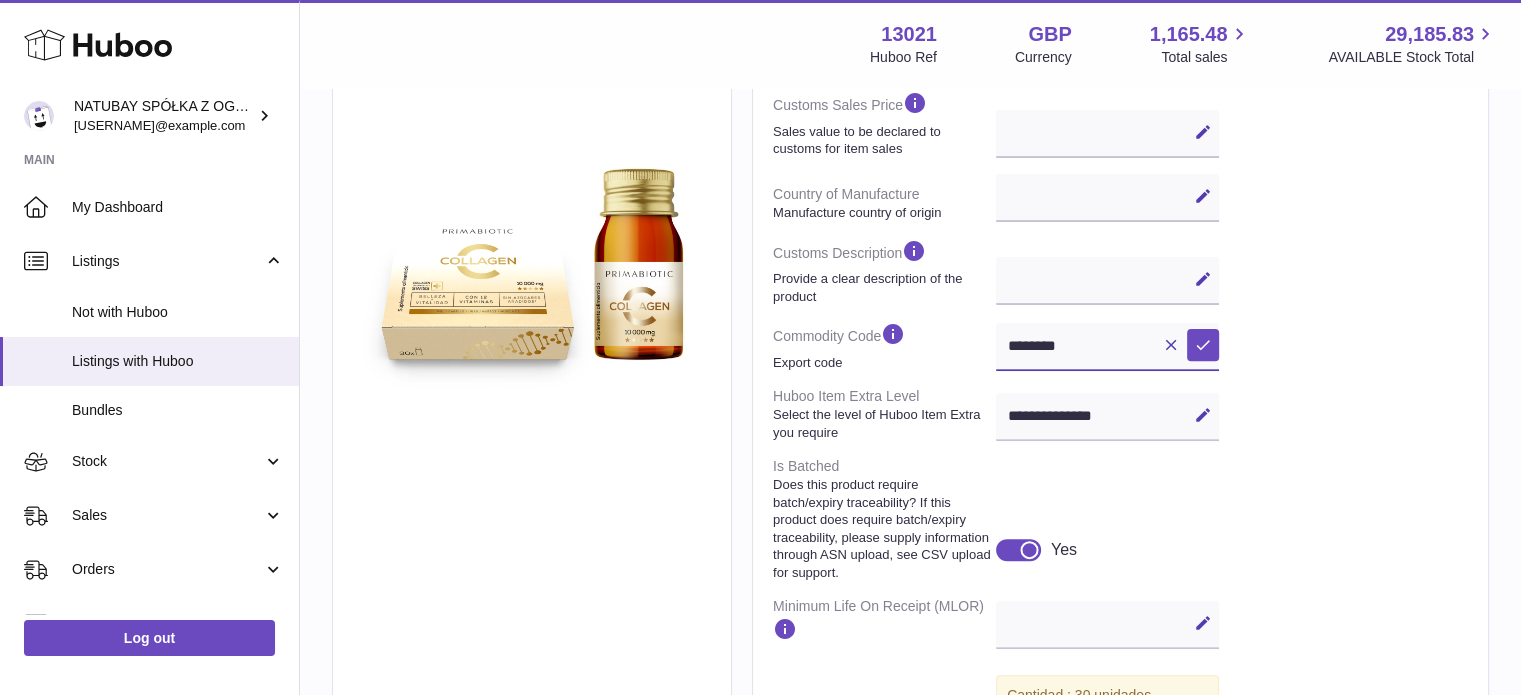 scroll, scrollTop: 600, scrollLeft: 0, axis: vertical 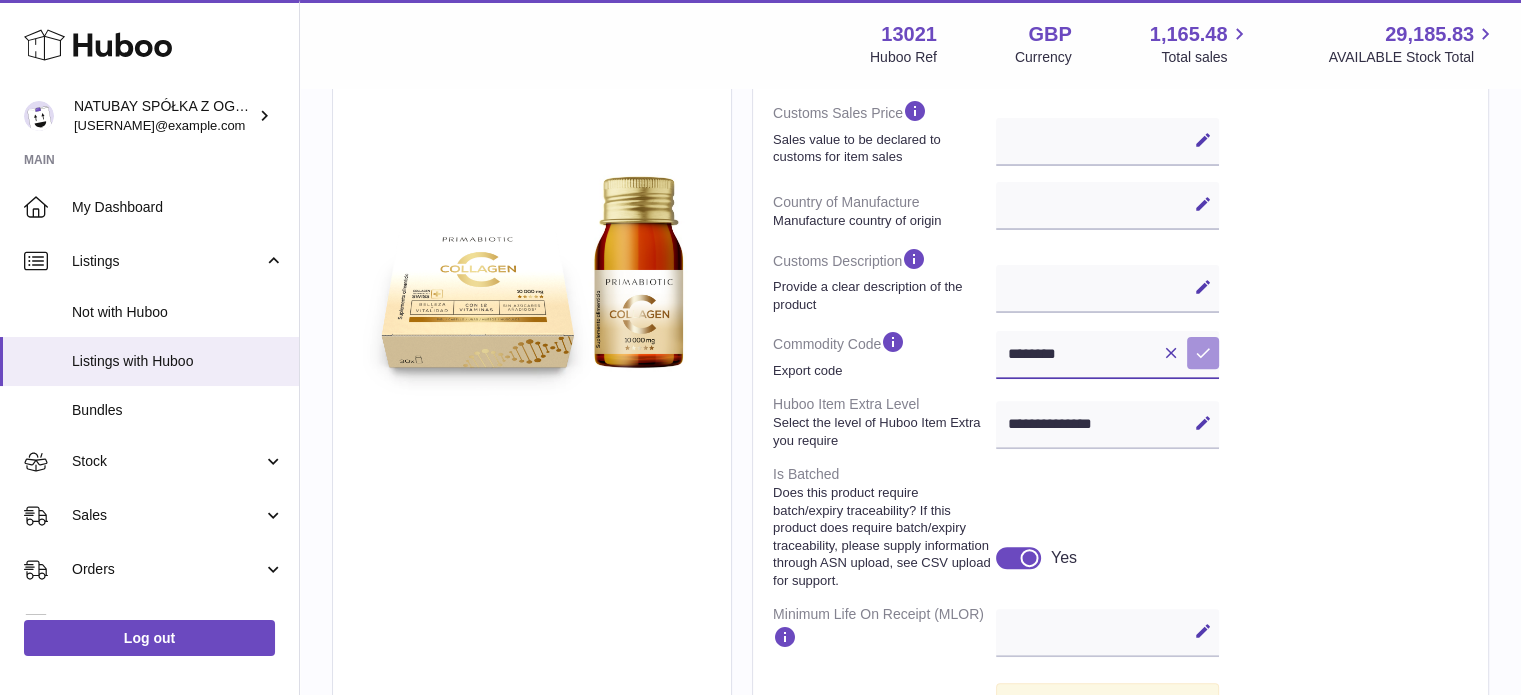type on "********" 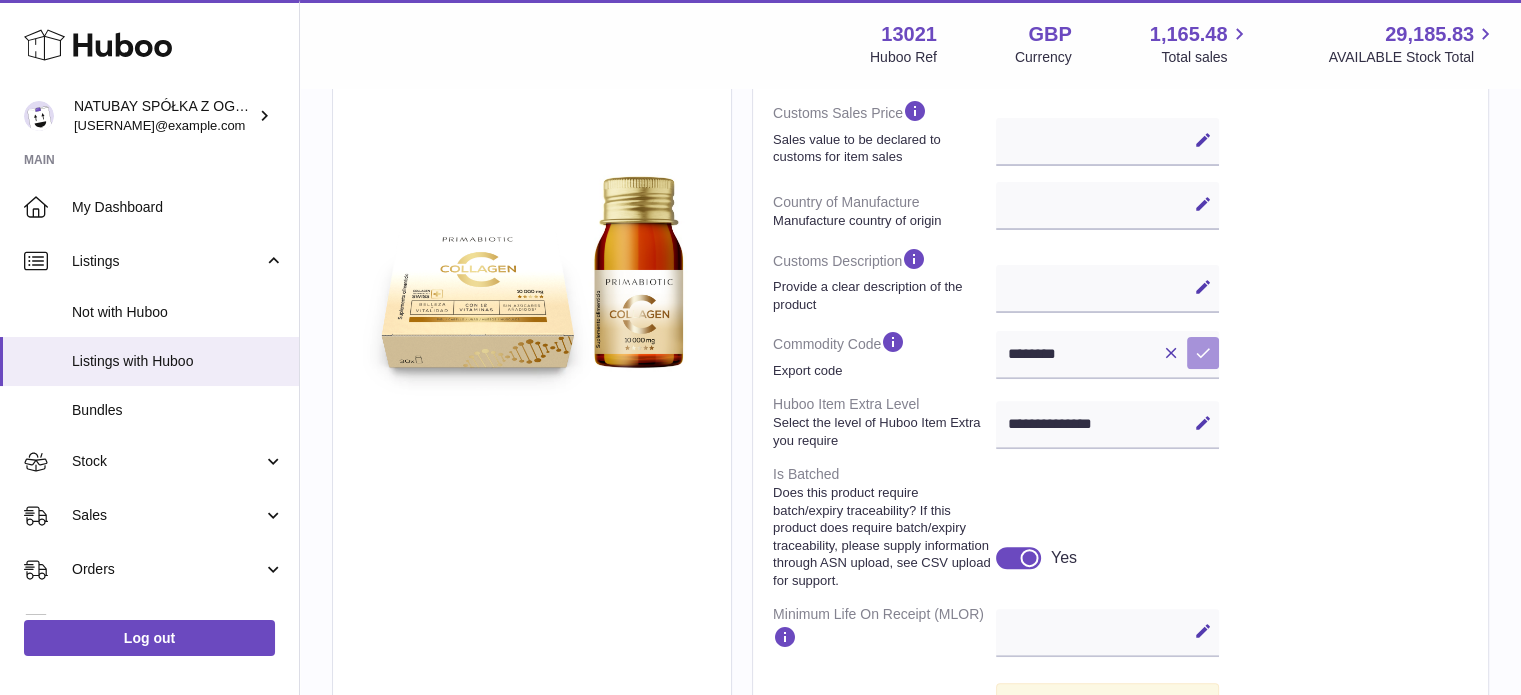 click on "Save" at bounding box center [1203, 353] 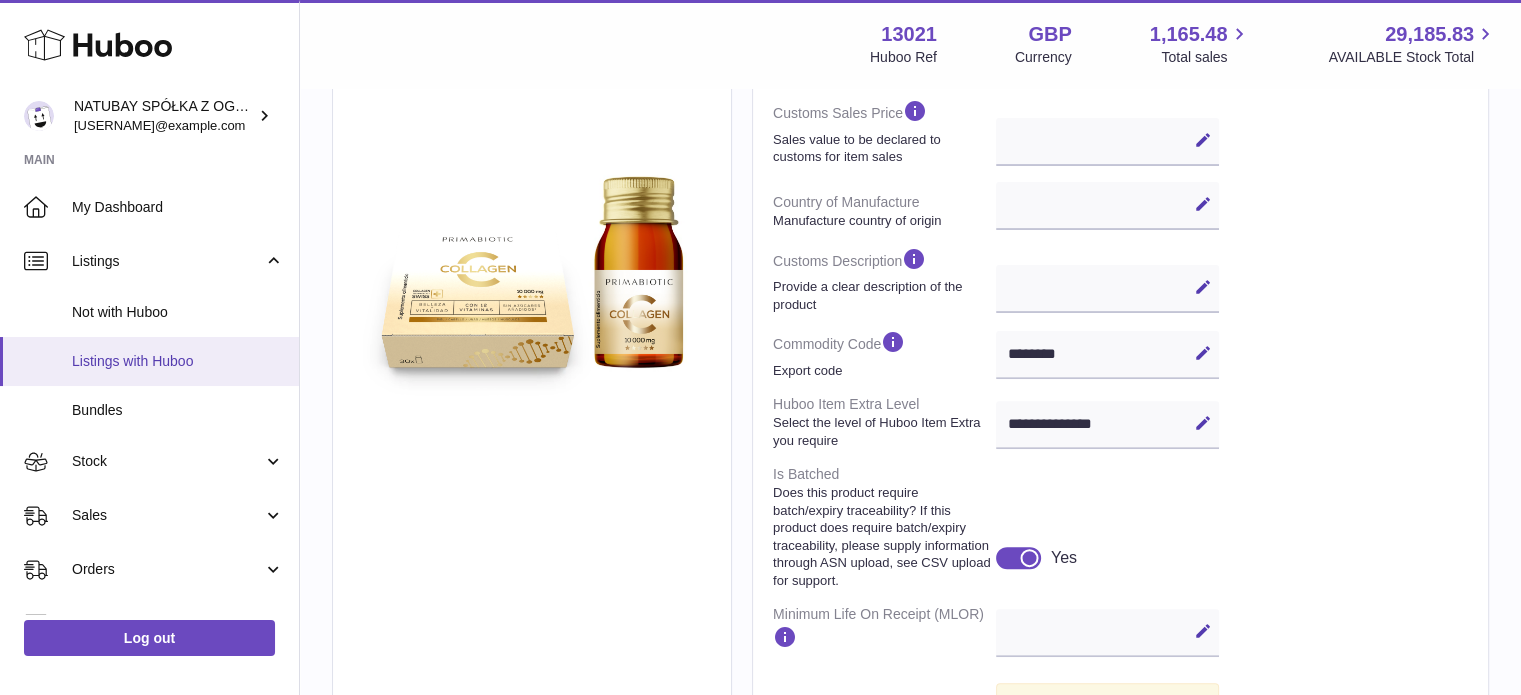 click on "Listings with Huboo" at bounding box center (178, 361) 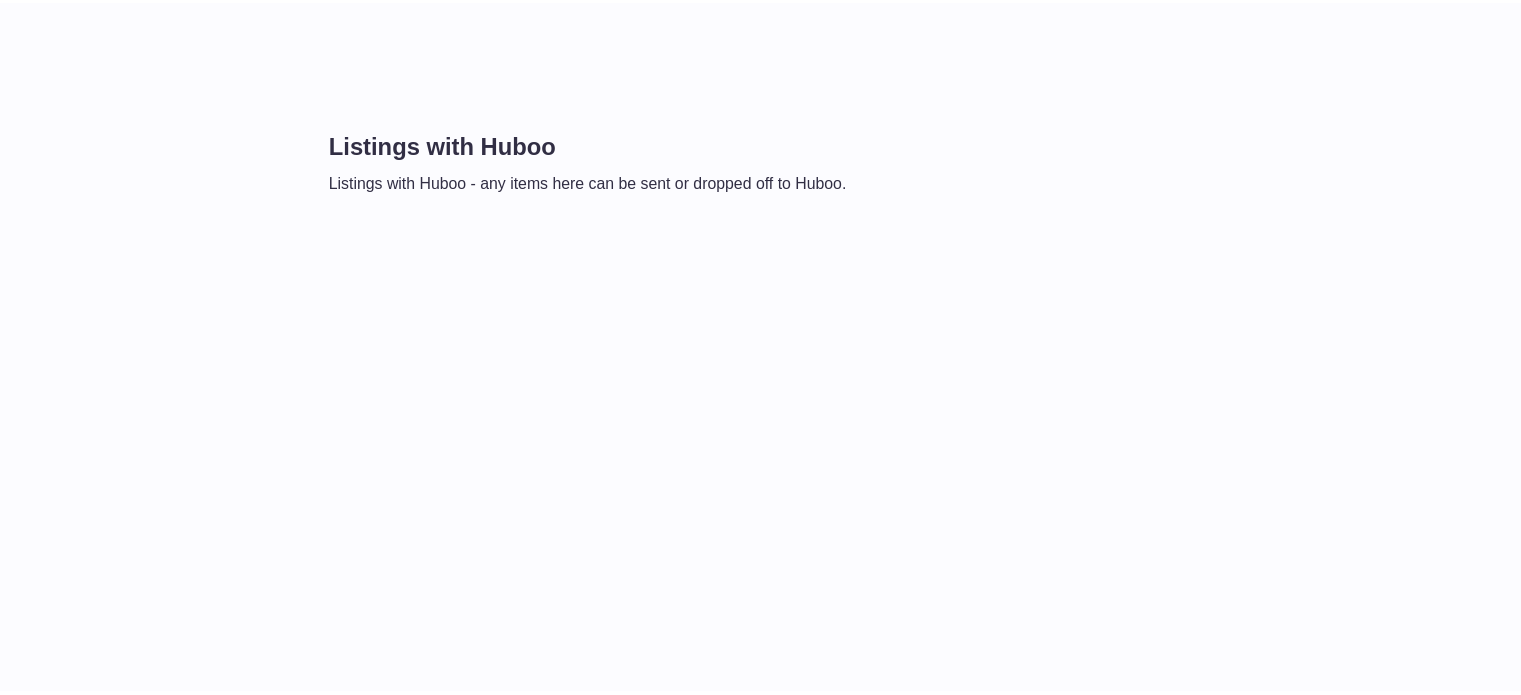 scroll, scrollTop: 0, scrollLeft: 0, axis: both 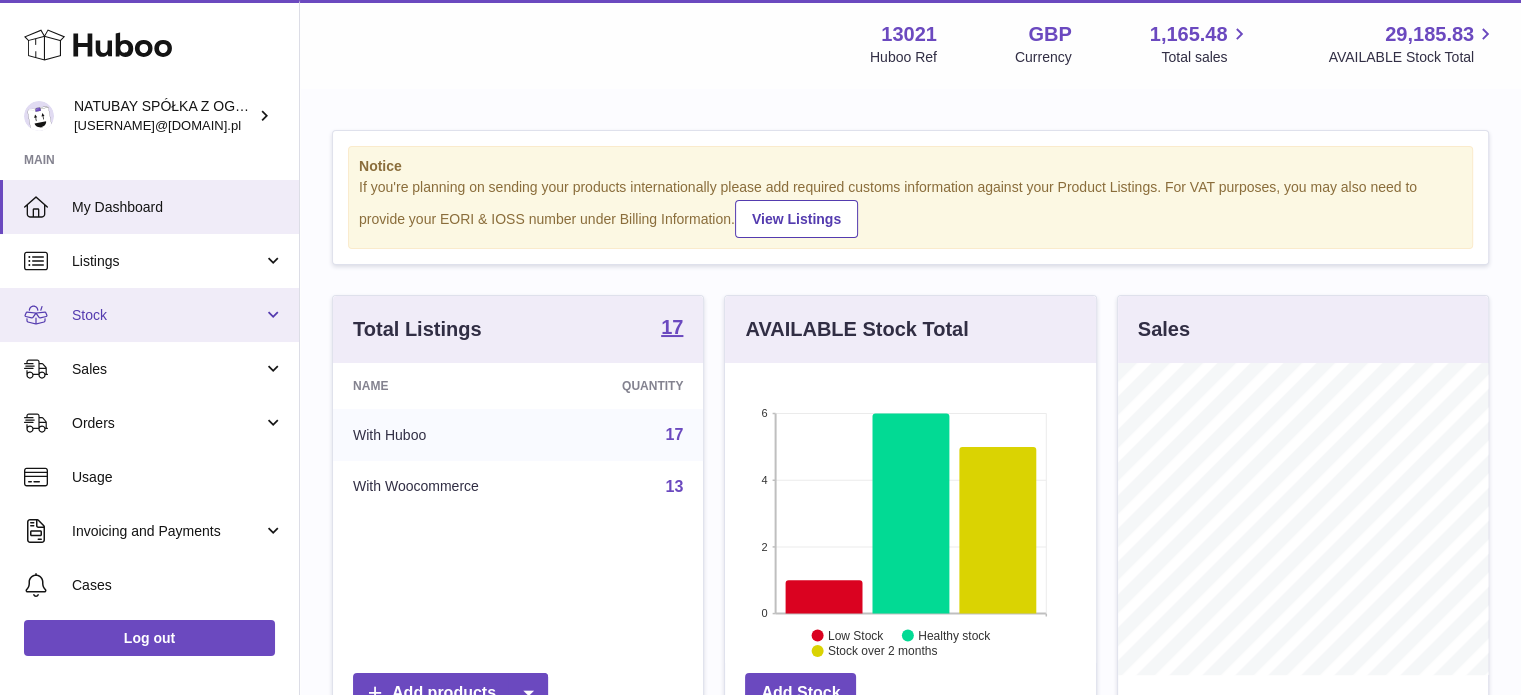 click on "Stock" at bounding box center [167, 315] 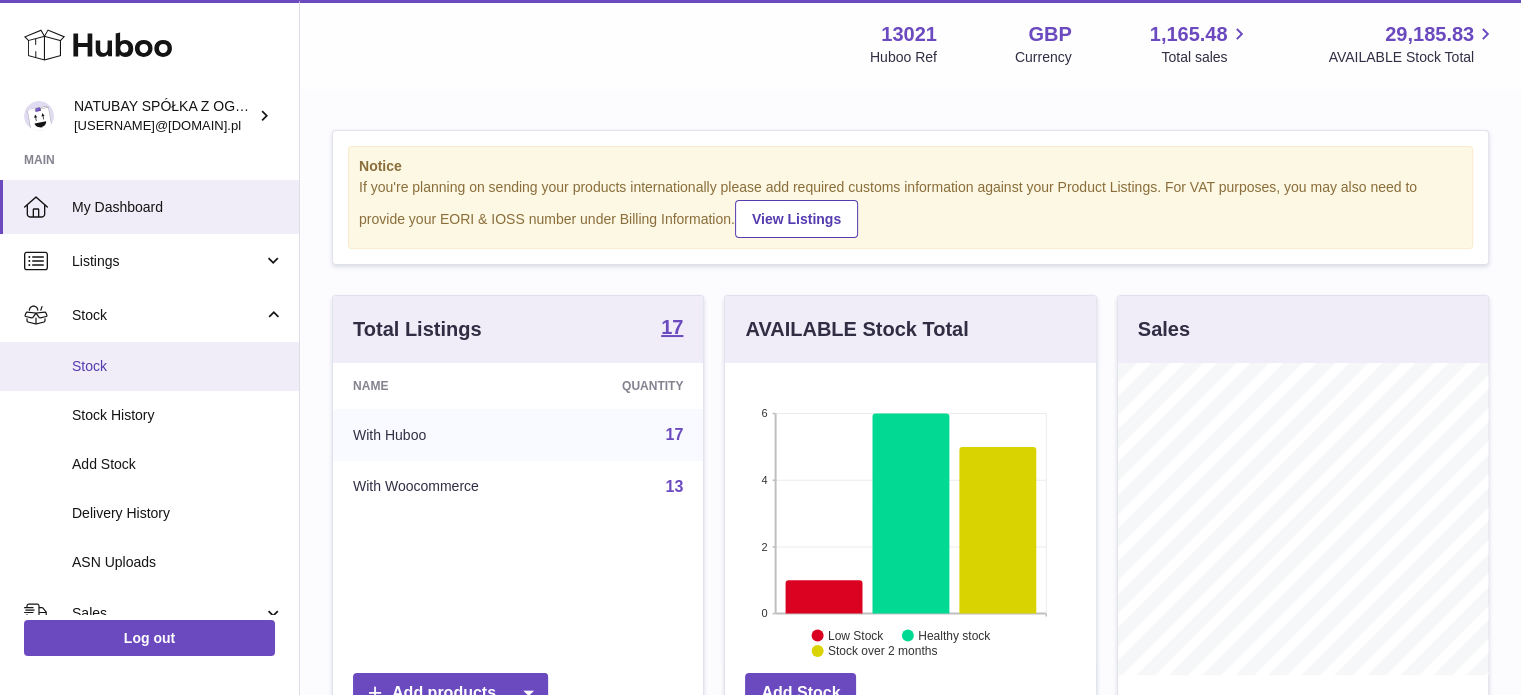 click on "Stock" at bounding box center [178, 366] 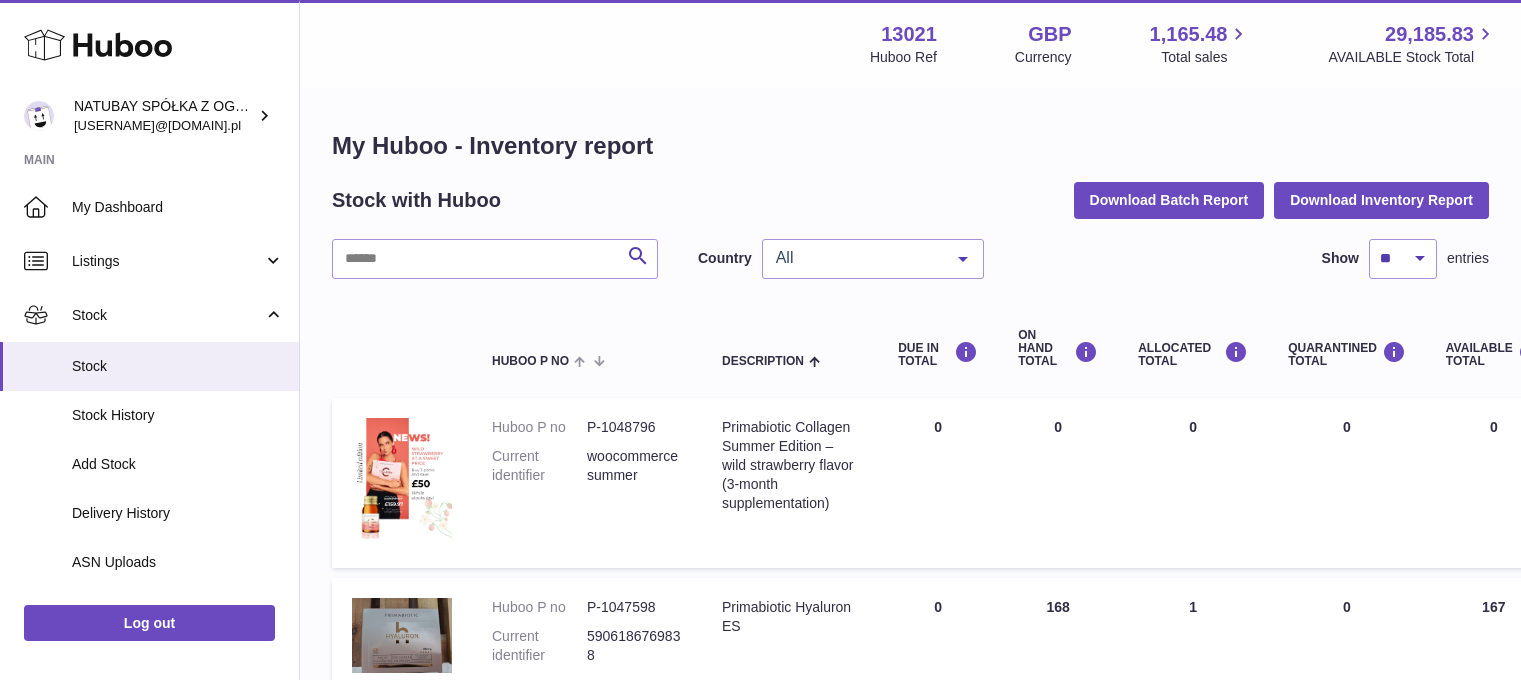 scroll, scrollTop: 0, scrollLeft: 0, axis: both 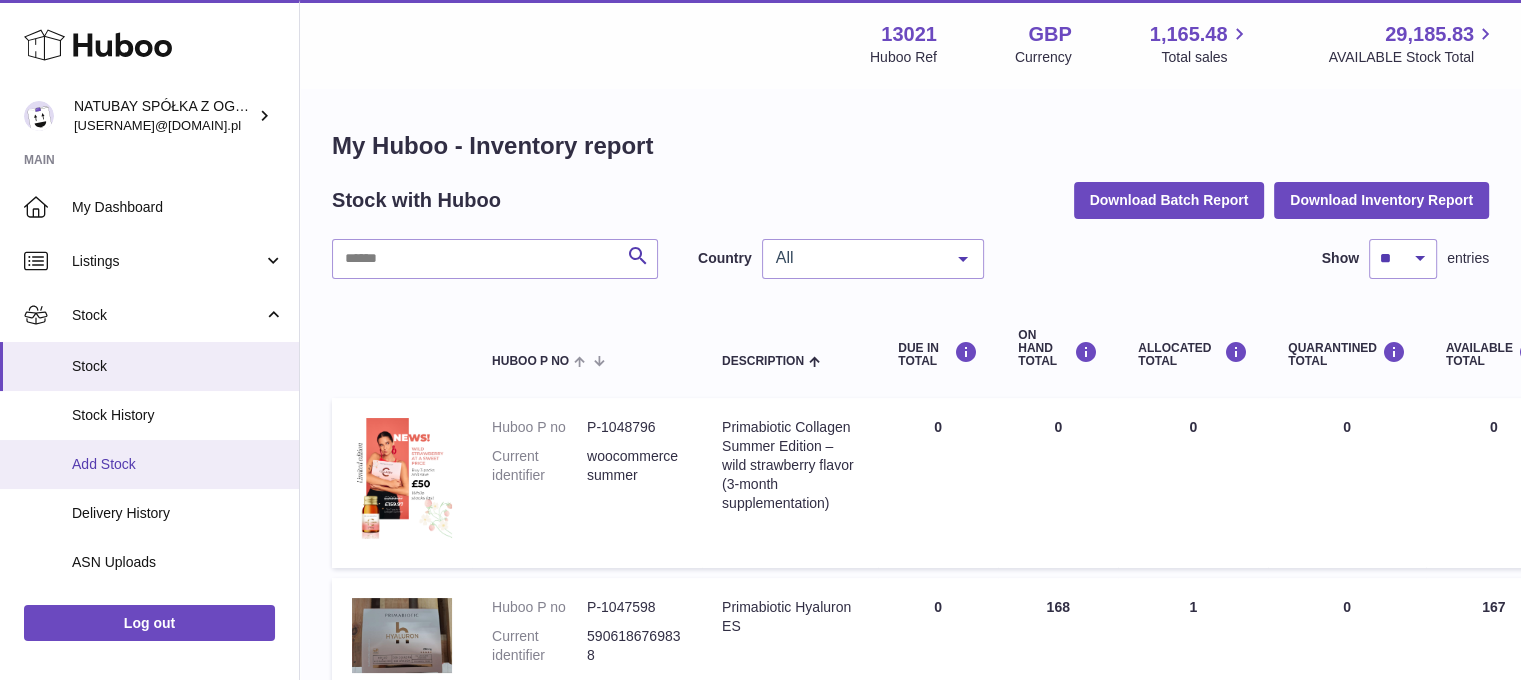 click on "Add Stock" at bounding box center [178, 464] 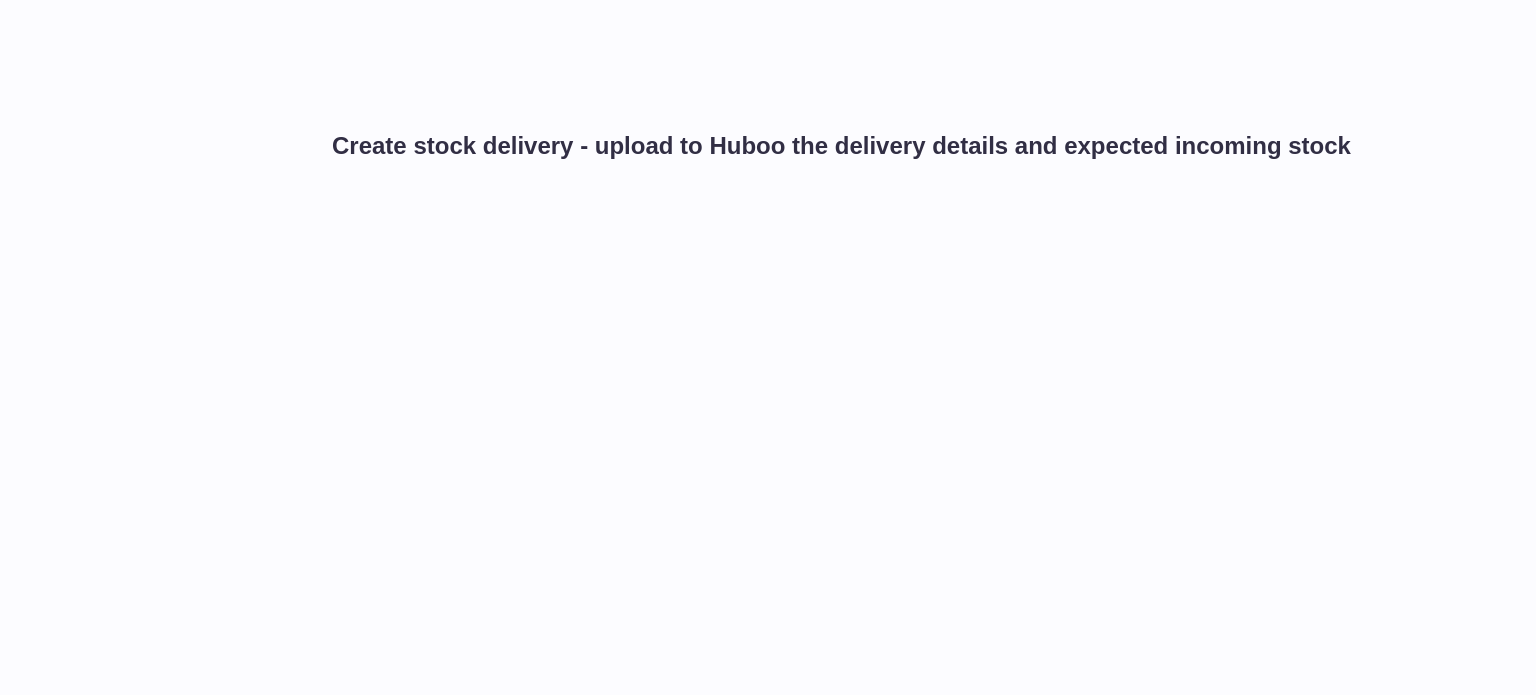 scroll, scrollTop: 0, scrollLeft: 0, axis: both 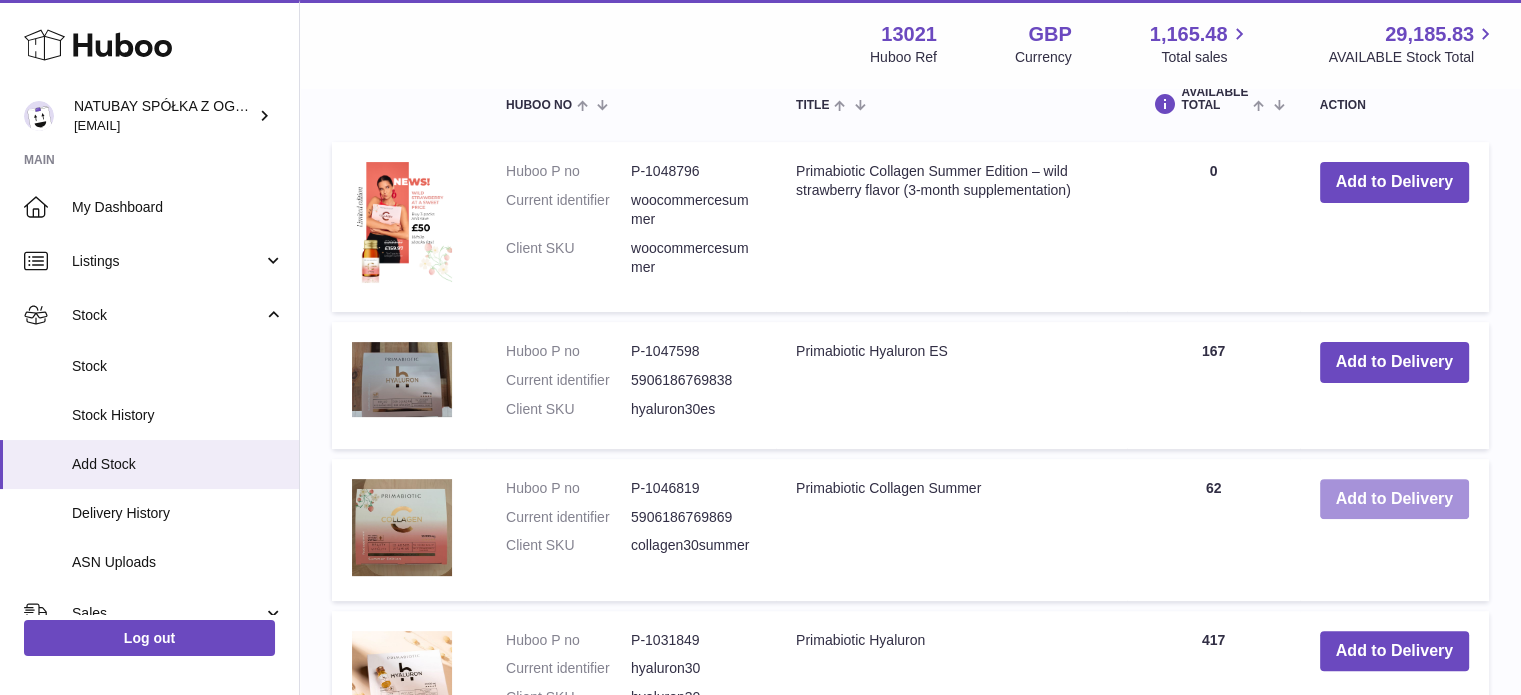 click on "Add to Delivery" at bounding box center (1394, 499) 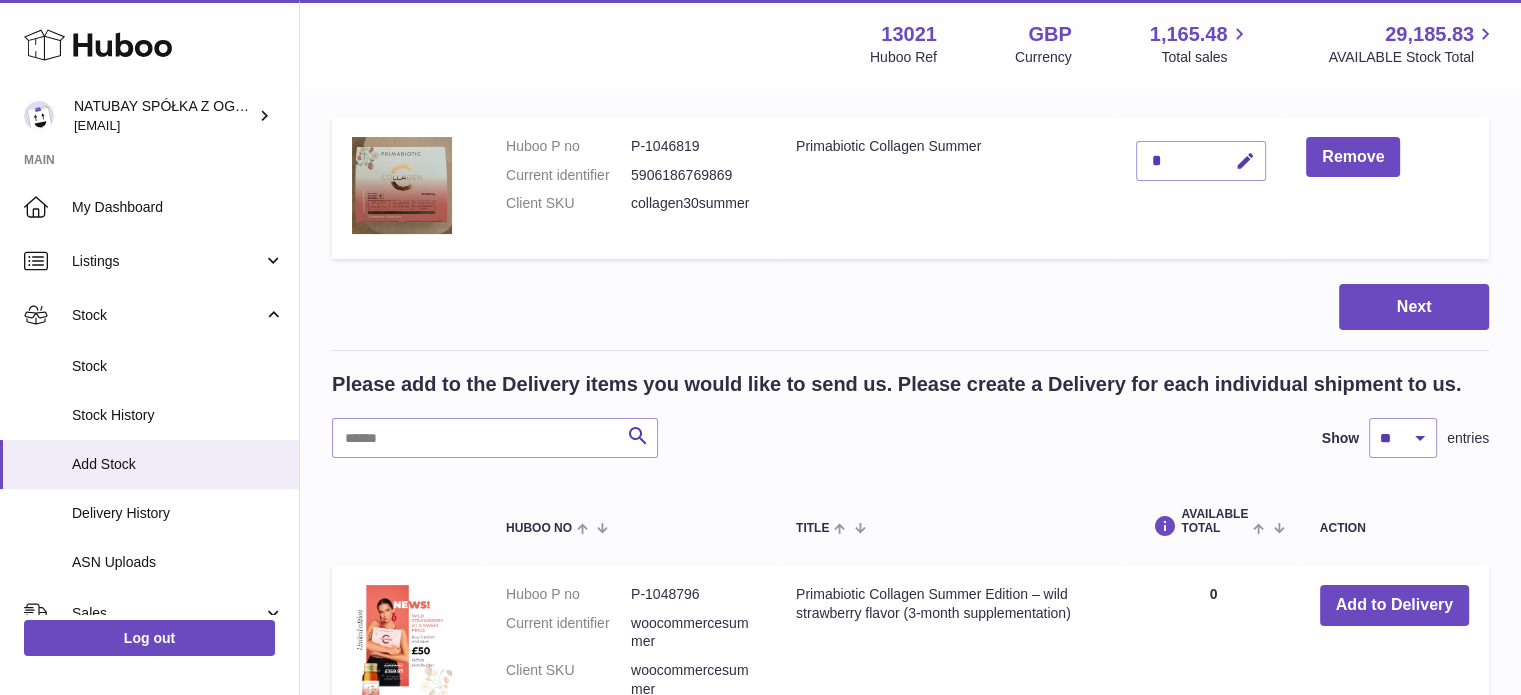scroll, scrollTop: 85, scrollLeft: 0, axis: vertical 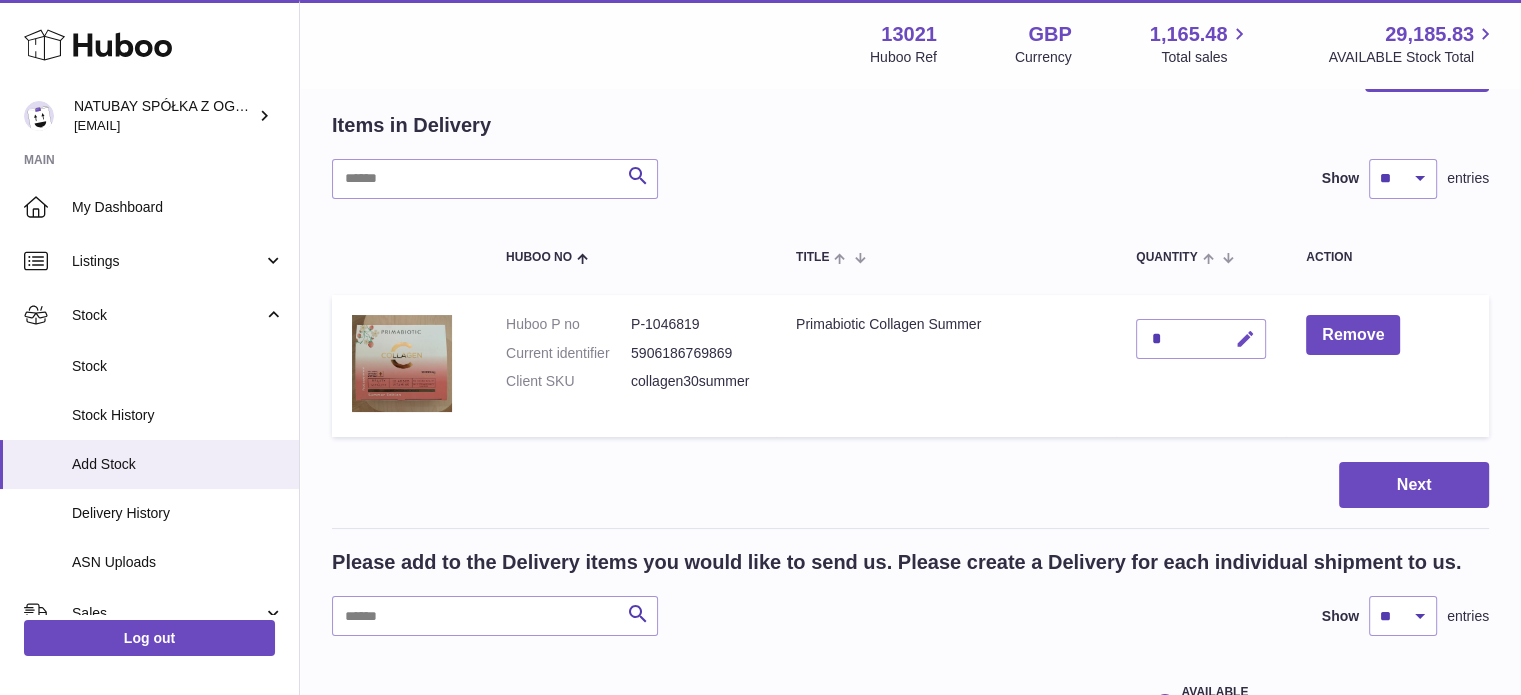 click at bounding box center (1242, 339) 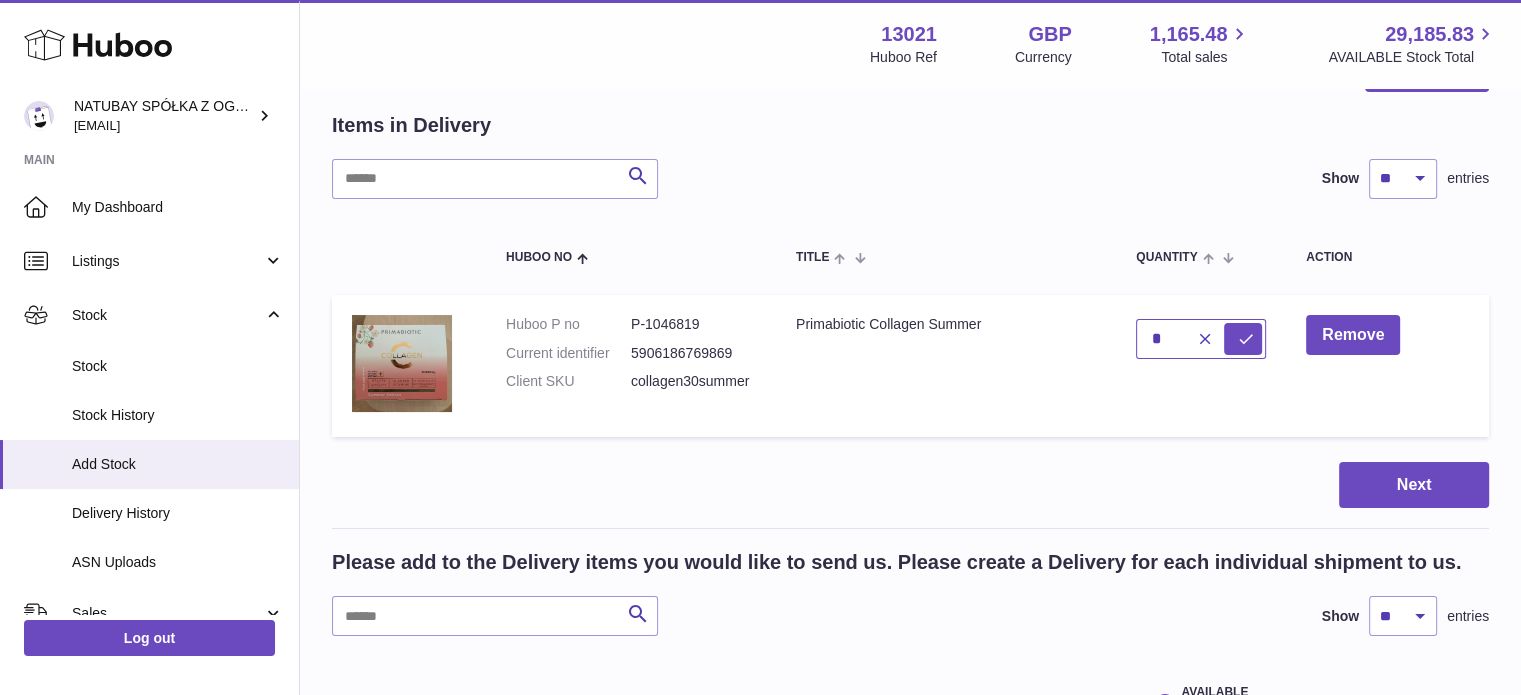click on "*" at bounding box center [1201, 339] 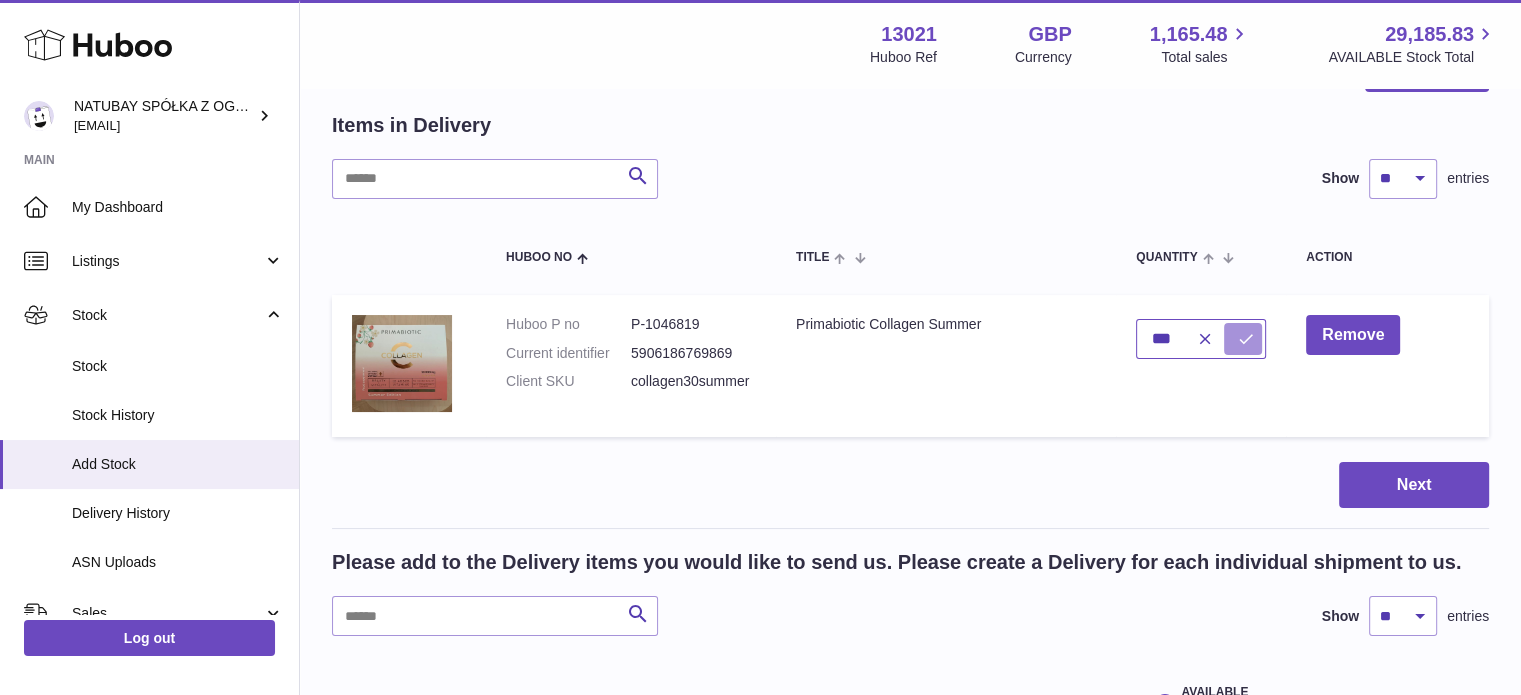 type on "***" 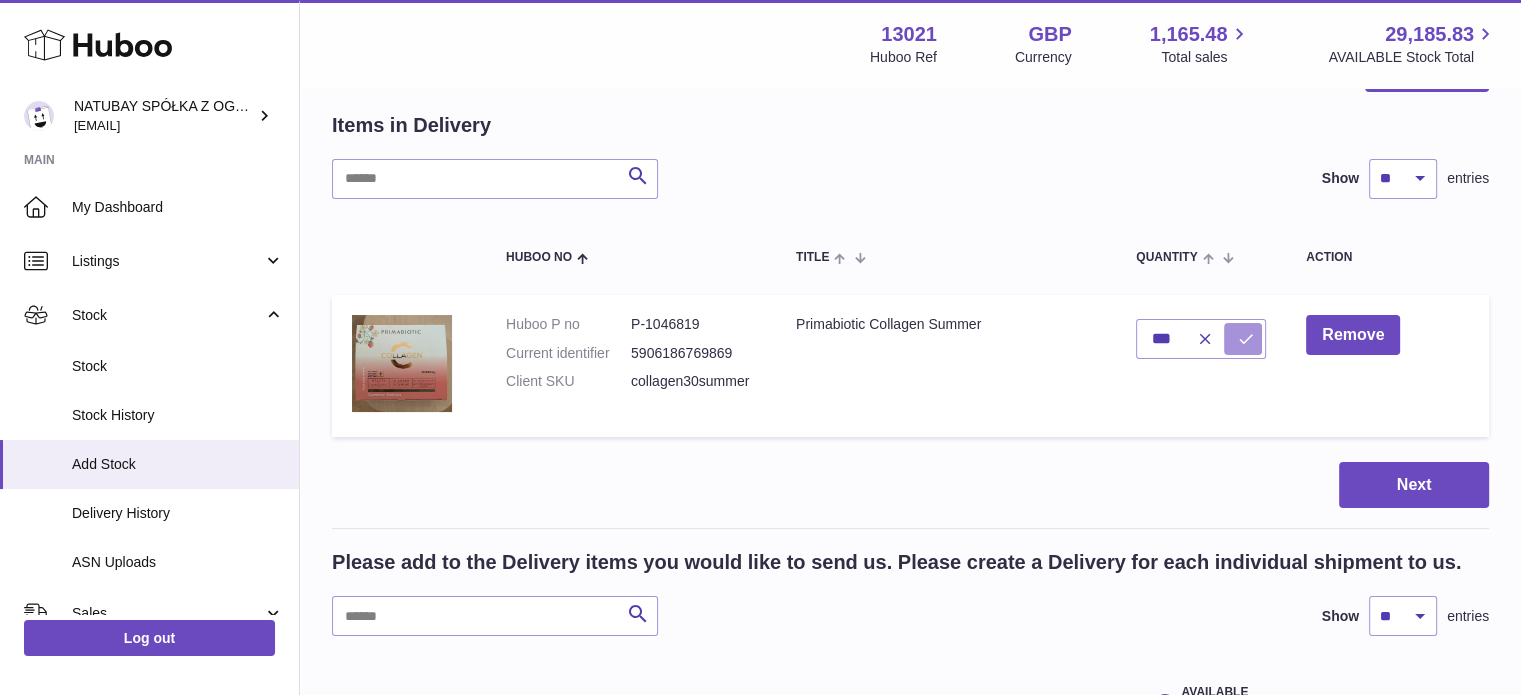 click at bounding box center [1243, 339] 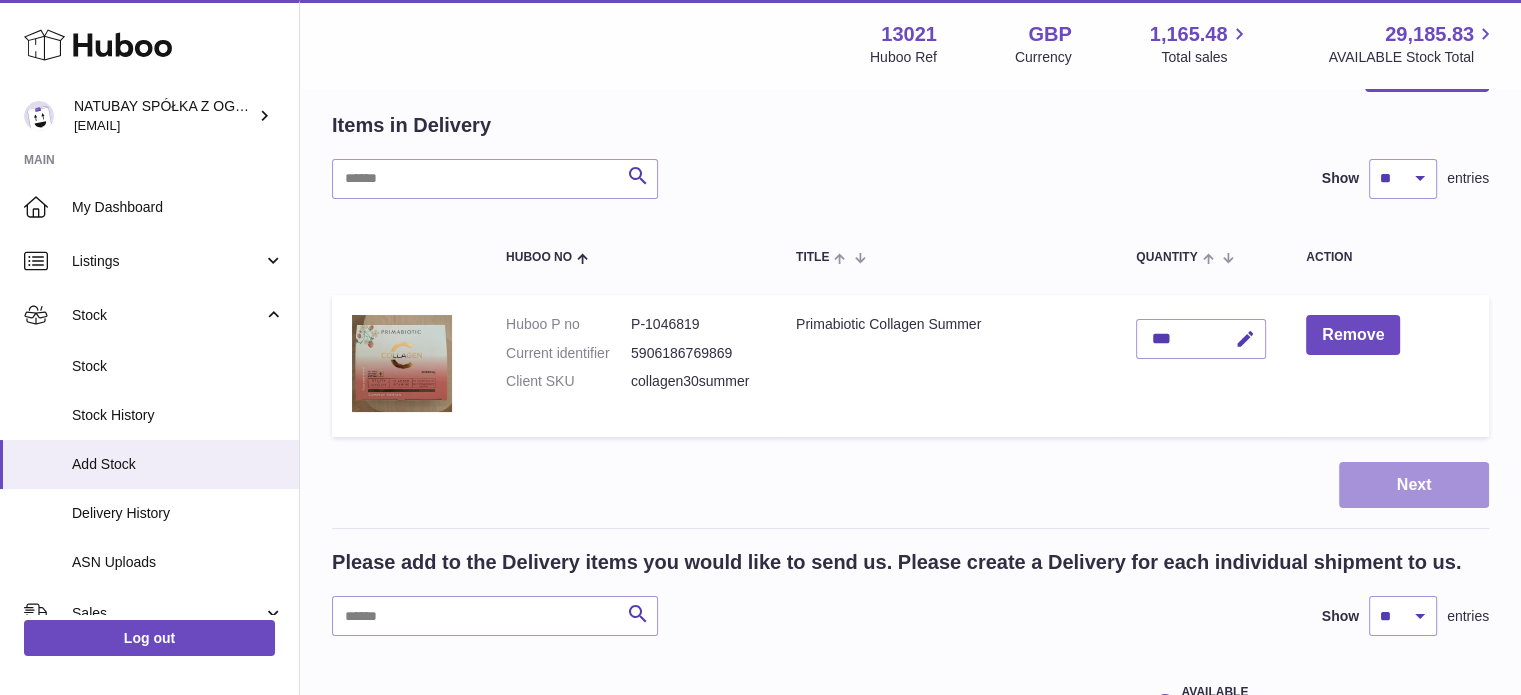click on "Next" at bounding box center (1414, 485) 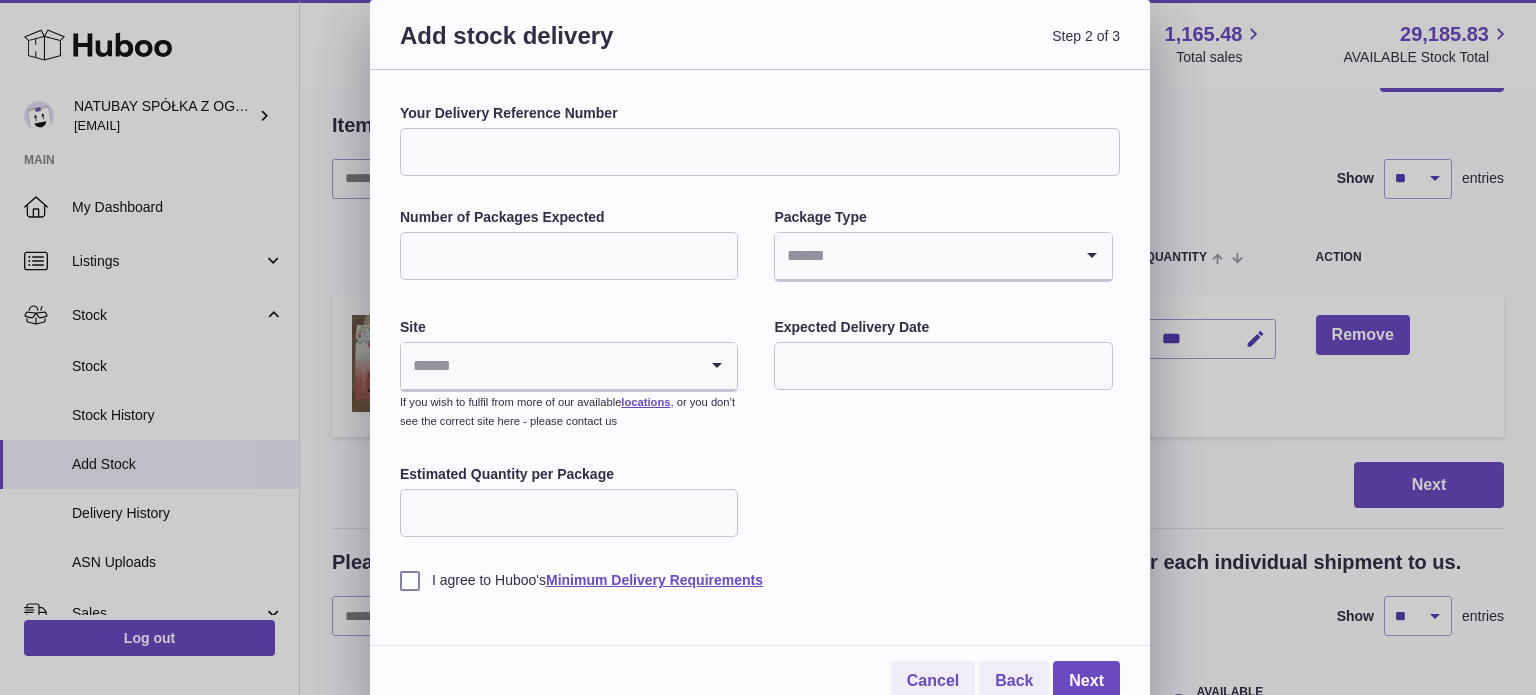 click on "Your Delivery Reference Number" at bounding box center [760, 152] 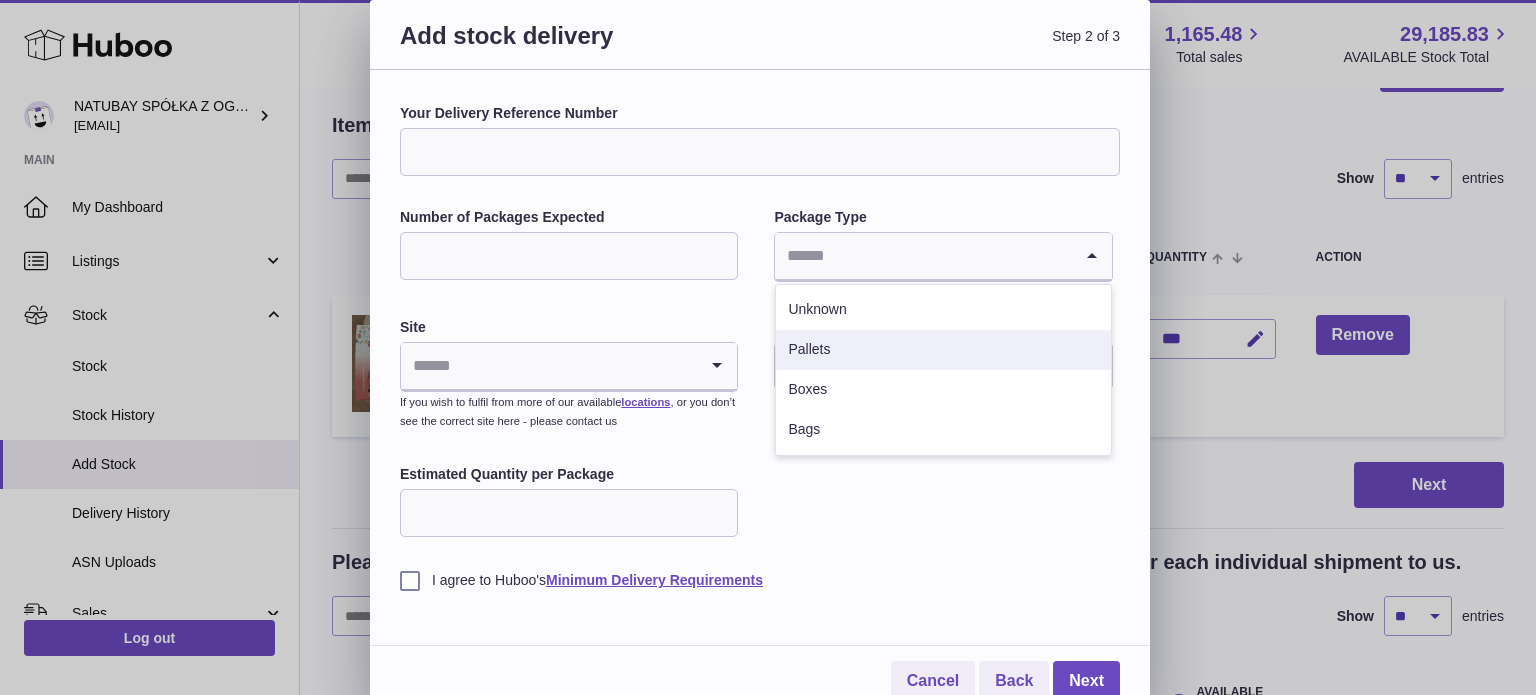 click on "Pallets" at bounding box center (943, 350) 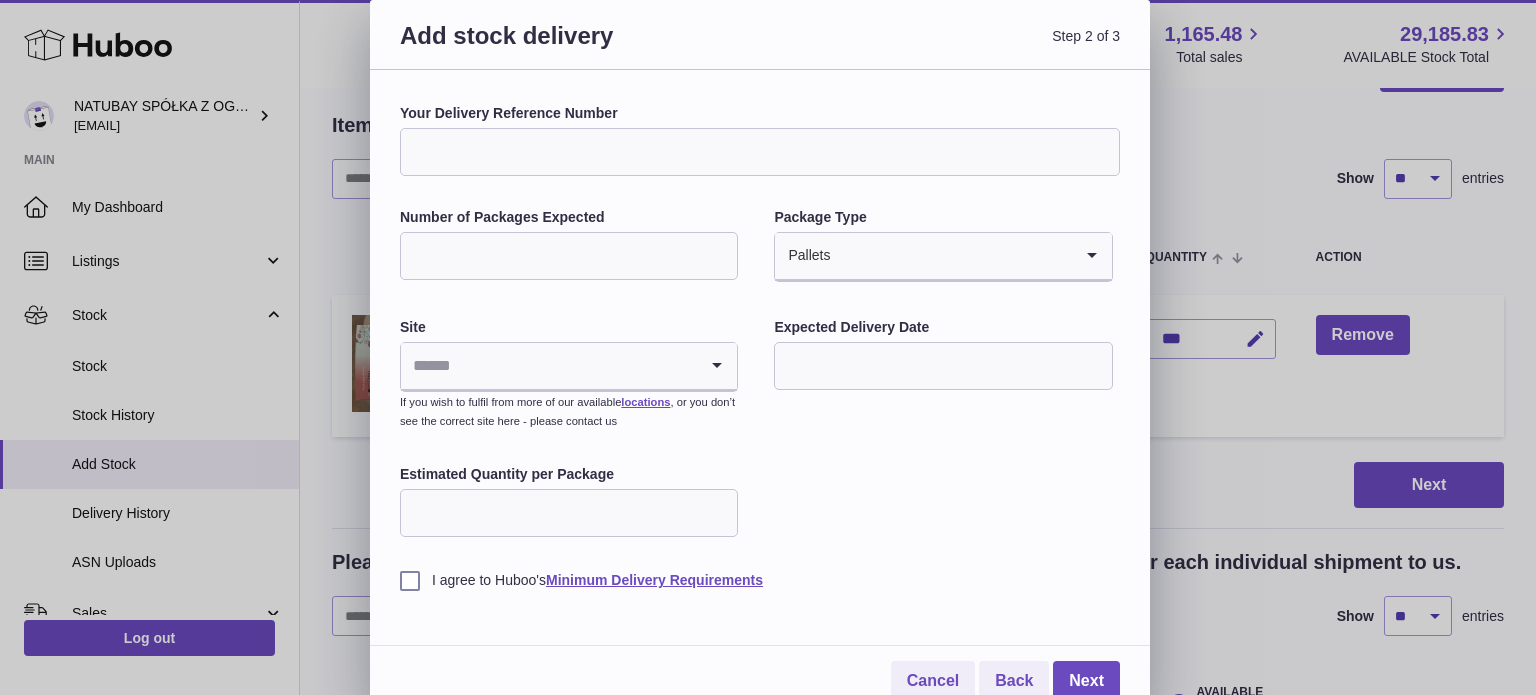 click on "***" at bounding box center (569, 256) 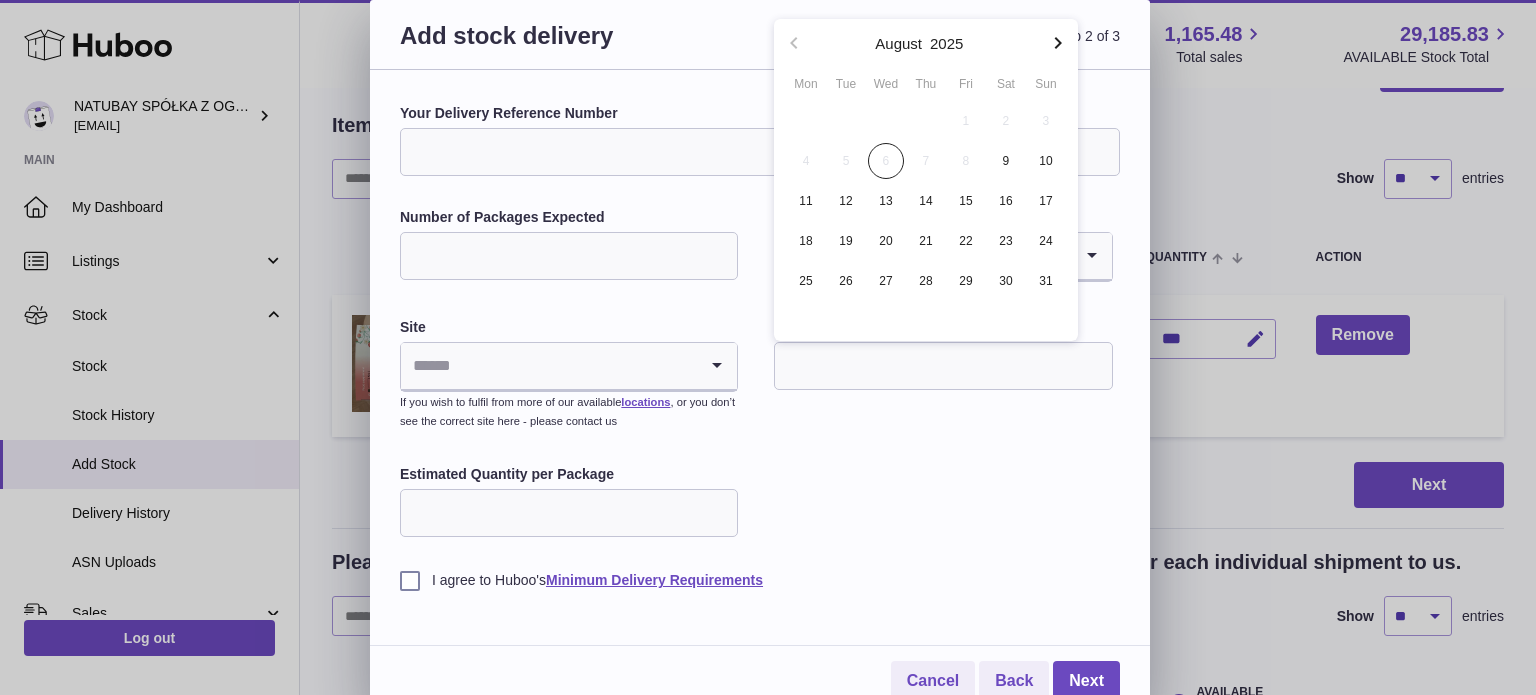 drag, startPoint x: 892, startPoint y: 207, endPoint x: 831, endPoint y: 263, distance: 82.80701 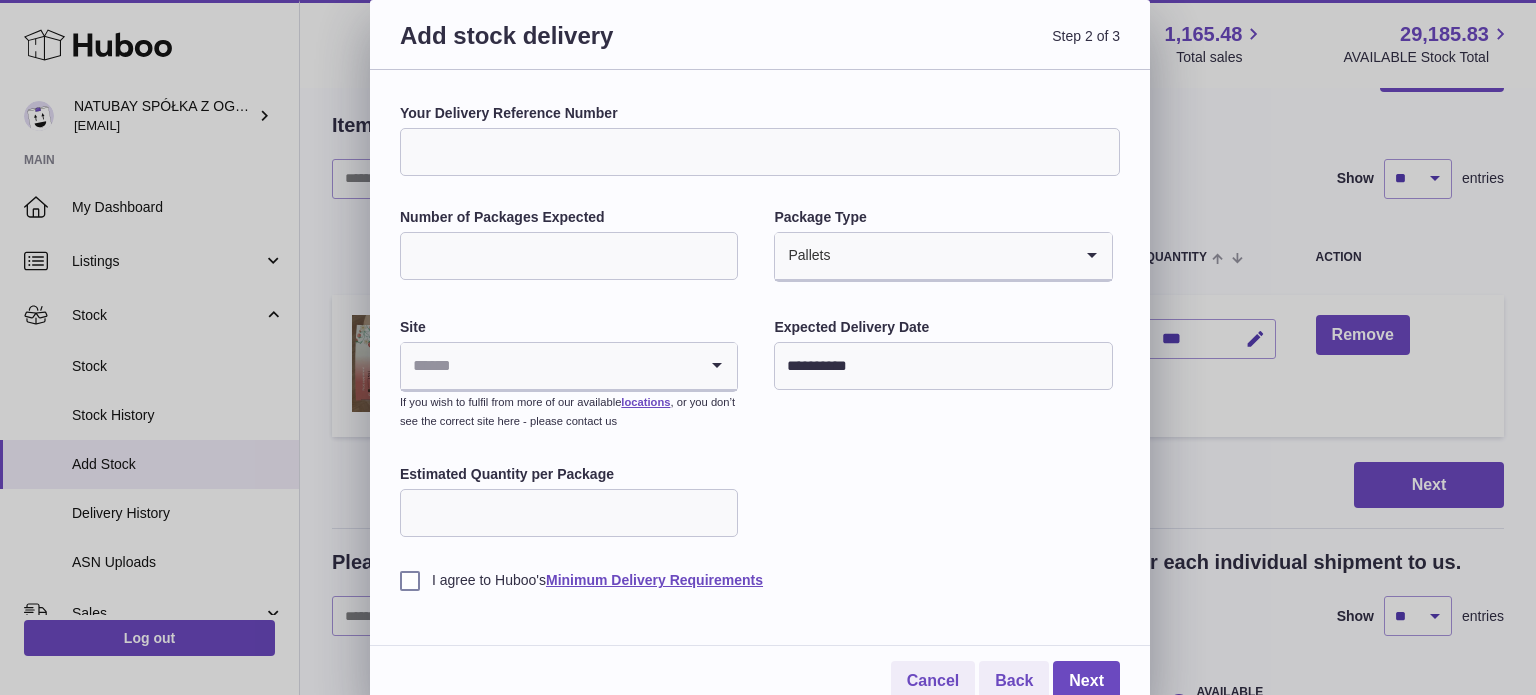 click at bounding box center [549, 366] 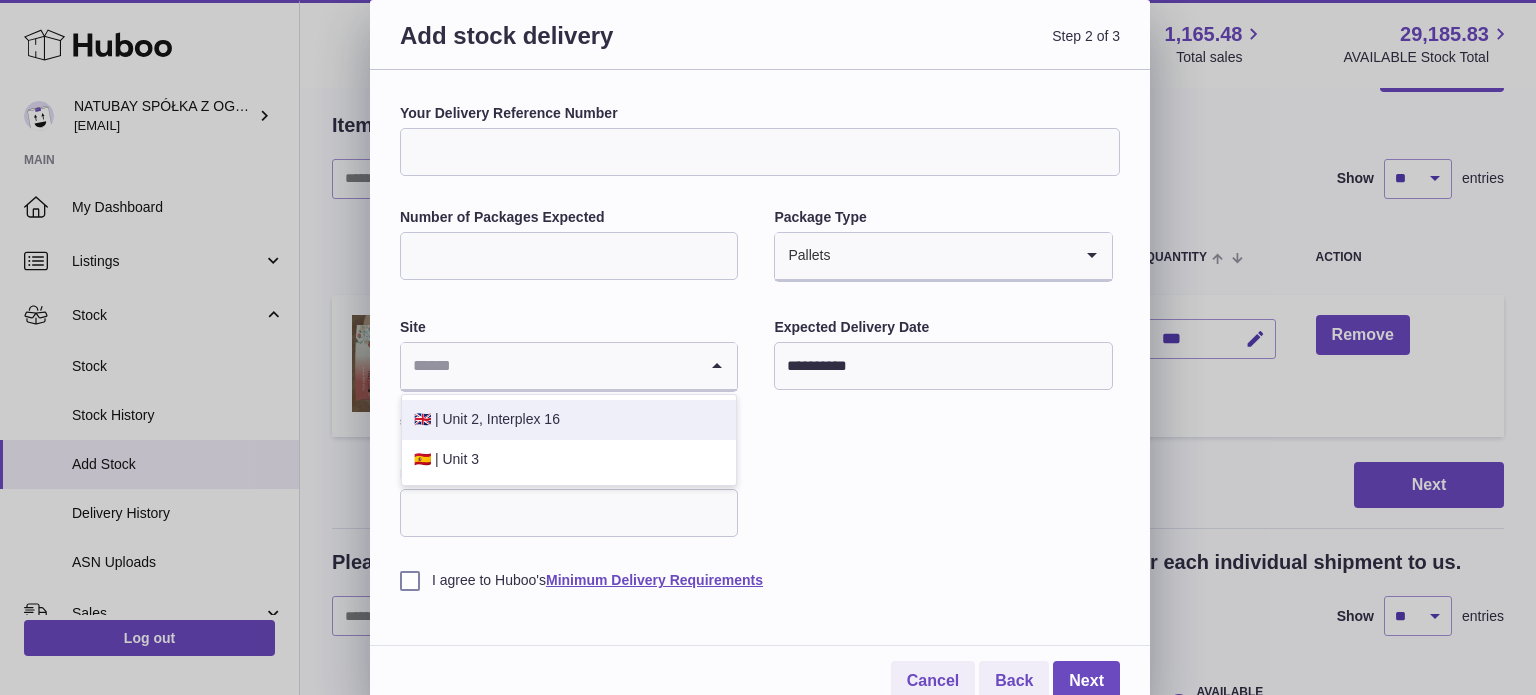 click on "🇬🇧 | Unit 2, Interplex 16" at bounding box center (569, 420) 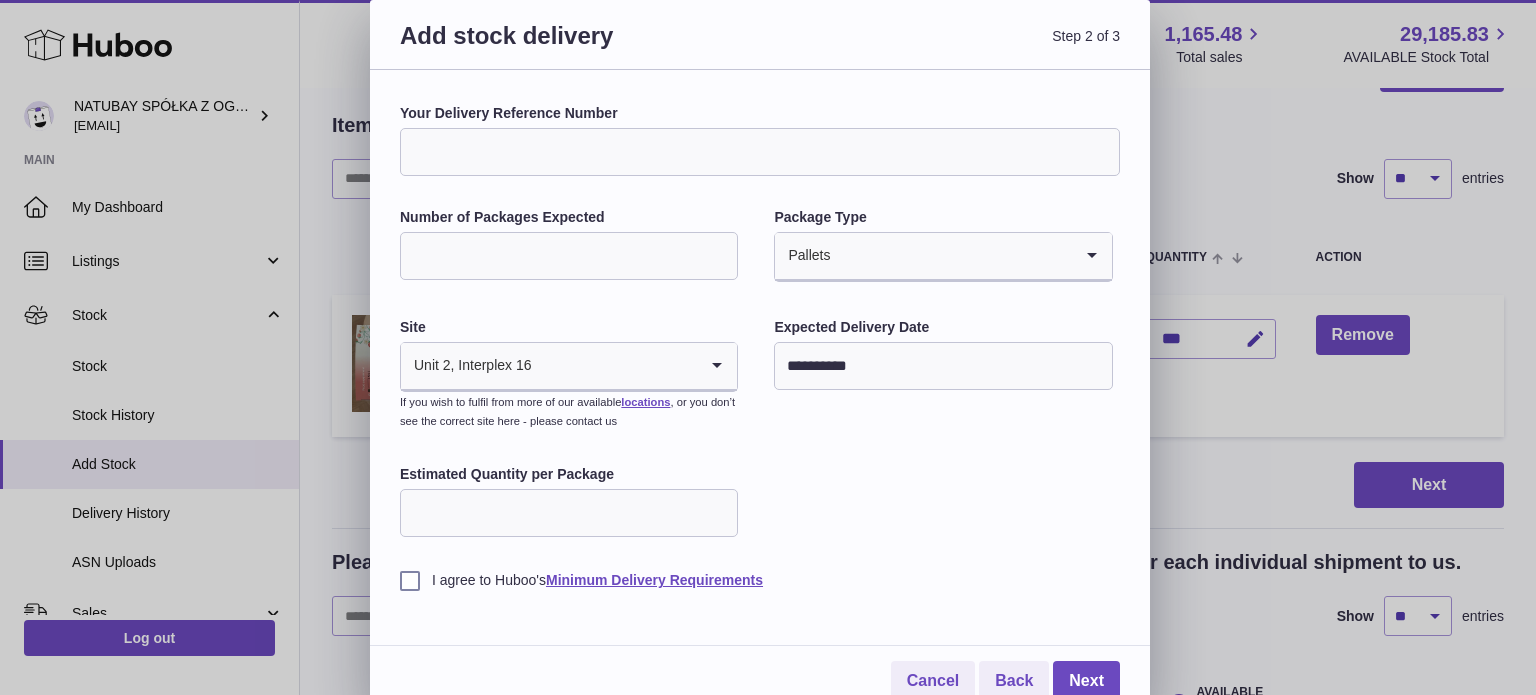 click on "**********" at bounding box center (760, 347) 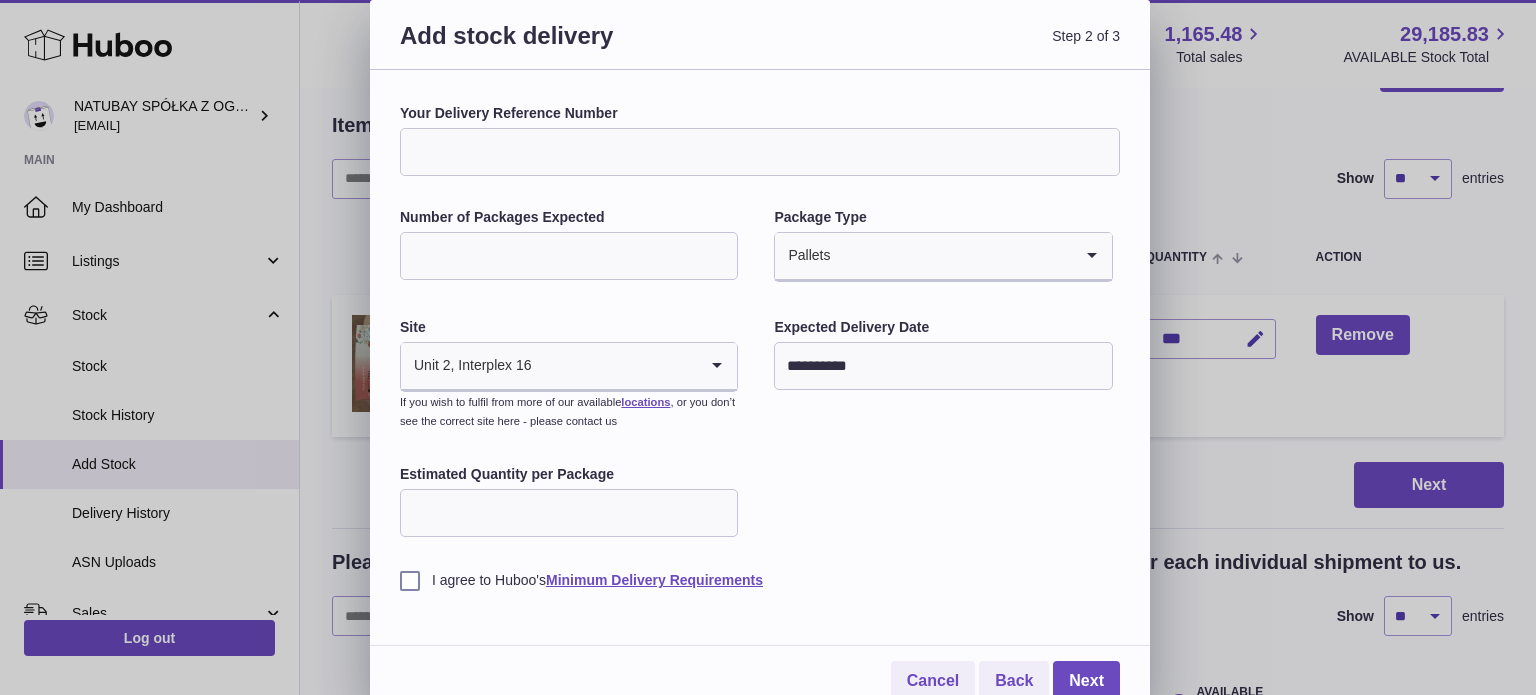 type on "***" 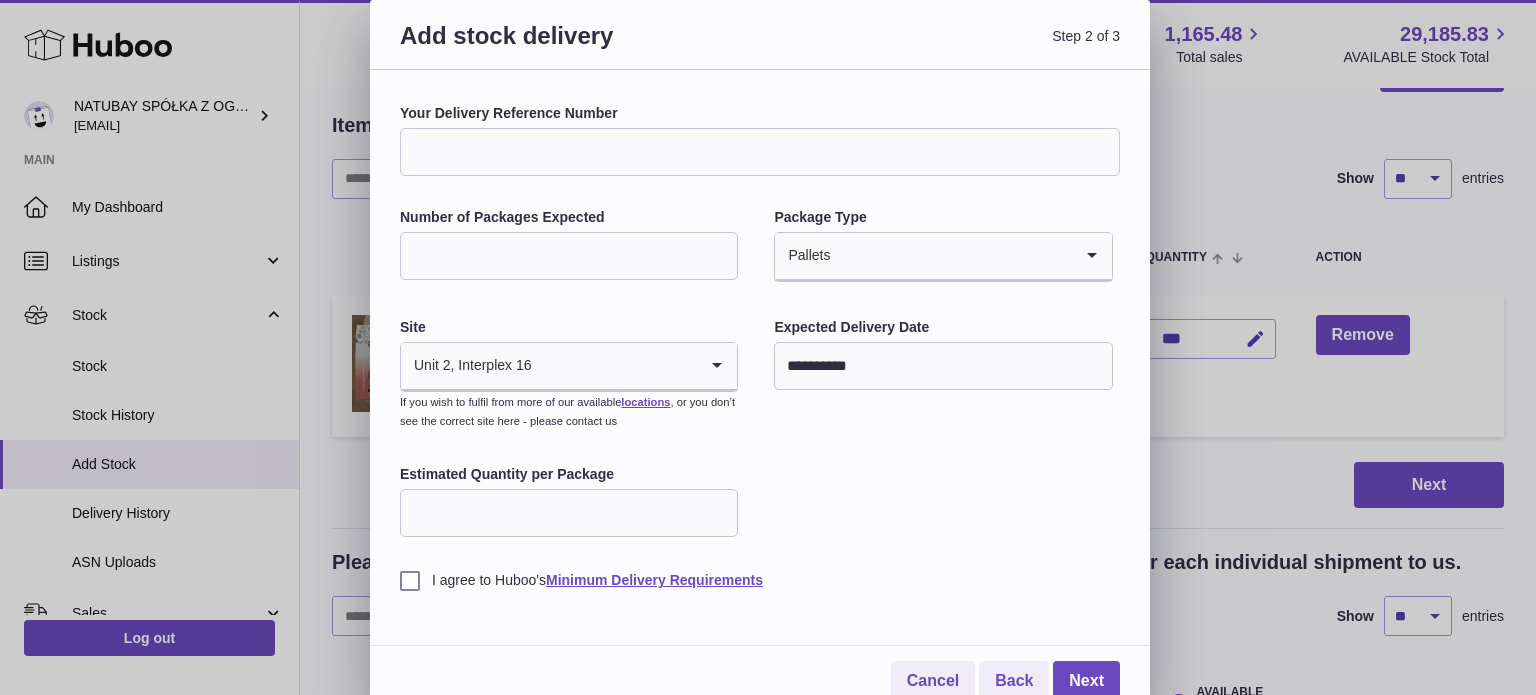 drag, startPoint x: 396, startPoint y: 589, endPoint x: 412, endPoint y: 585, distance: 16.492422 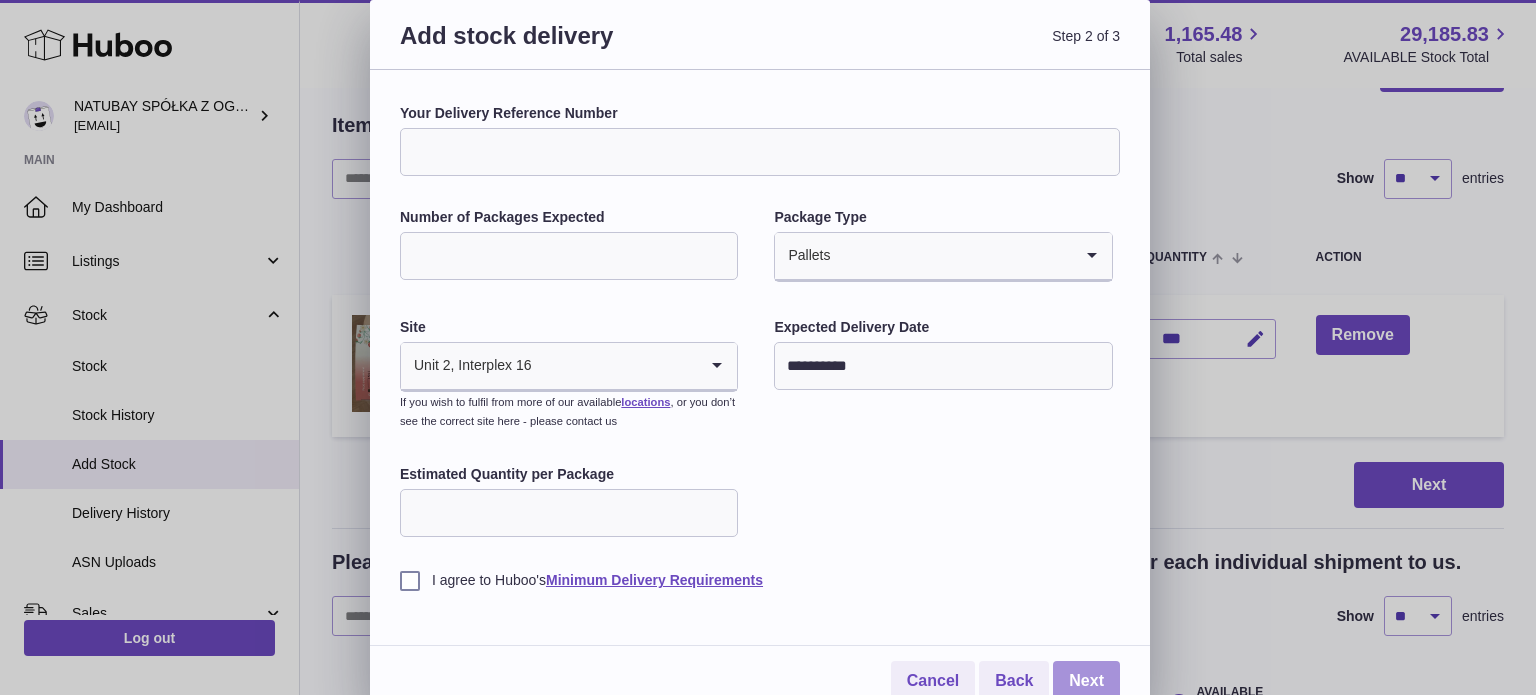 click on "Next" at bounding box center (1086, 681) 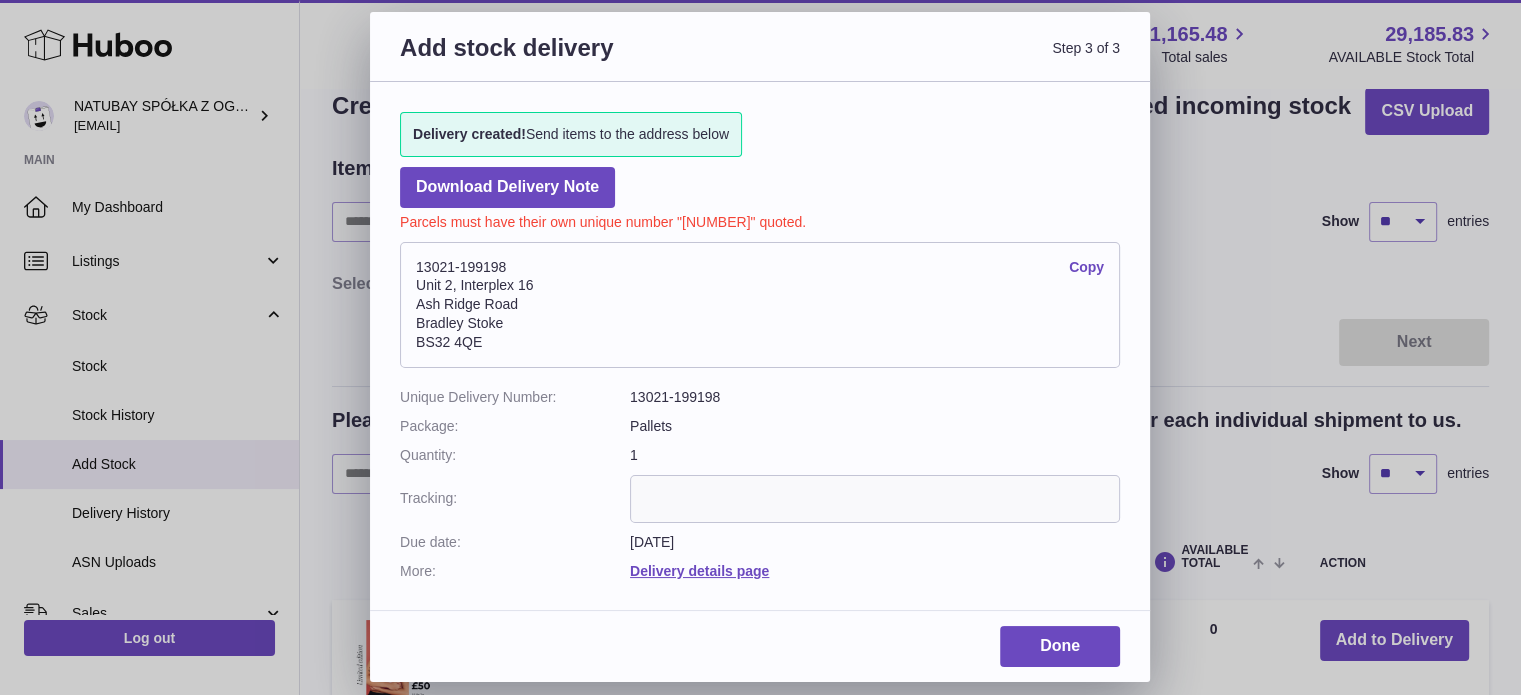 scroll, scrollTop: 0, scrollLeft: 0, axis: both 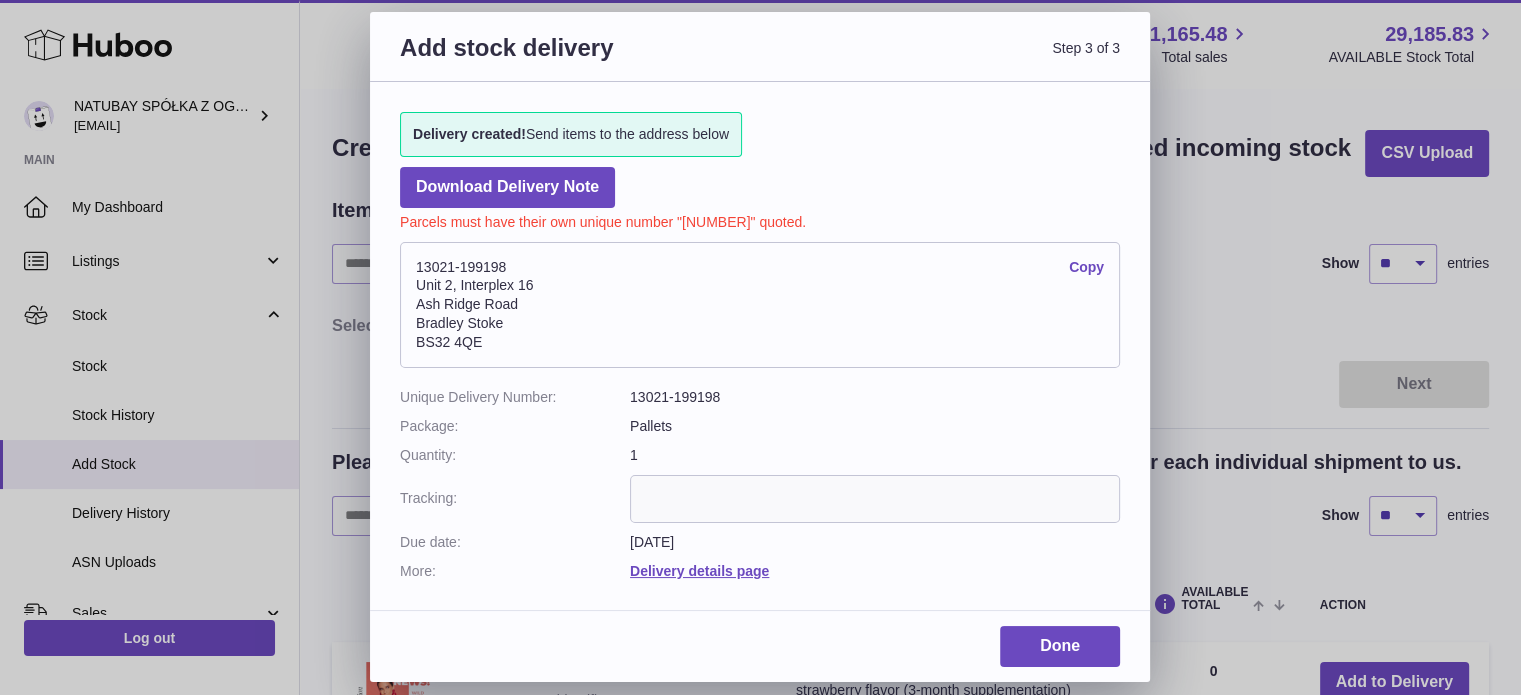click on "13021-199198
Copy
Unit 2, Interplex 16
Ash Ridge Road
Bradley Stoke
BS32 4QE" at bounding box center [760, 305] 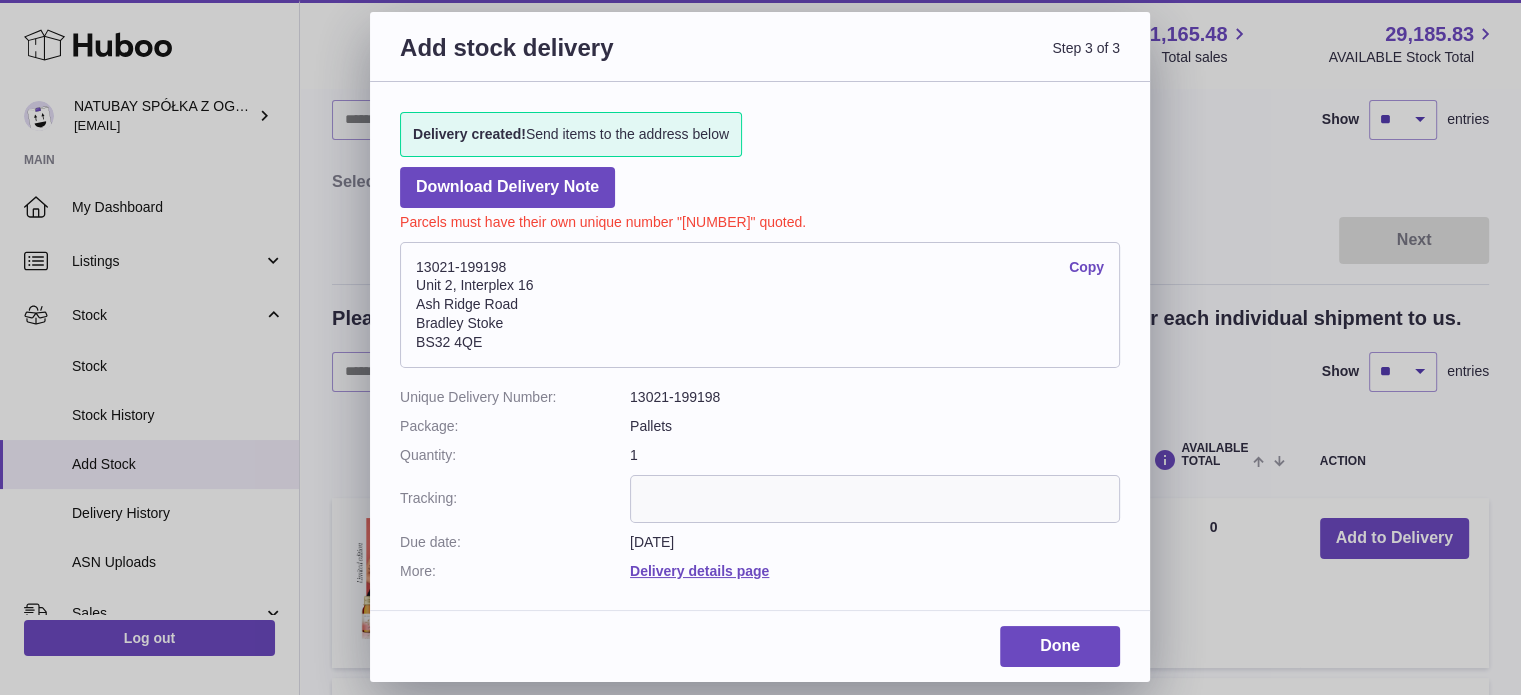 scroll, scrollTop: 100, scrollLeft: 0, axis: vertical 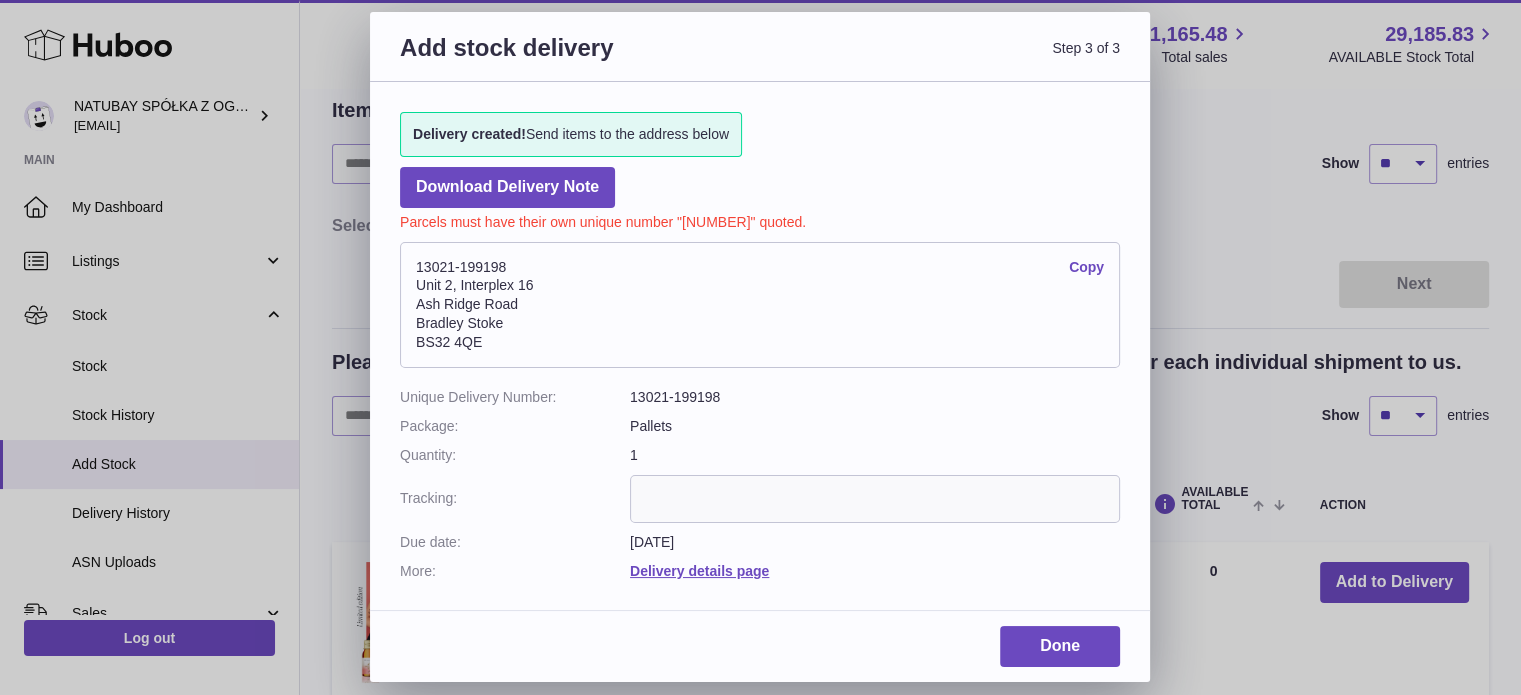click on "13021-199198
Copy
Unit 2, Interplex 16
Ash Ridge Road
Bradley Stoke
BS32 4QE" at bounding box center (760, 305) 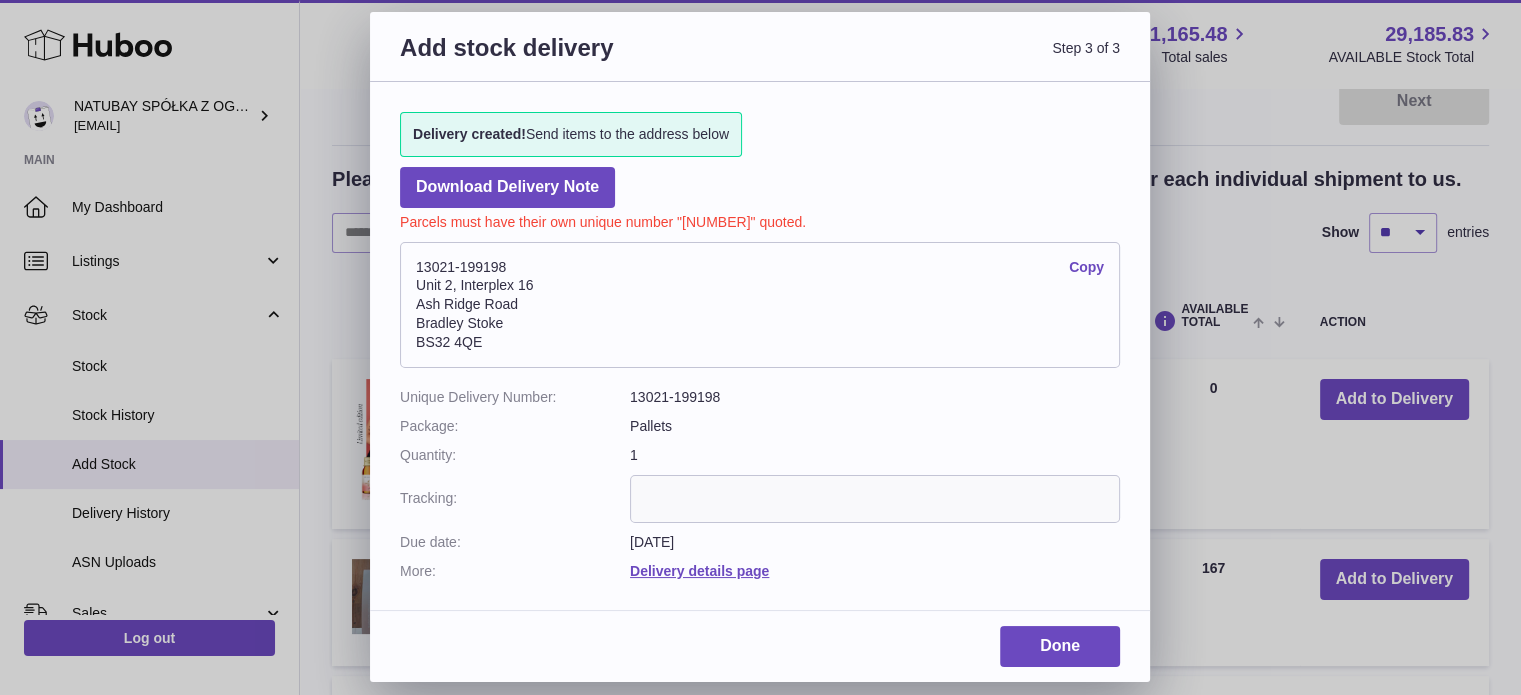 scroll, scrollTop: 100, scrollLeft: 0, axis: vertical 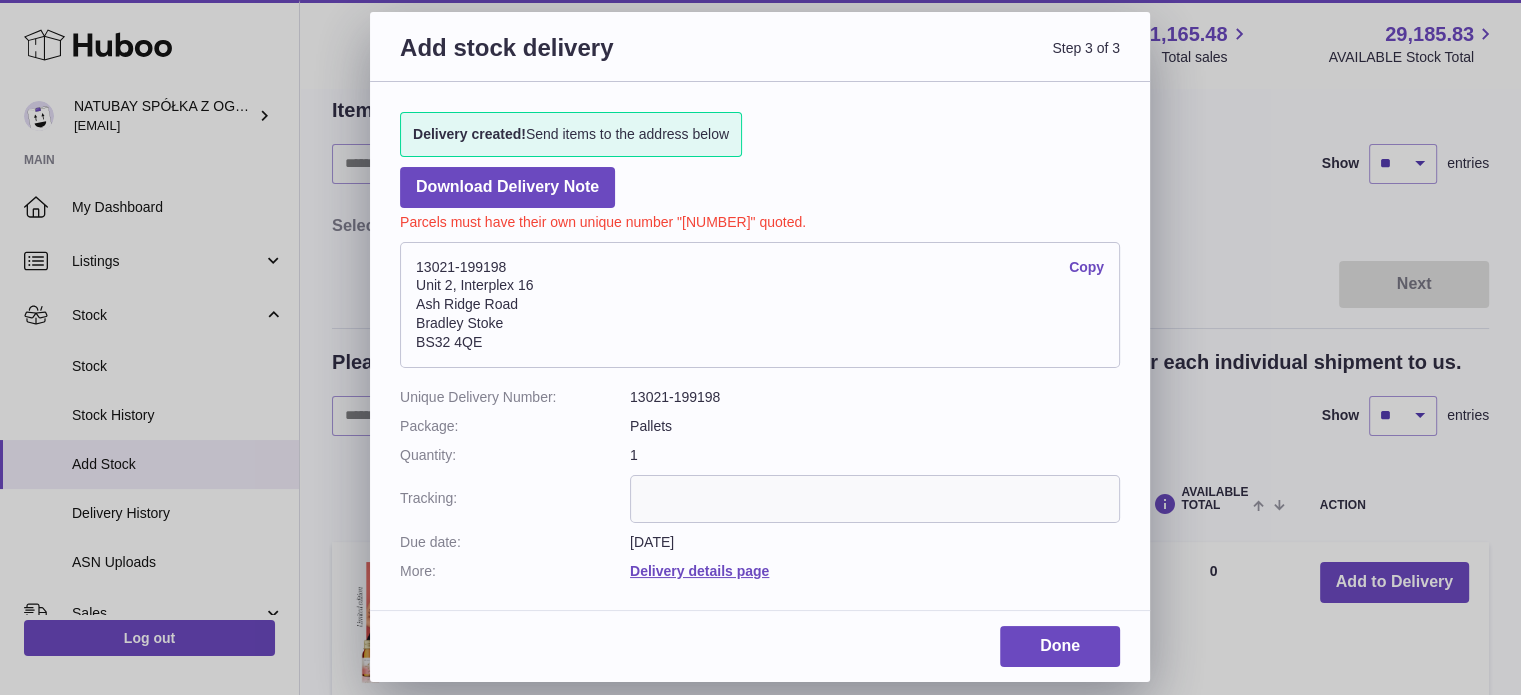 click on "13021-199198
Copy
Unit 2, Interplex 16
Ash Ridge Road
Bradley Stoke
BS32 4QE" at bounding box center [760, 305] 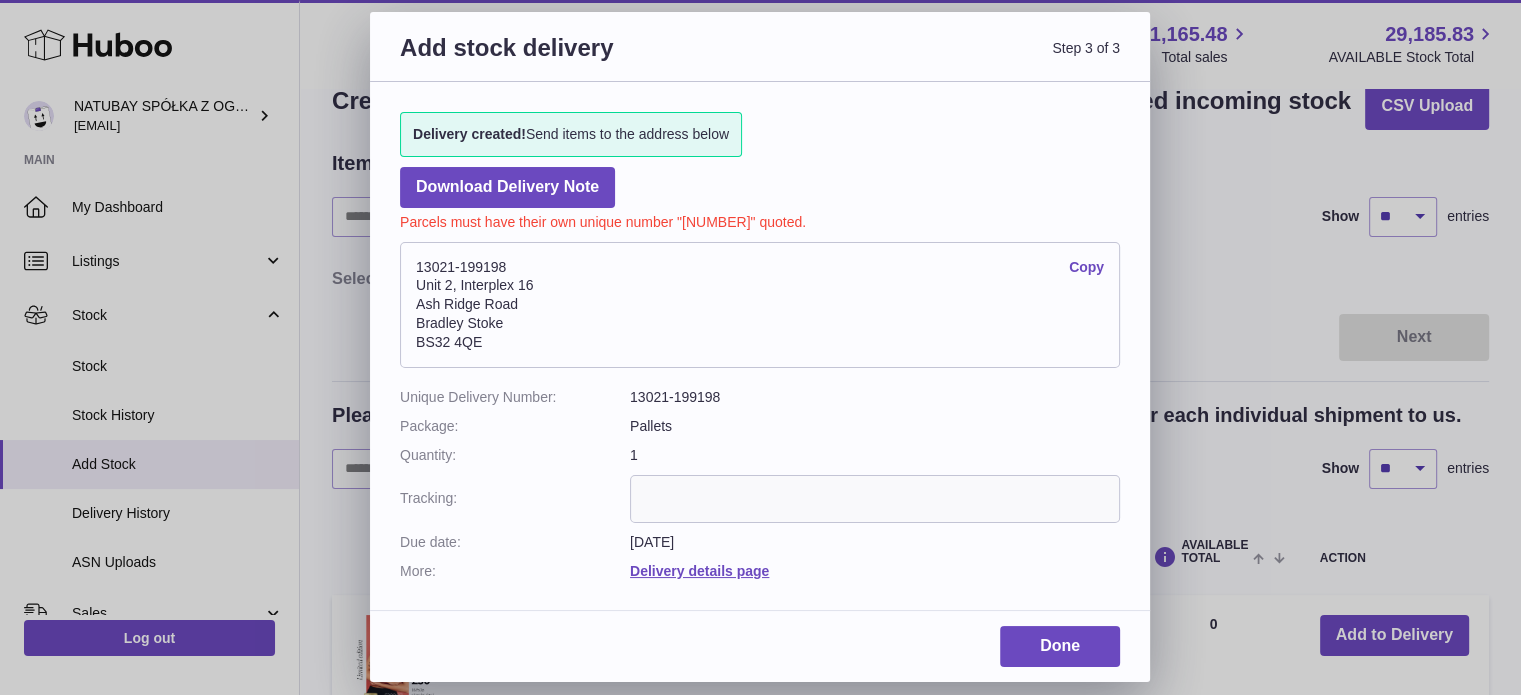 scroll, scrollTop: 0, scrollLeft: 0, axis: both 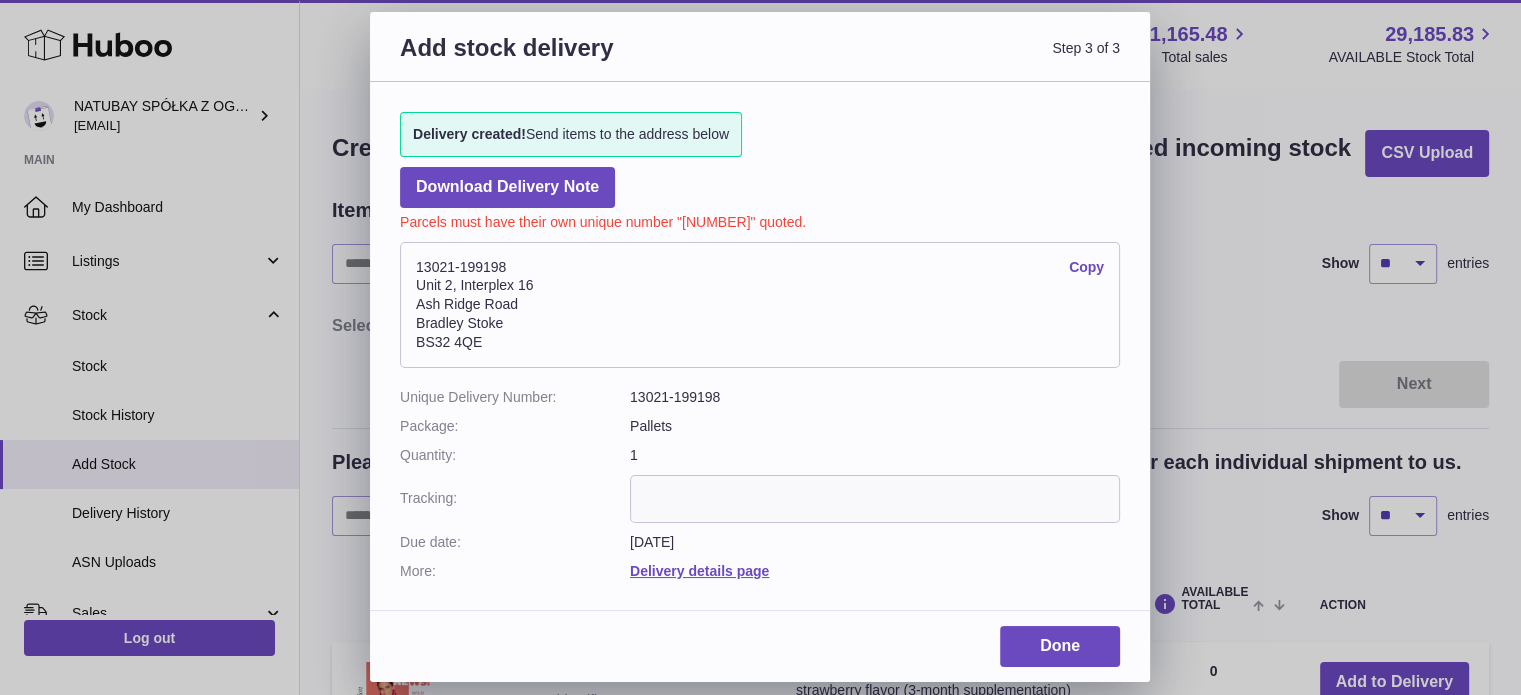 drag, startPoint x: 745, startPoint y: 407, endPoint x: 757, endPoint y: 396, distance: 16.27882 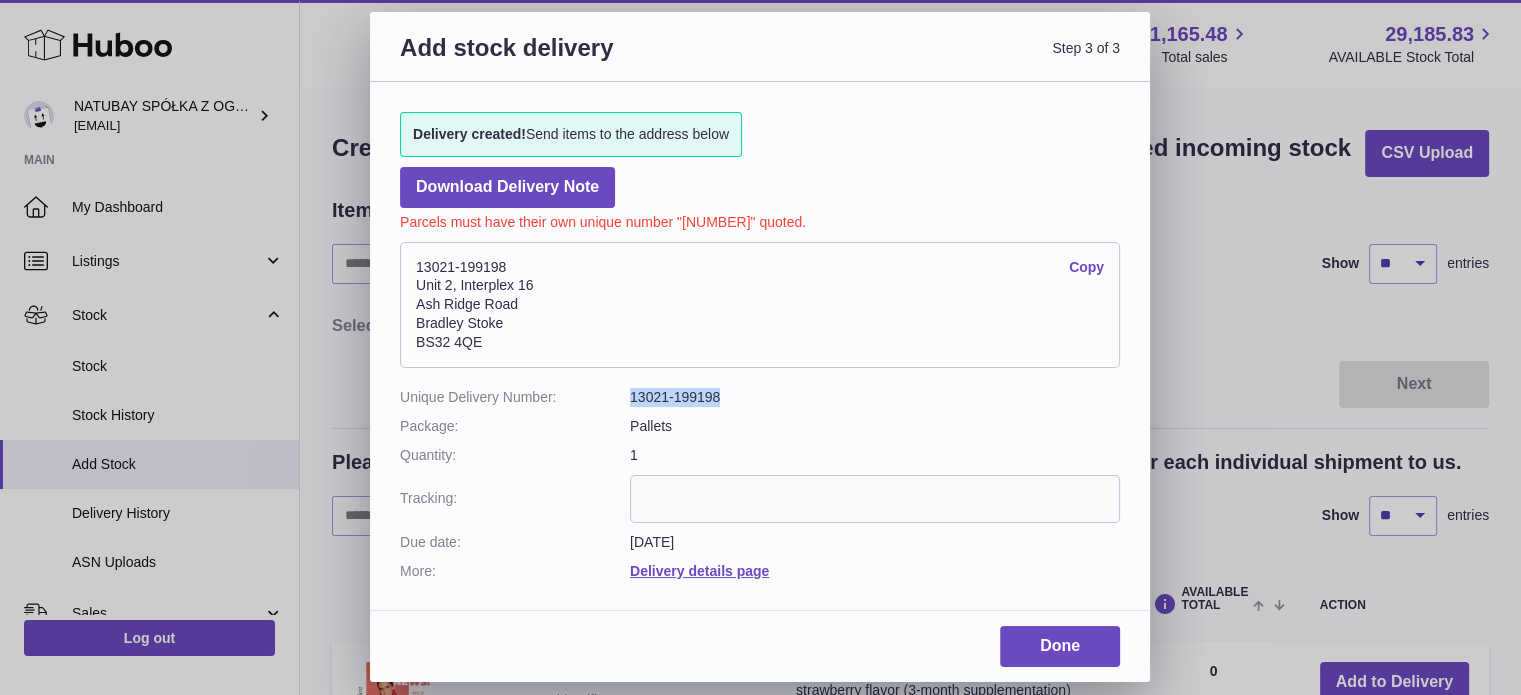 drag, startPoint x: 732, startPoint y: 394, endPoint x: 624, endPoint y: 391, distance: 108.04166 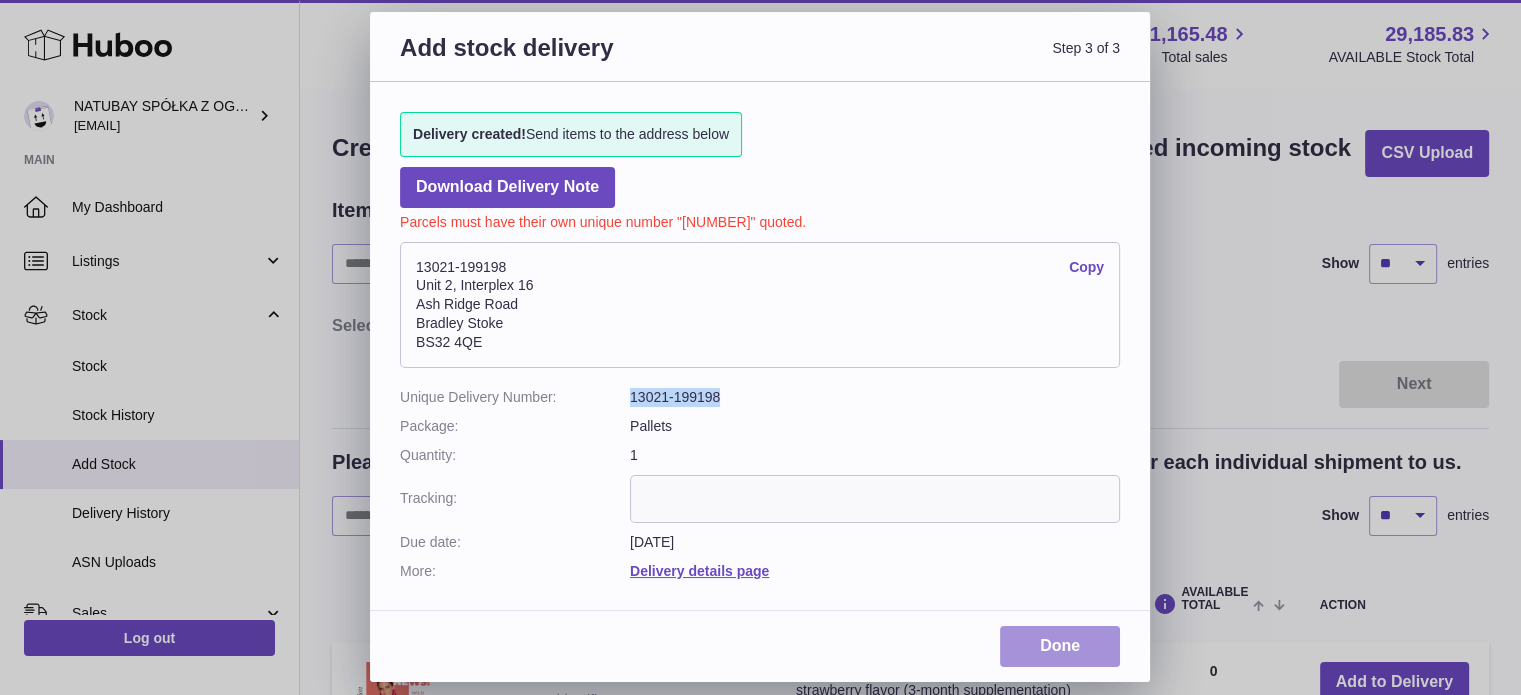 click on "Done" at bounding box center [1060, 646] 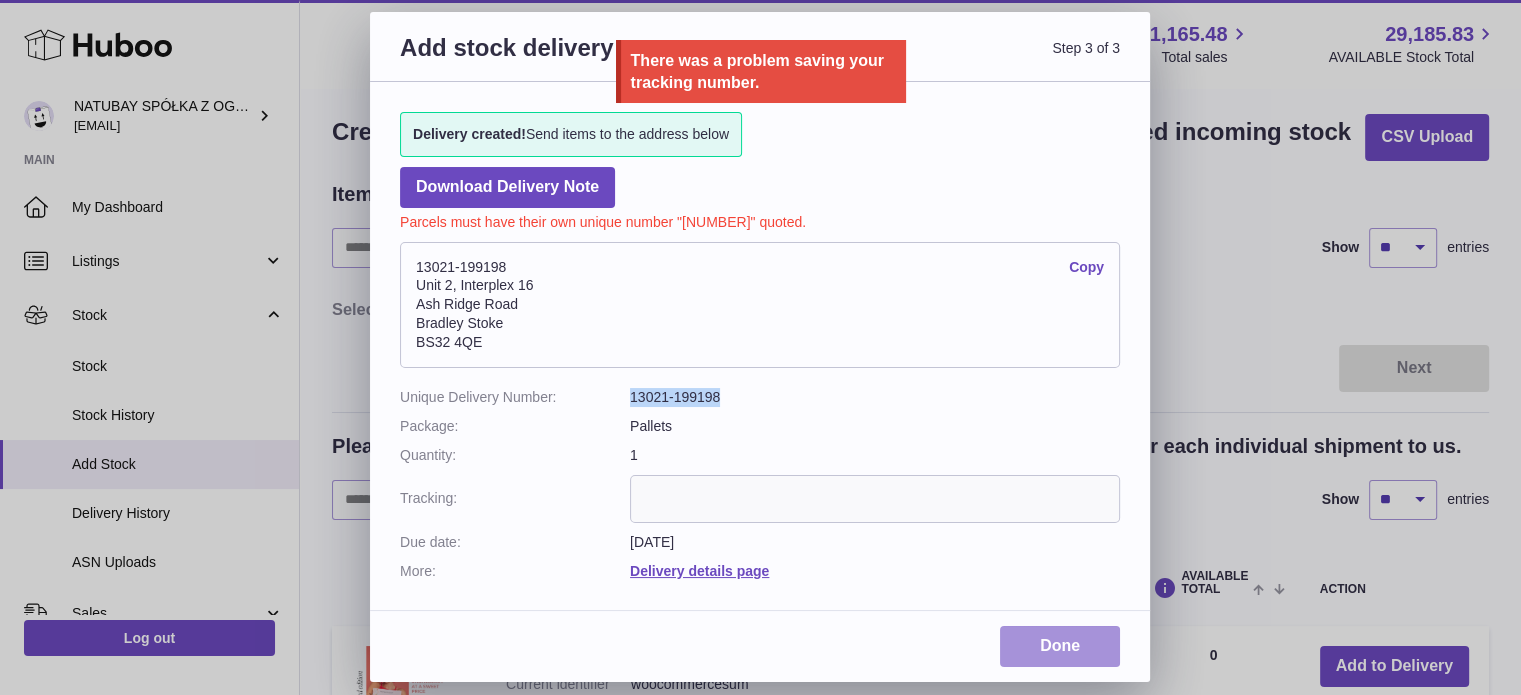 scroll, scrollTop: 0, scrollLeft: 0, axis: both 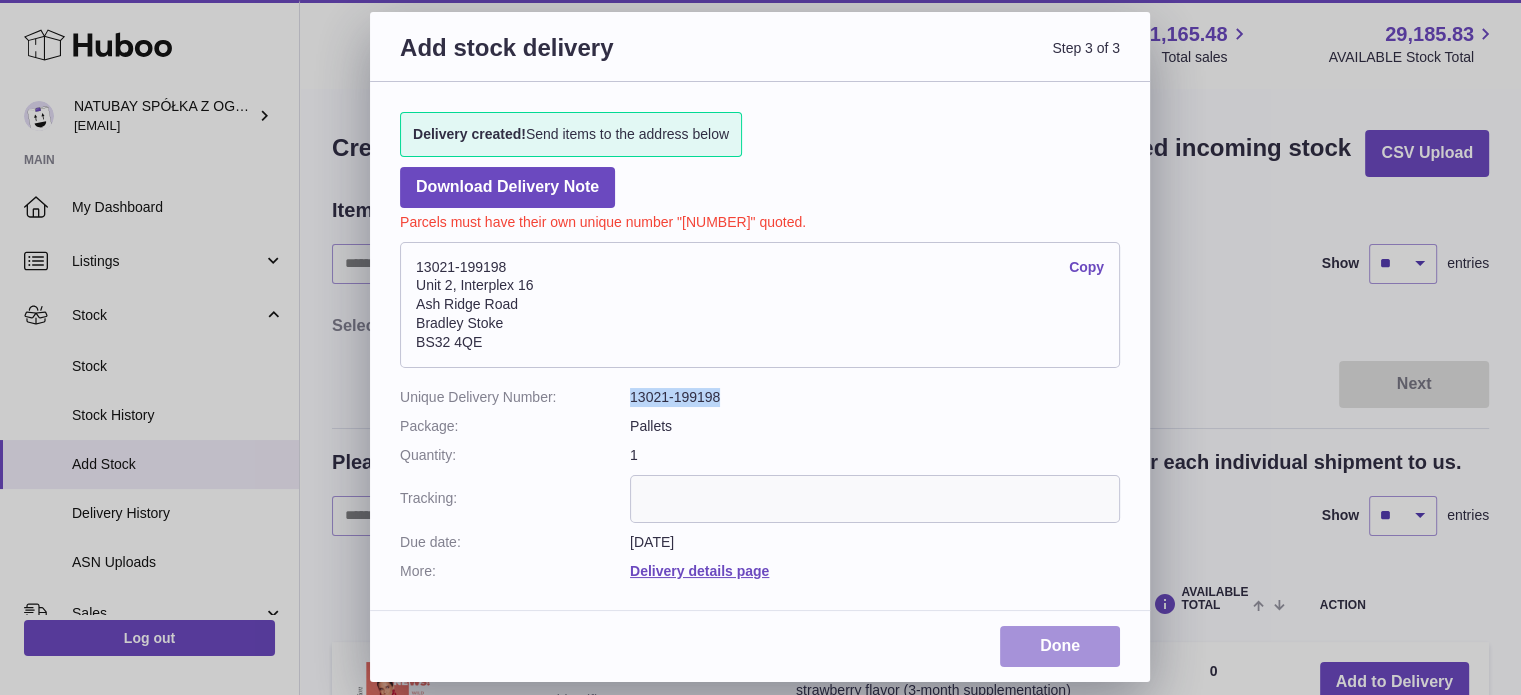 click on "Done" at bounding box center (1060, 646) 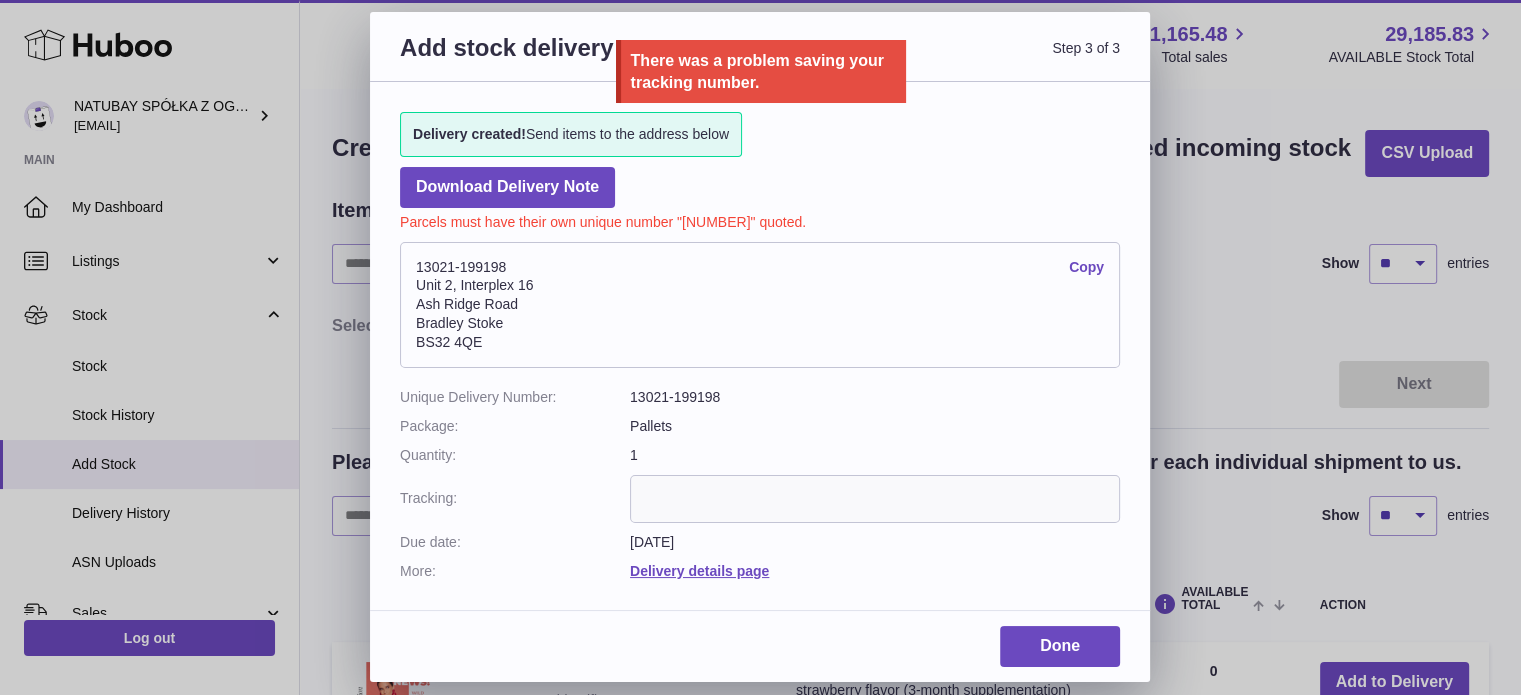 click on "Add stock delivery   Step 3 of 3   Delivery created!   Send items to the address below
Download Delivery Note
Parcels must have their own unique number "13021-199198" quoted.
13021-199198
Copy
Unit 2, Interplex 16
Ash Ridge Road
Bradley Stoke
BS32 4QE    Unique Delivery Number:   13021-199198     Package:   Pallets   Quantity:   1     Tracking:     Due date:   13th Aug 2025   More:   Delivery details page
Done" at bounding box center (760, 347) 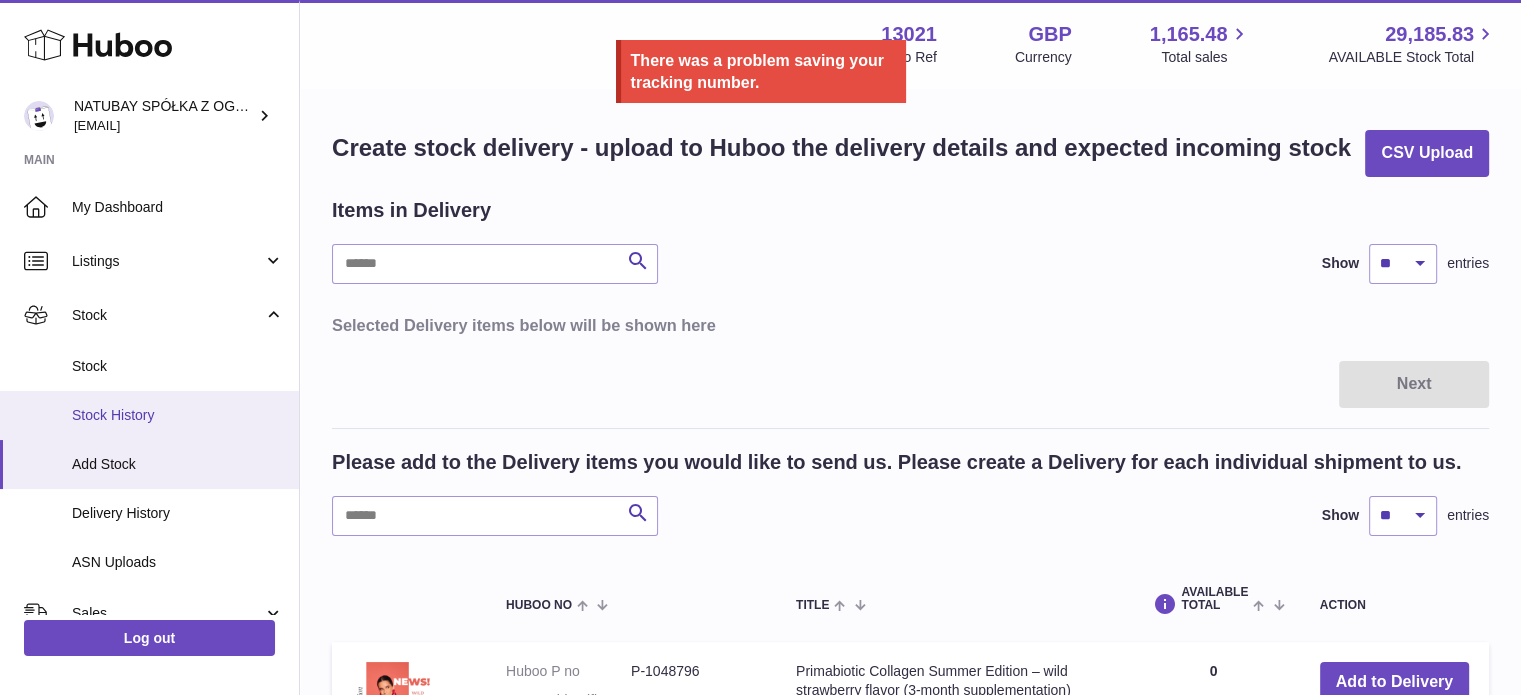 click on "Stock History" at bounding box center [178, 415] 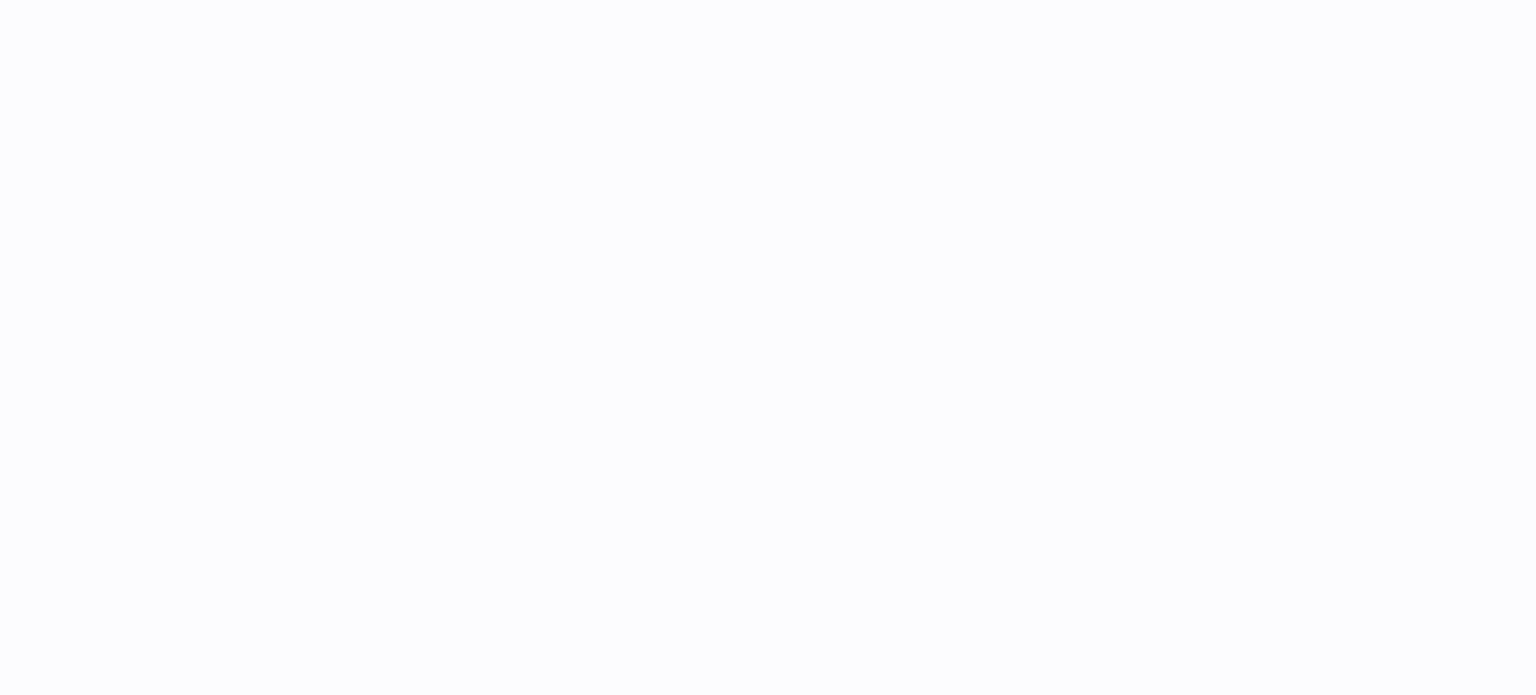 scroll, scrollTop: 0, scrollLeft: 0, axis: both 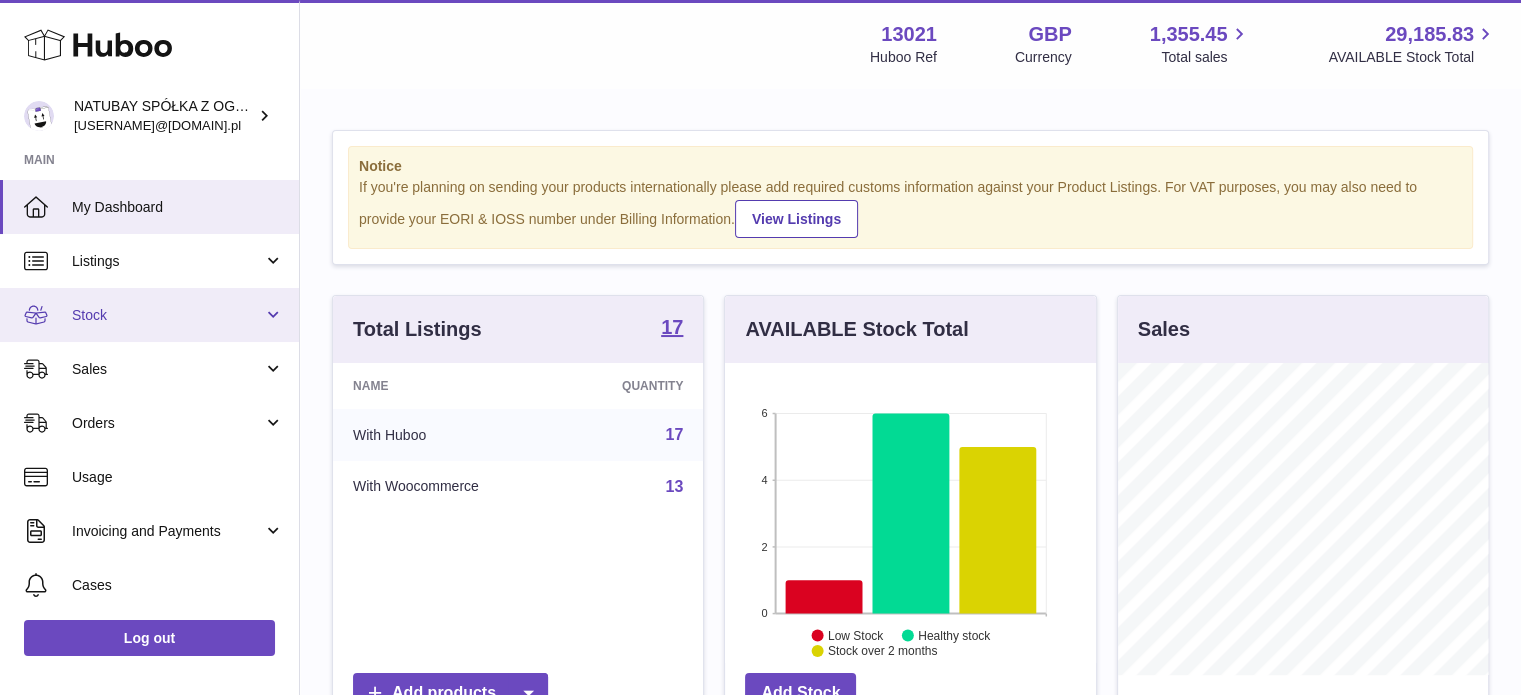 click on "Stock" at bounding box center (167, 315) 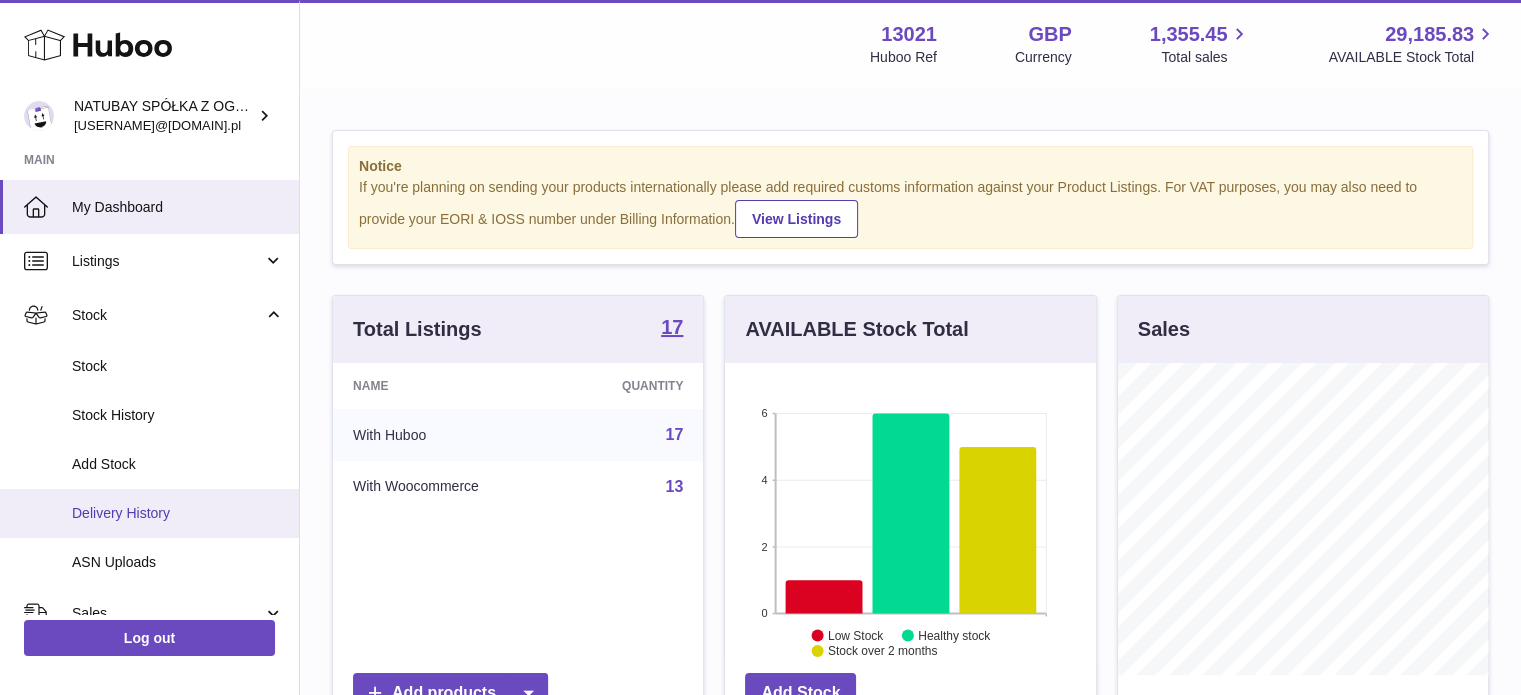 click on "Delivery History" at bounding box center (178, 513) 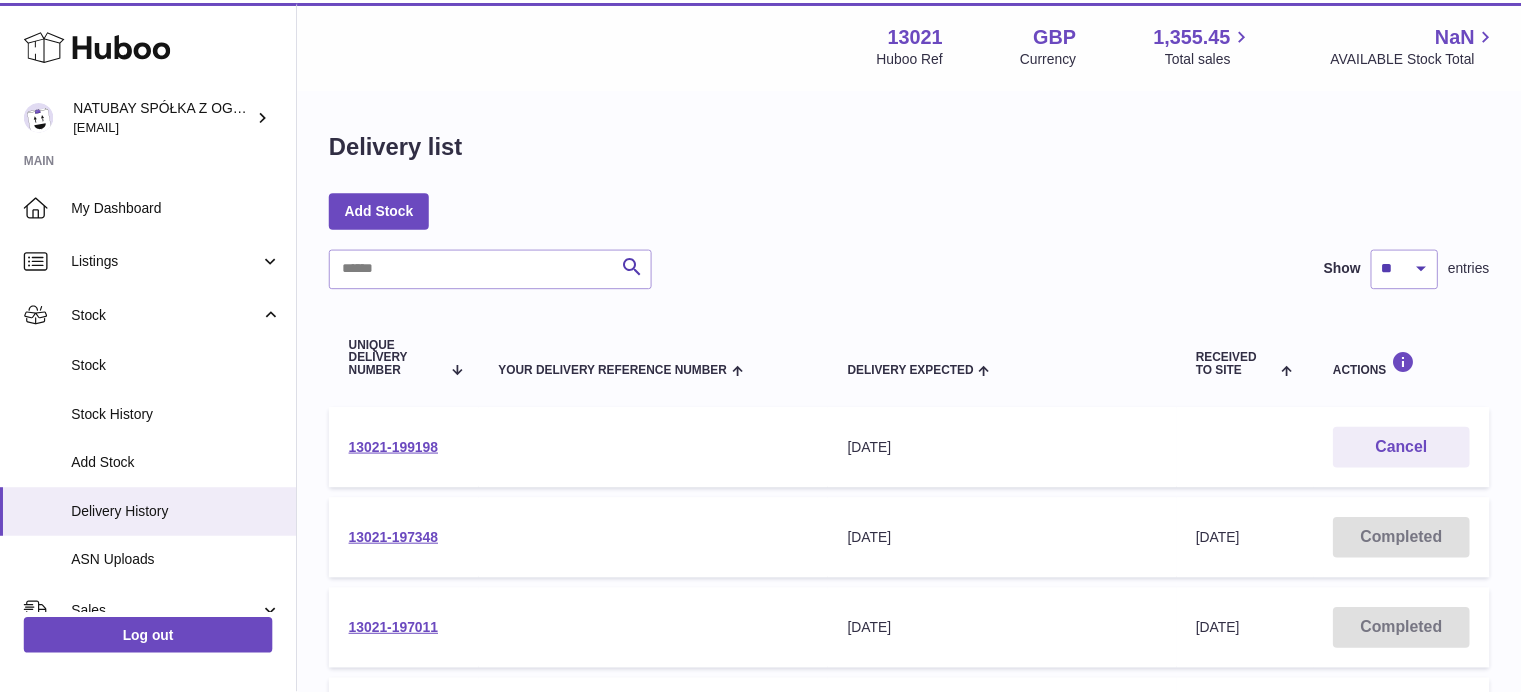 scroll, scrollTop: 0, scrollLeft: 0, axis: both 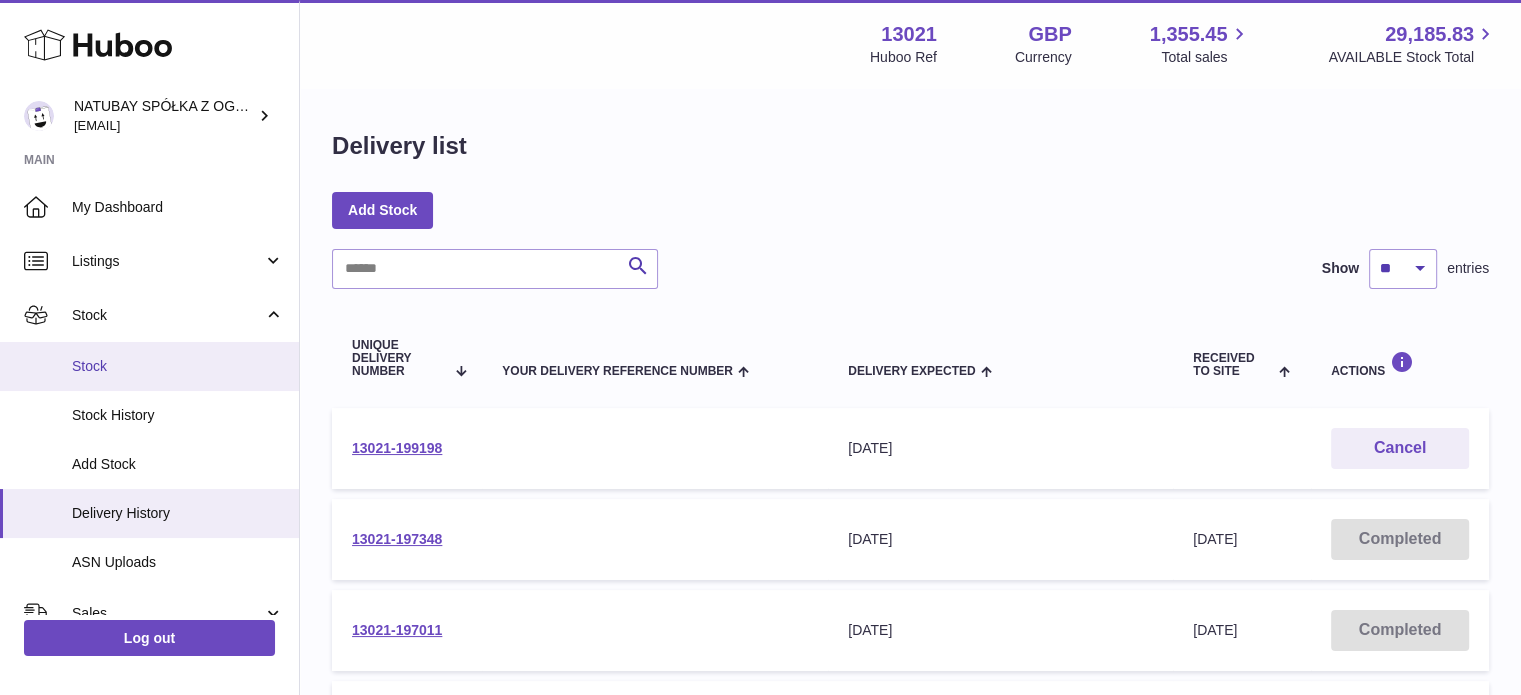 click on "Stock" at bounding box center [149, 366] 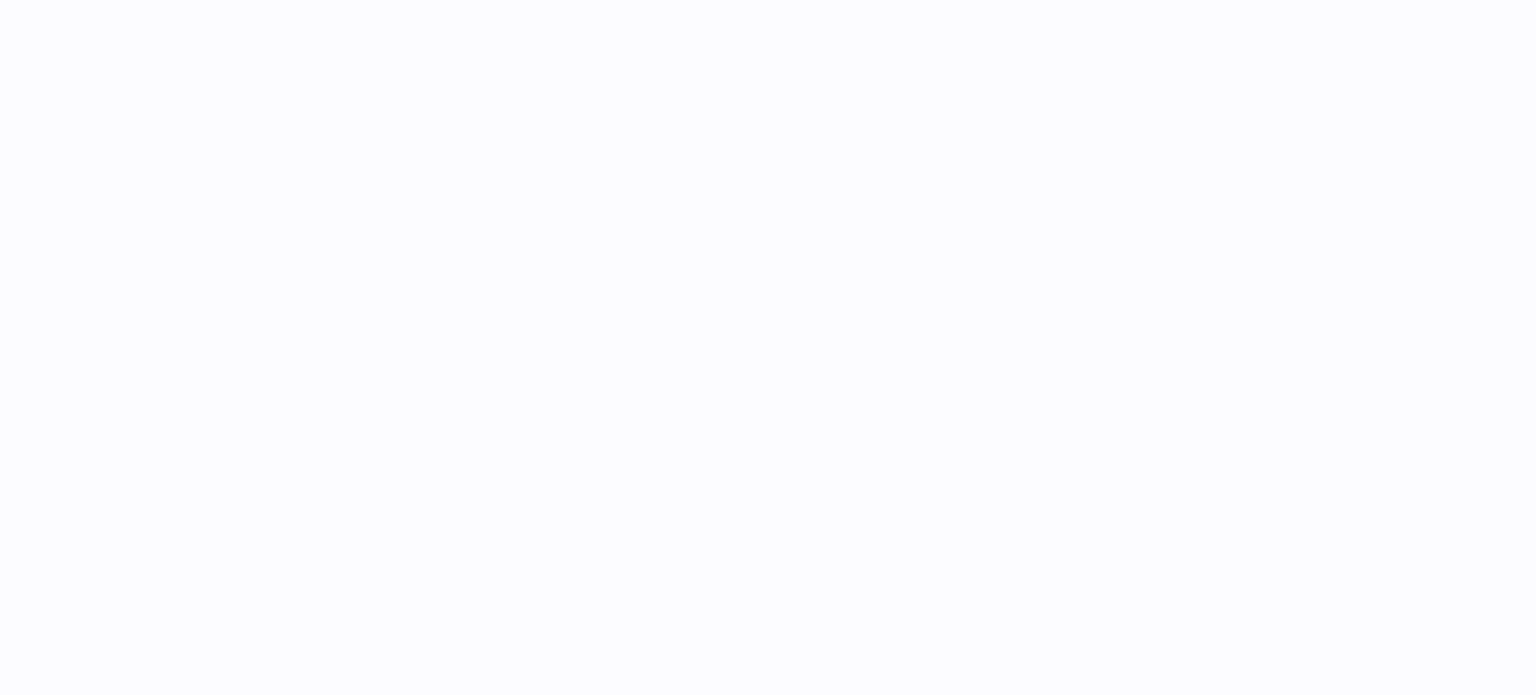 scroll, scrollTop: 0, scrollLeft: 0, axis: both 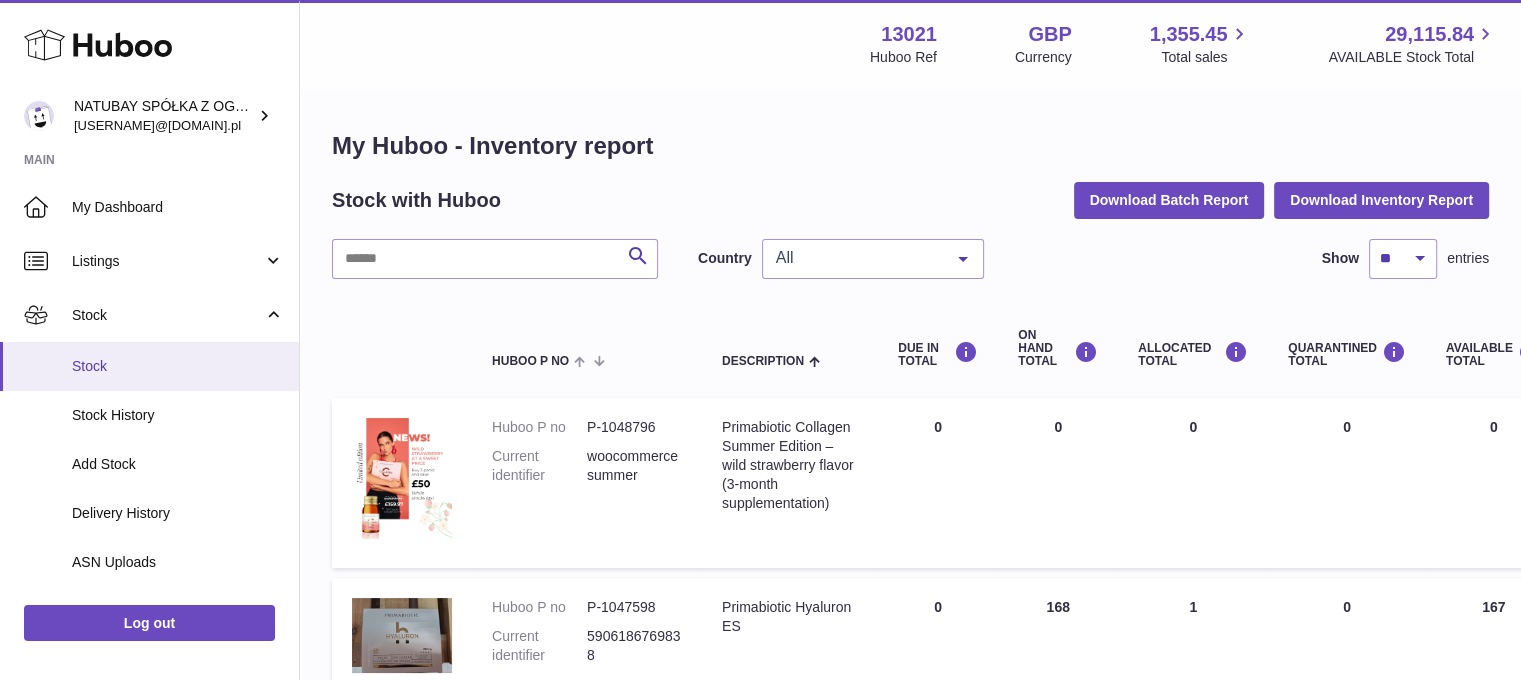 click on "Stock" at bounding box center (149, 366) 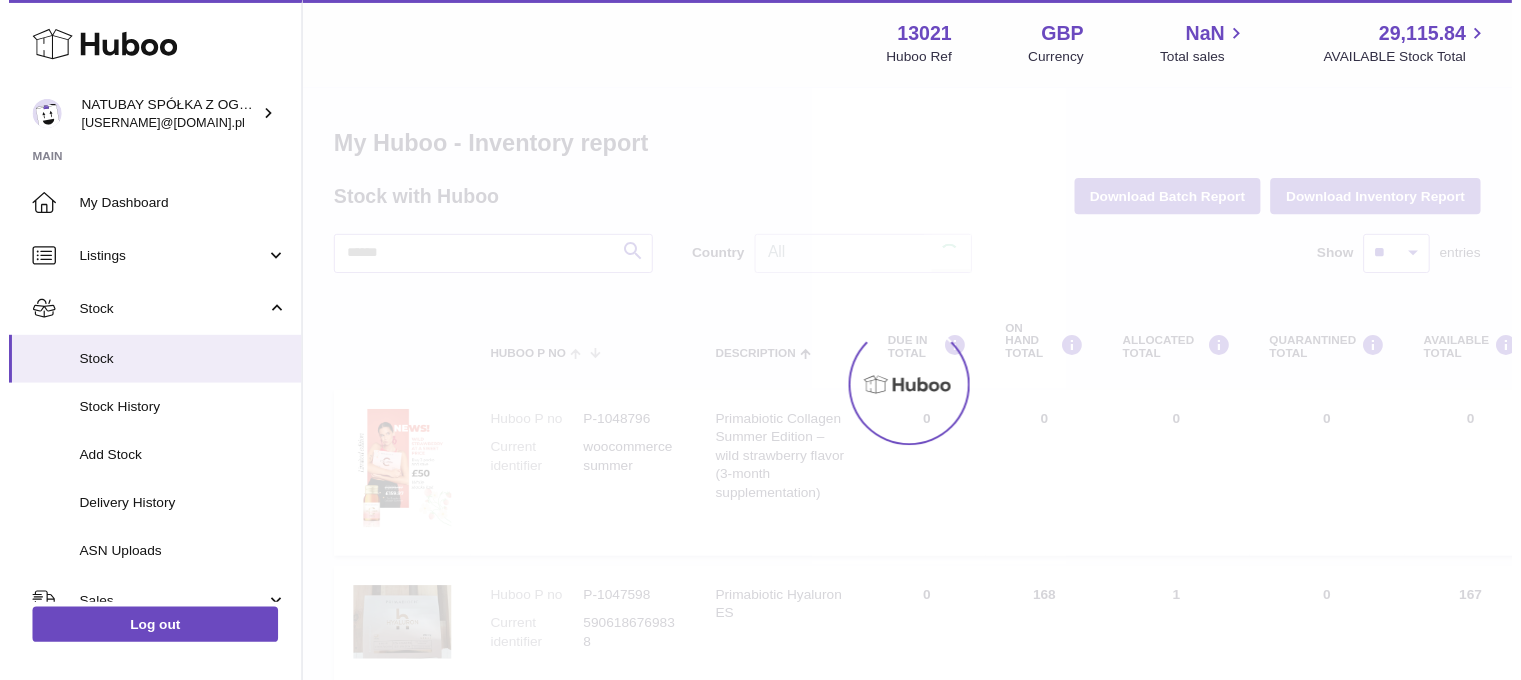 scroll, scrollTop: 0, scrollLeft: 0, axis: both 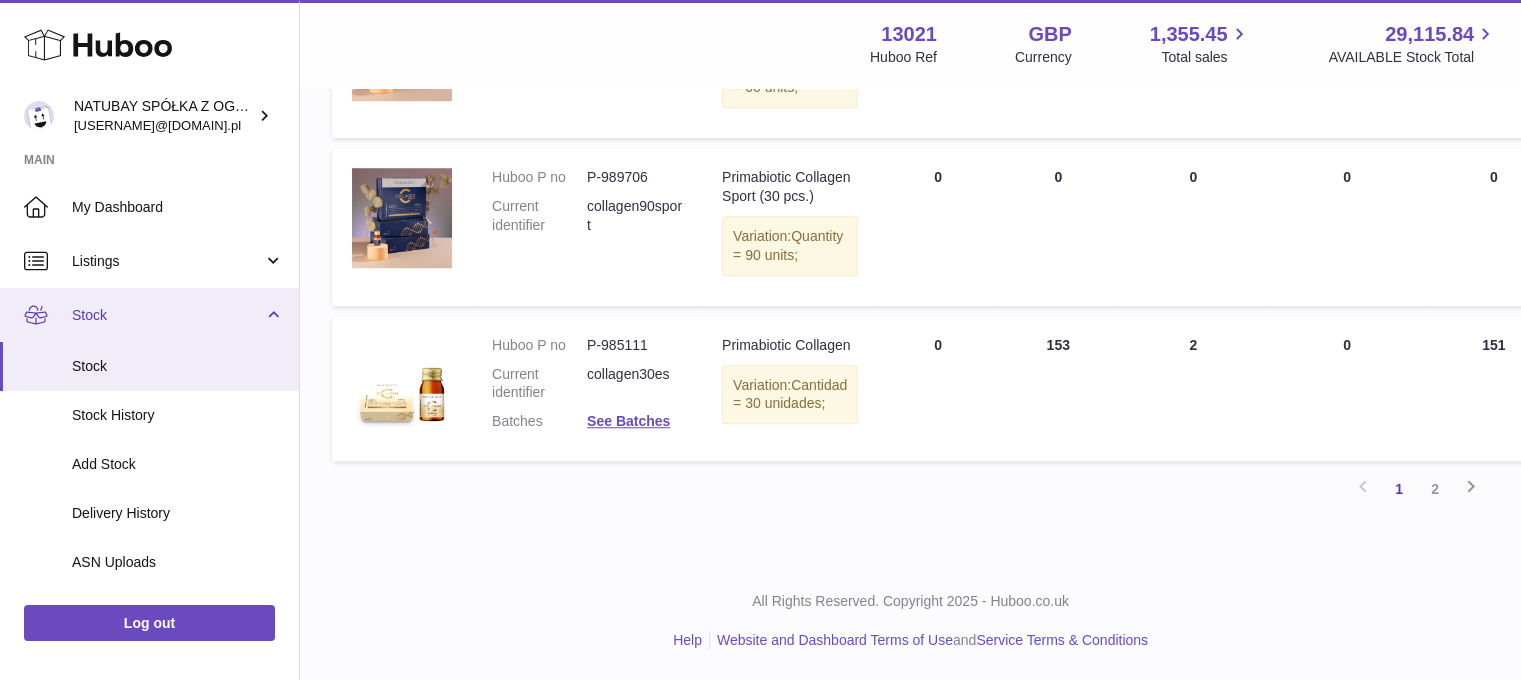 click on "Stock" at bounding box center [149, 315] 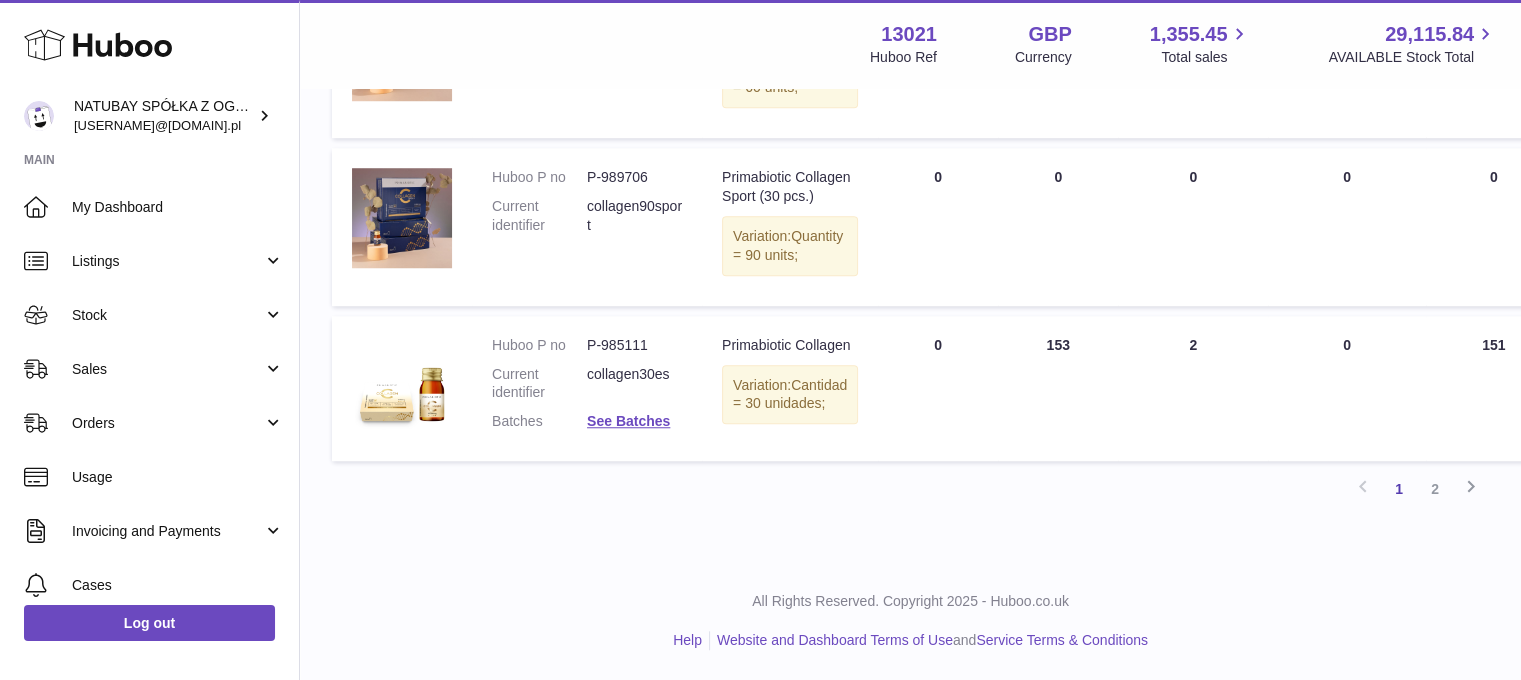 click on "Sales" at bounding box center [167, 369] 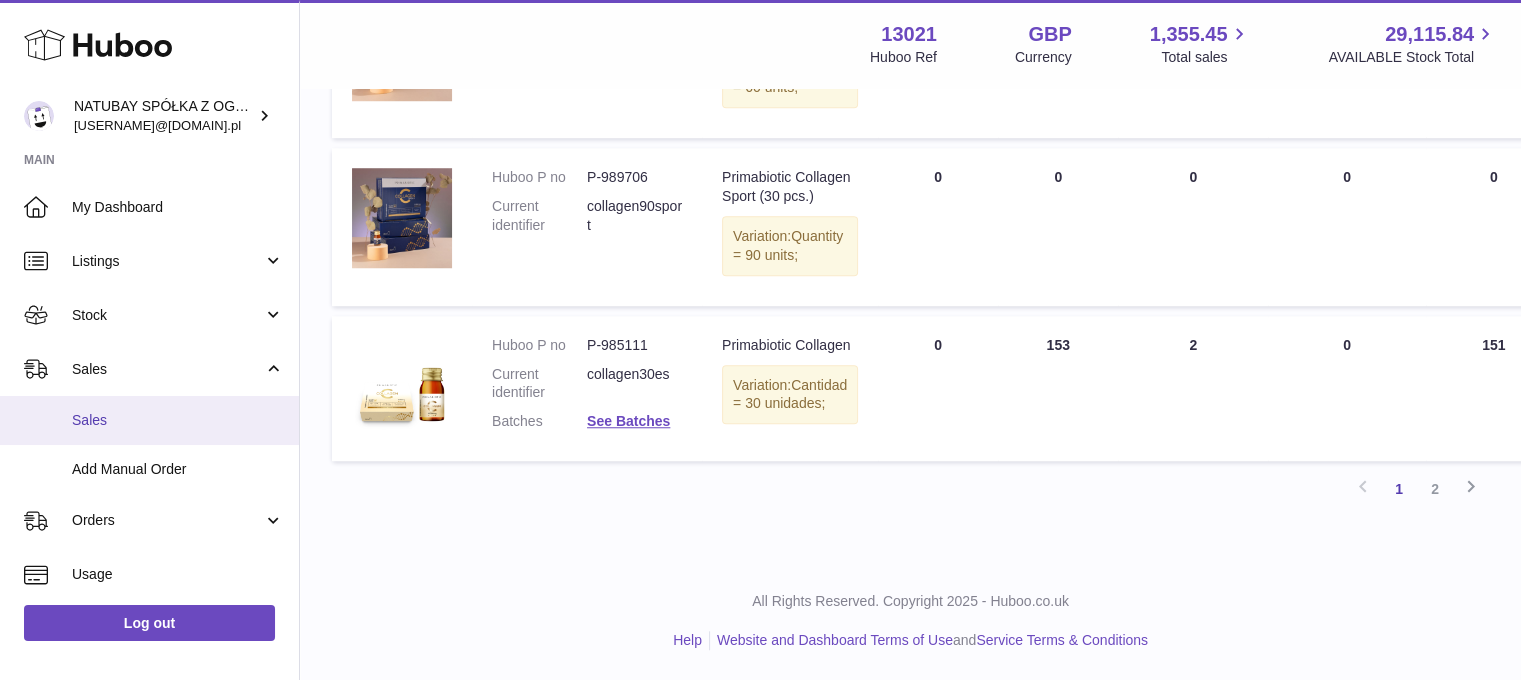 click on "Sales" at bounding box center [178, 420] 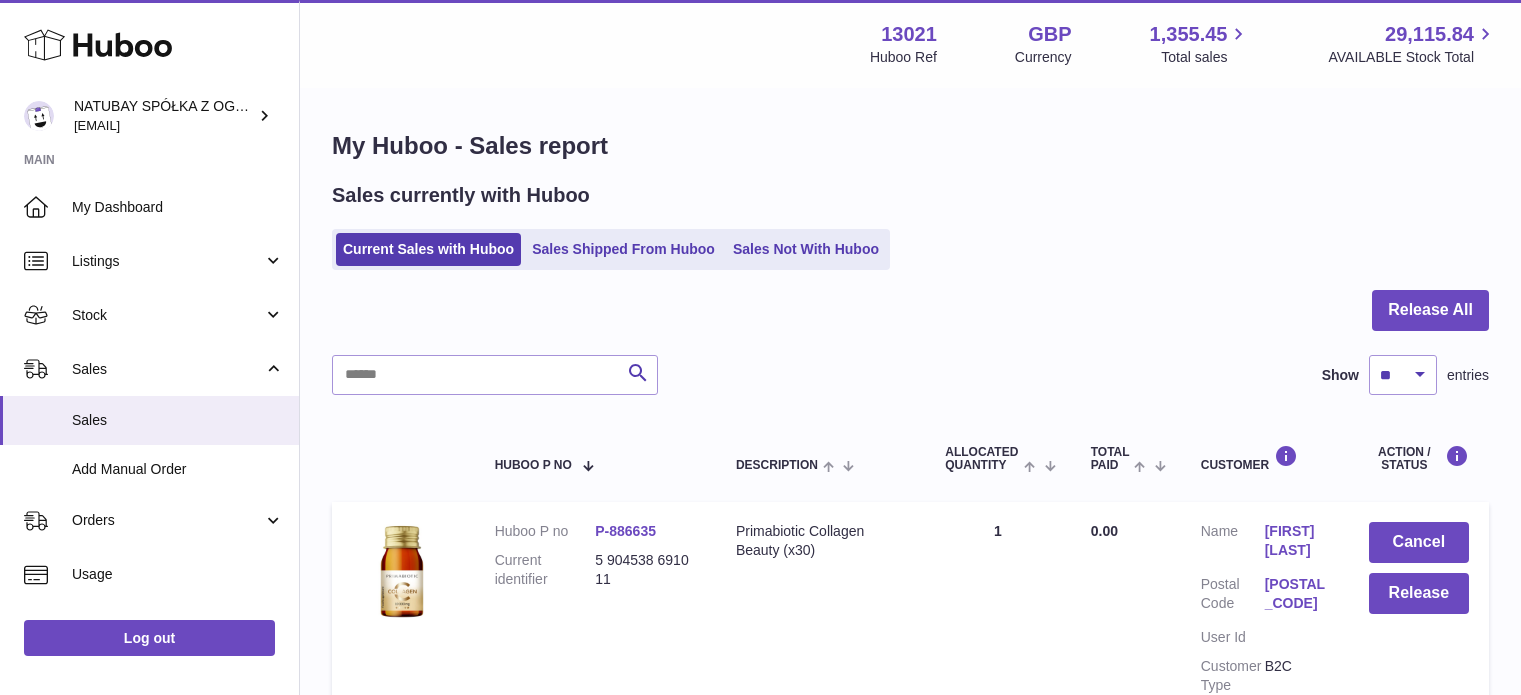 scroll, scrollTop: 0, scrollLeft: 0, axis: both 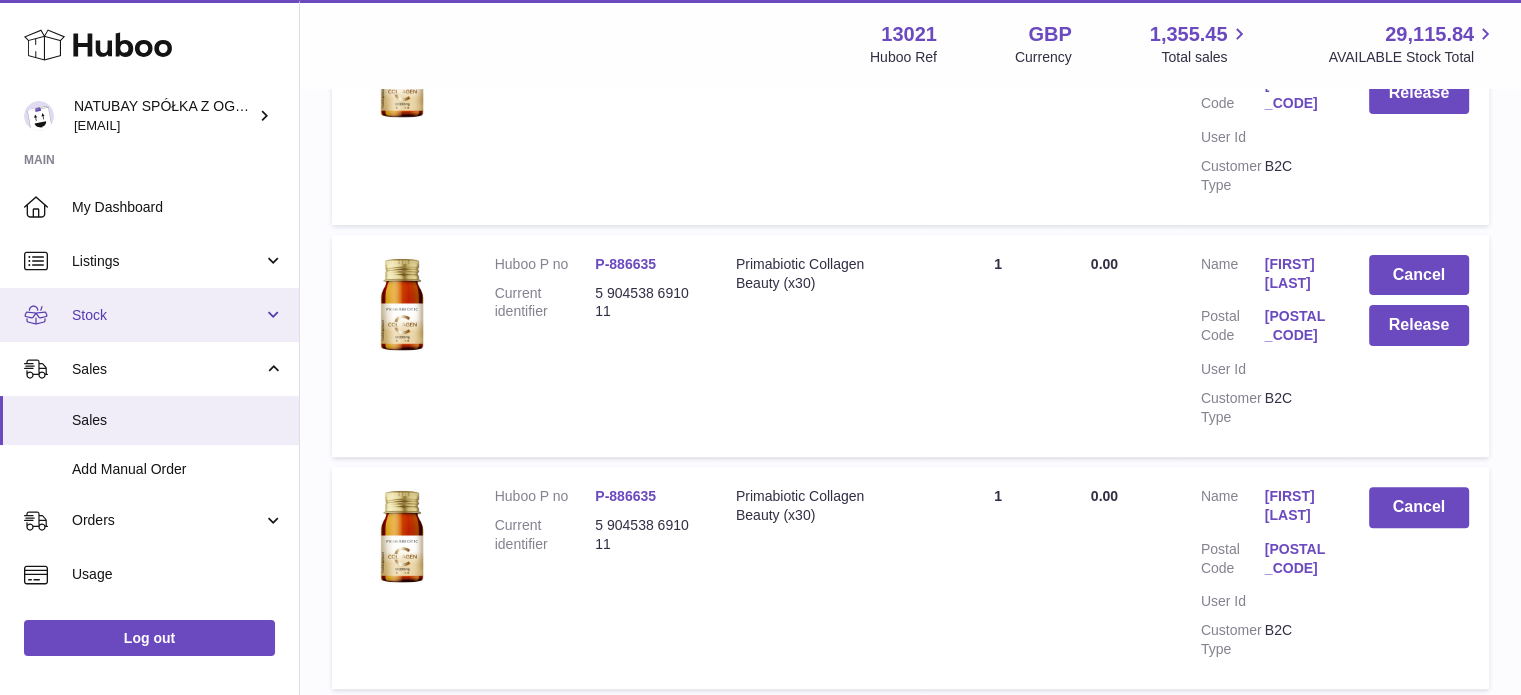 click on "Stock" at bounding box center [167, 315] 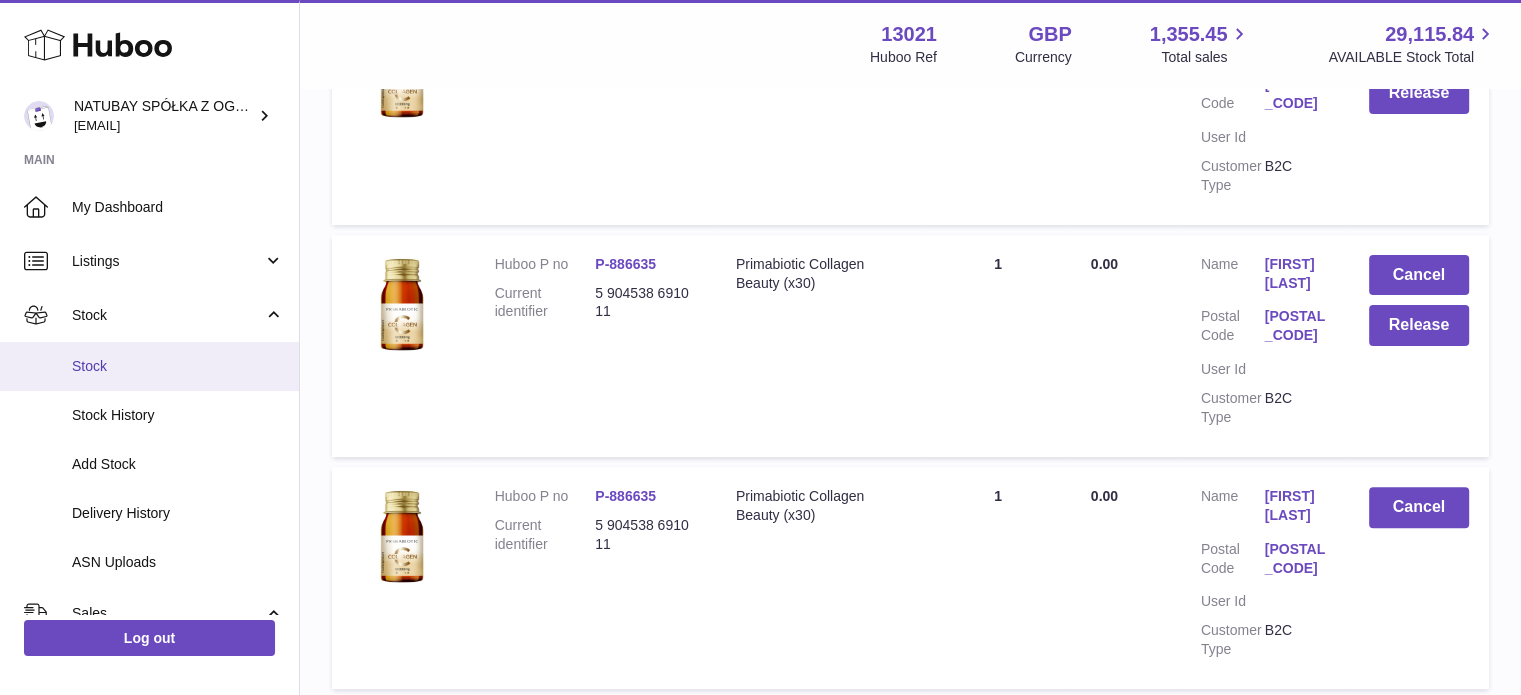click on "Stock" at bounding box center [149, 366] 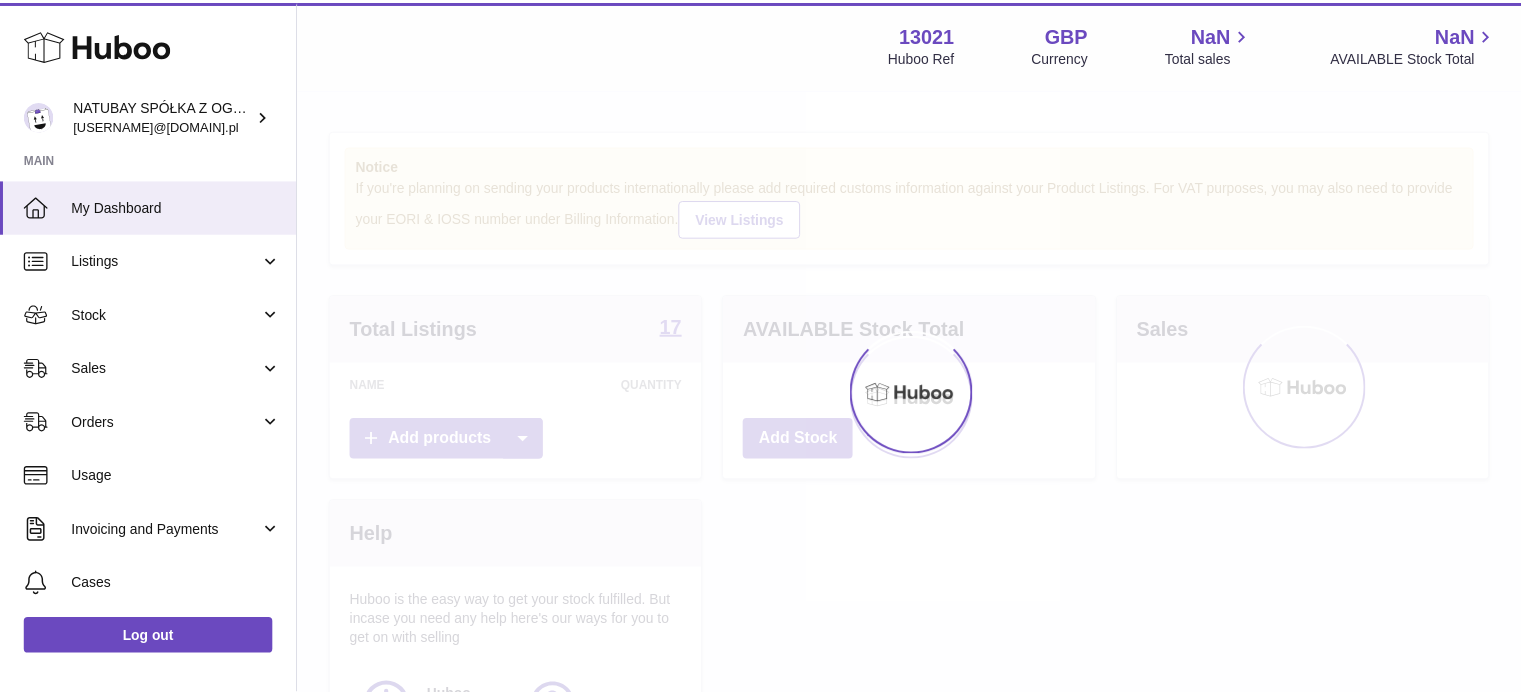 scroll, scrollTop: 0, scrollLeft: 0, axis: both 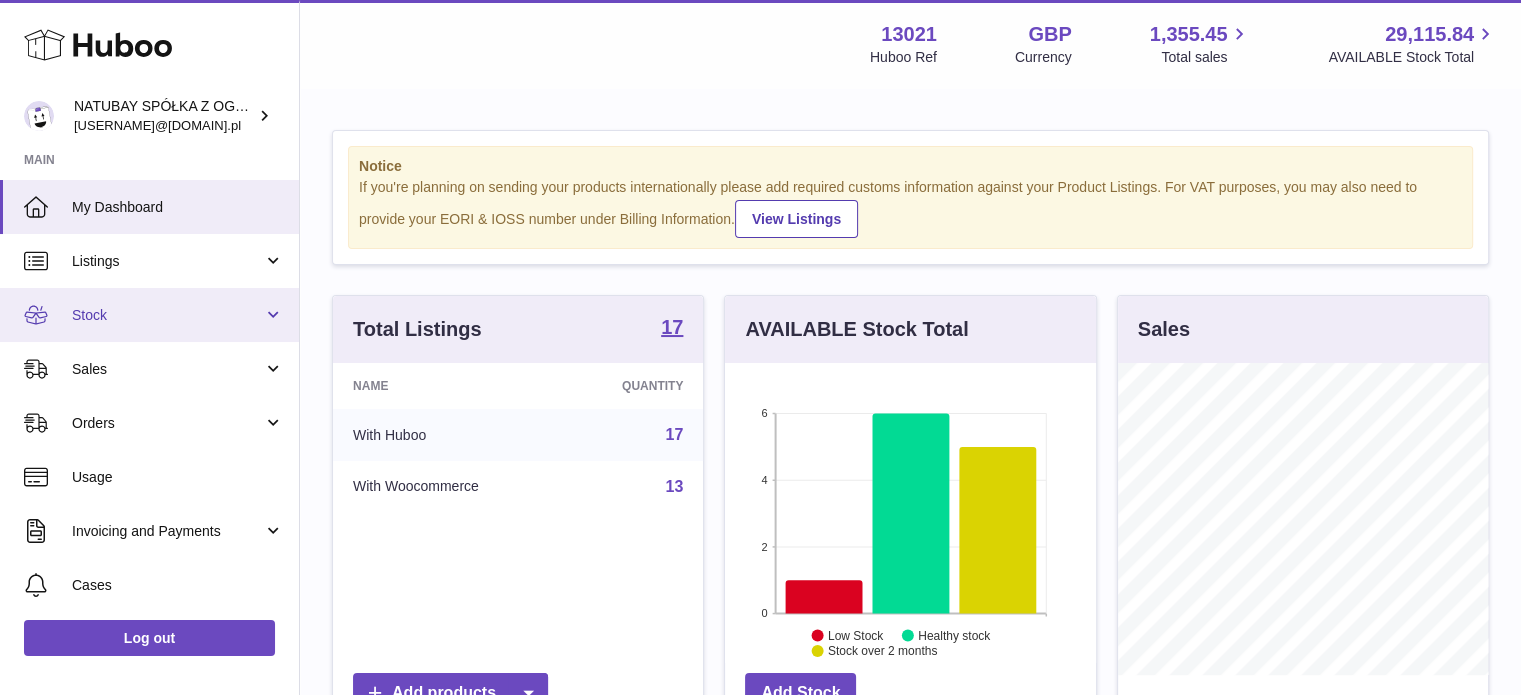 click on "Stock" at bounding box center [149, 315] 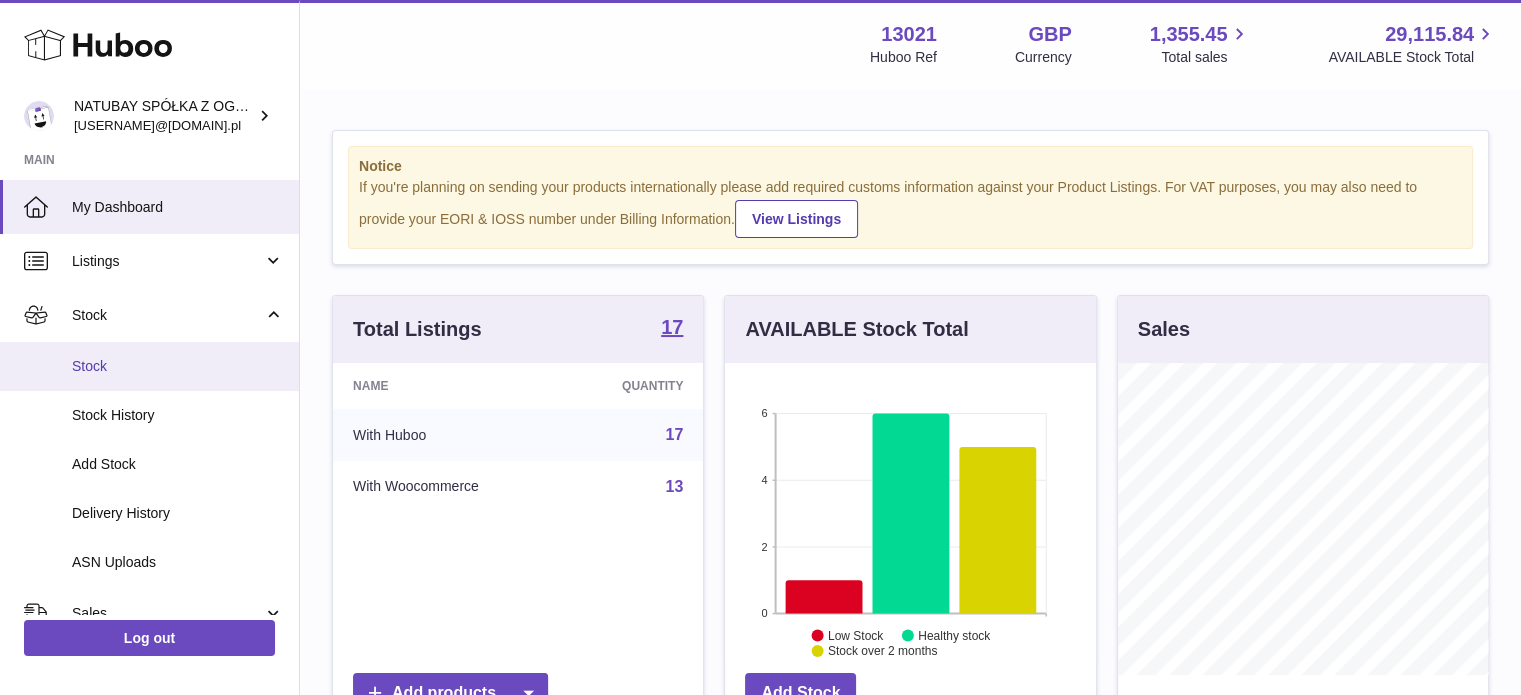 click on "Stock" at bounding box center [178, 366] 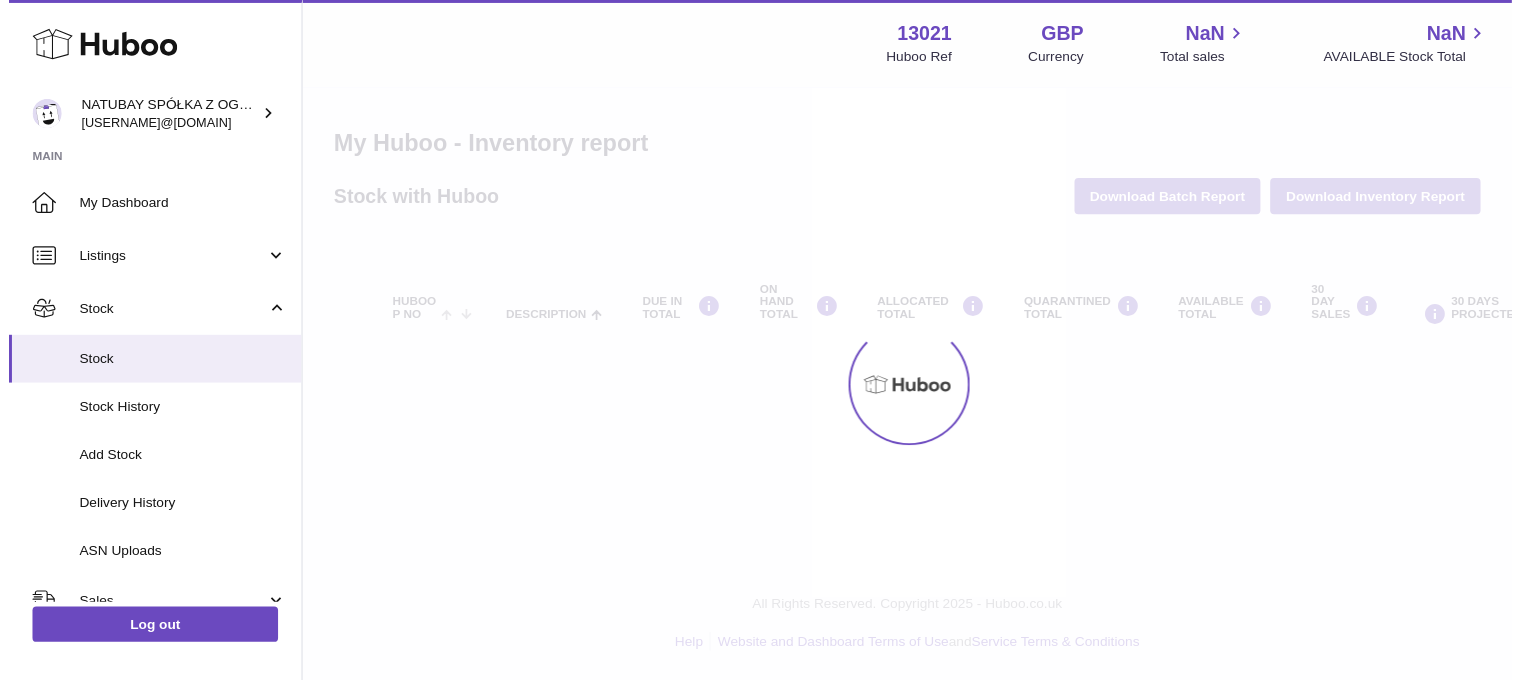 scroll, scrollTop: 0, scrollLeft: 0, axis: both 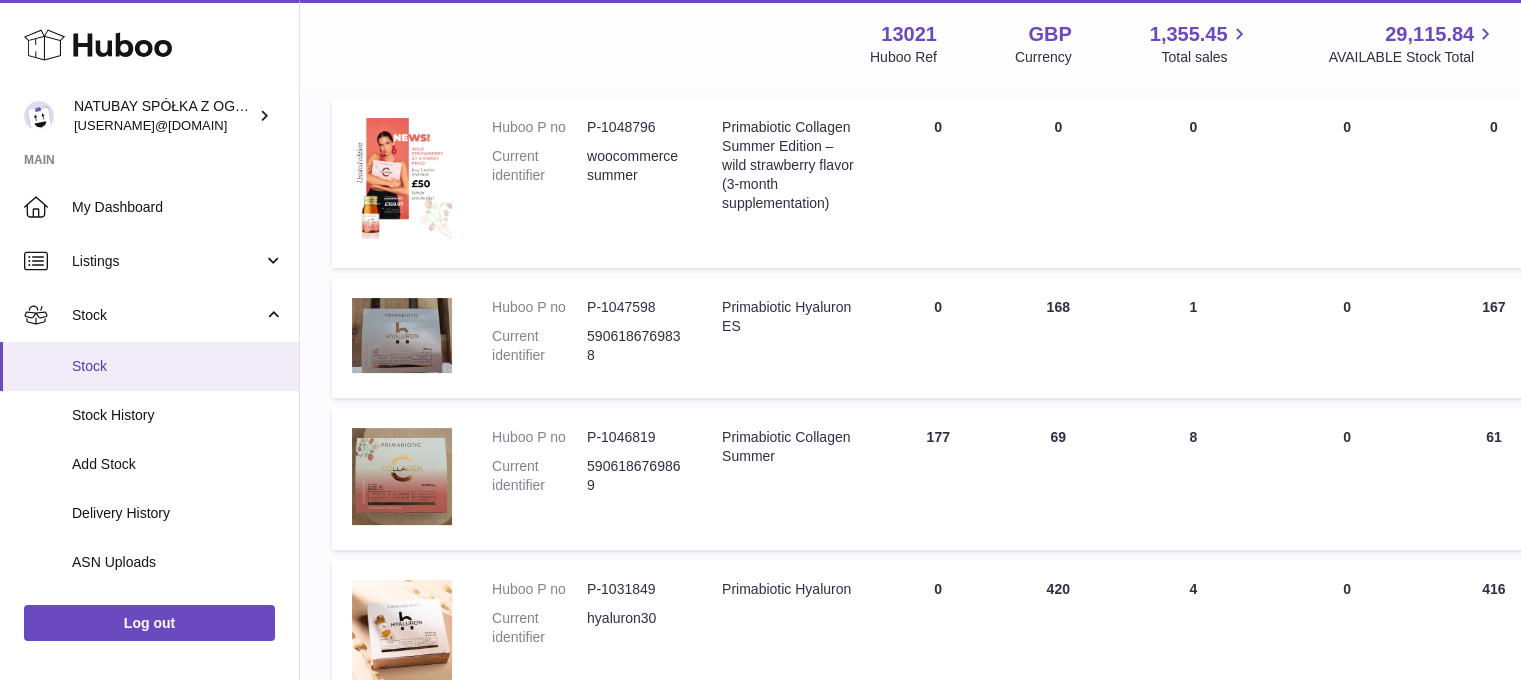 click on "Stock" at bounding box center [149, 366] 